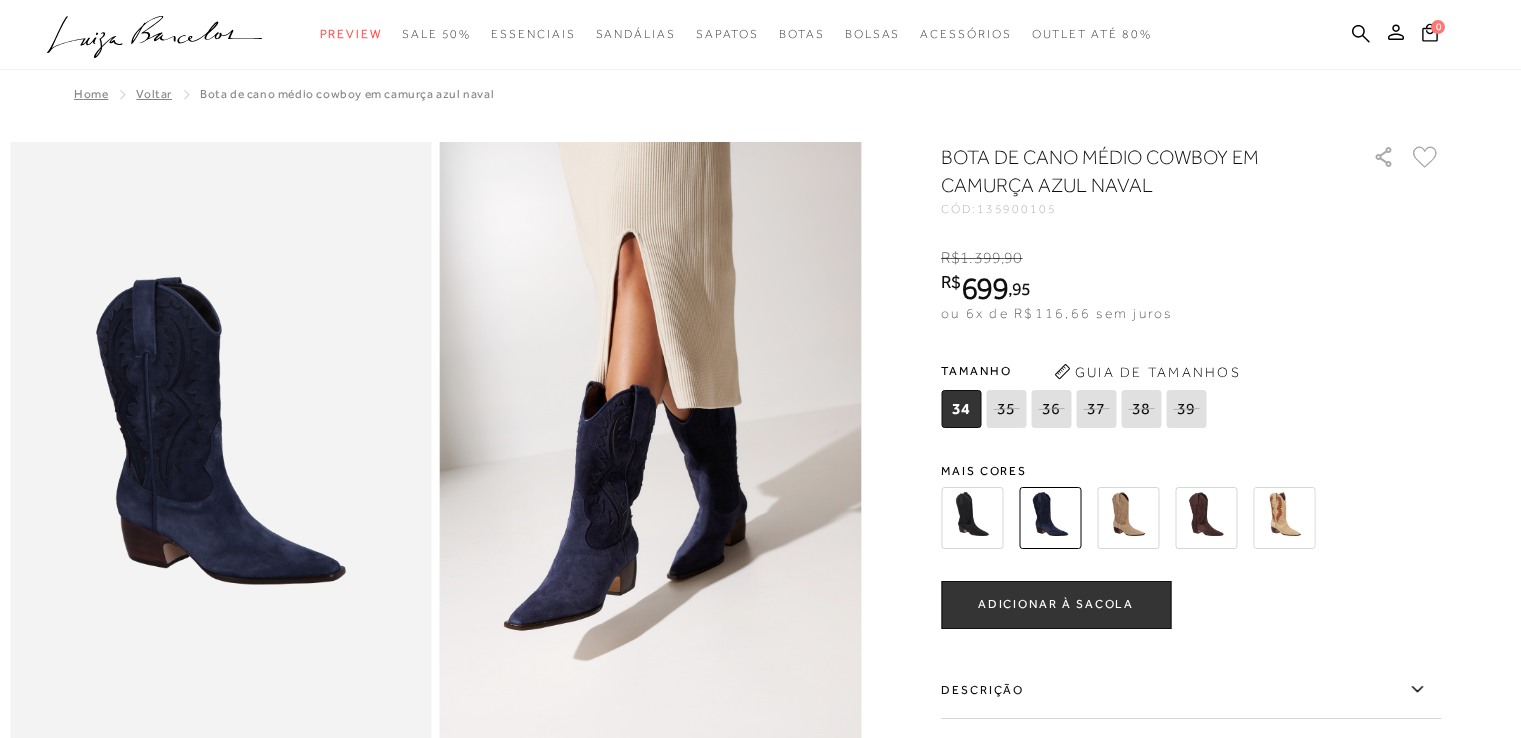 scroll, scrollTop: 0, scrollLeft: 0, axis: both 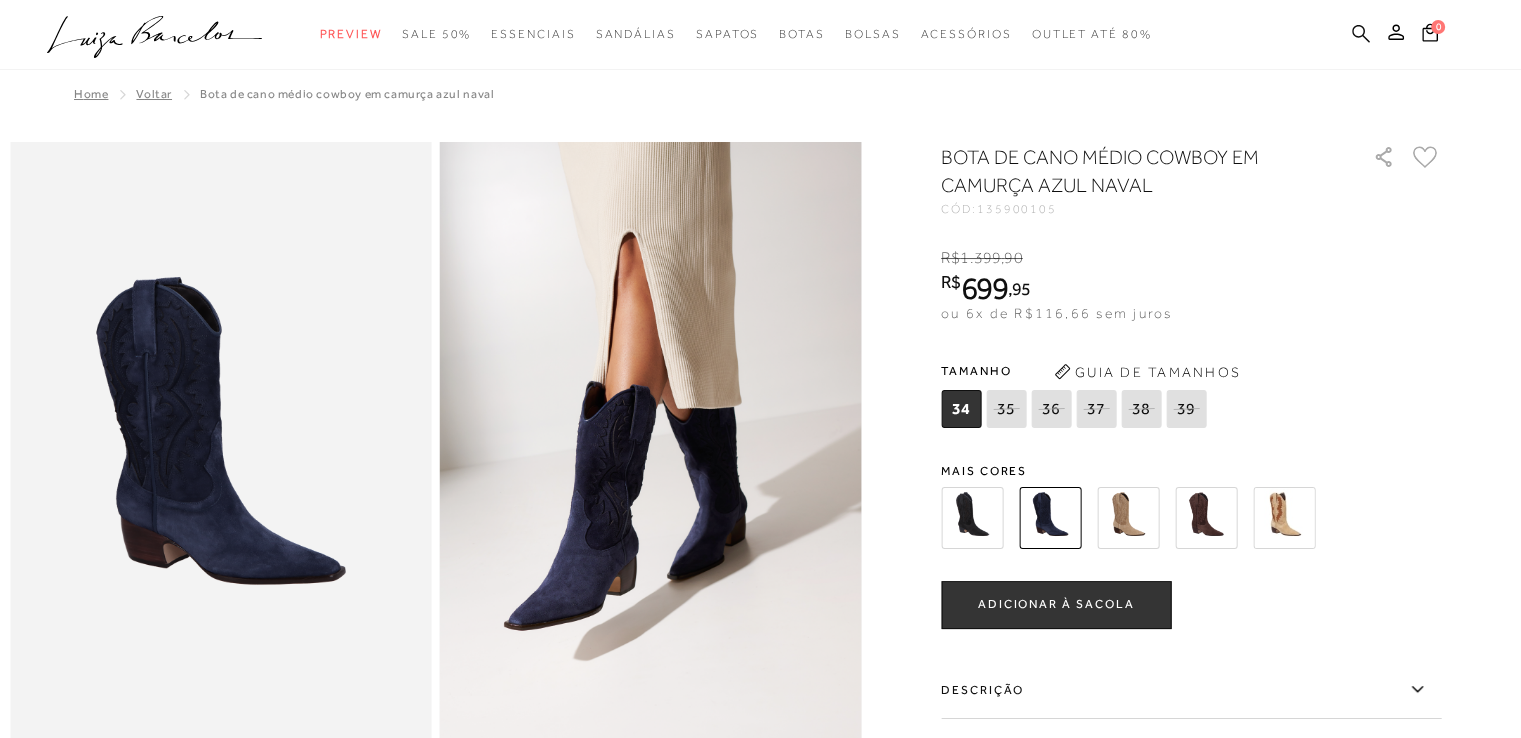 click 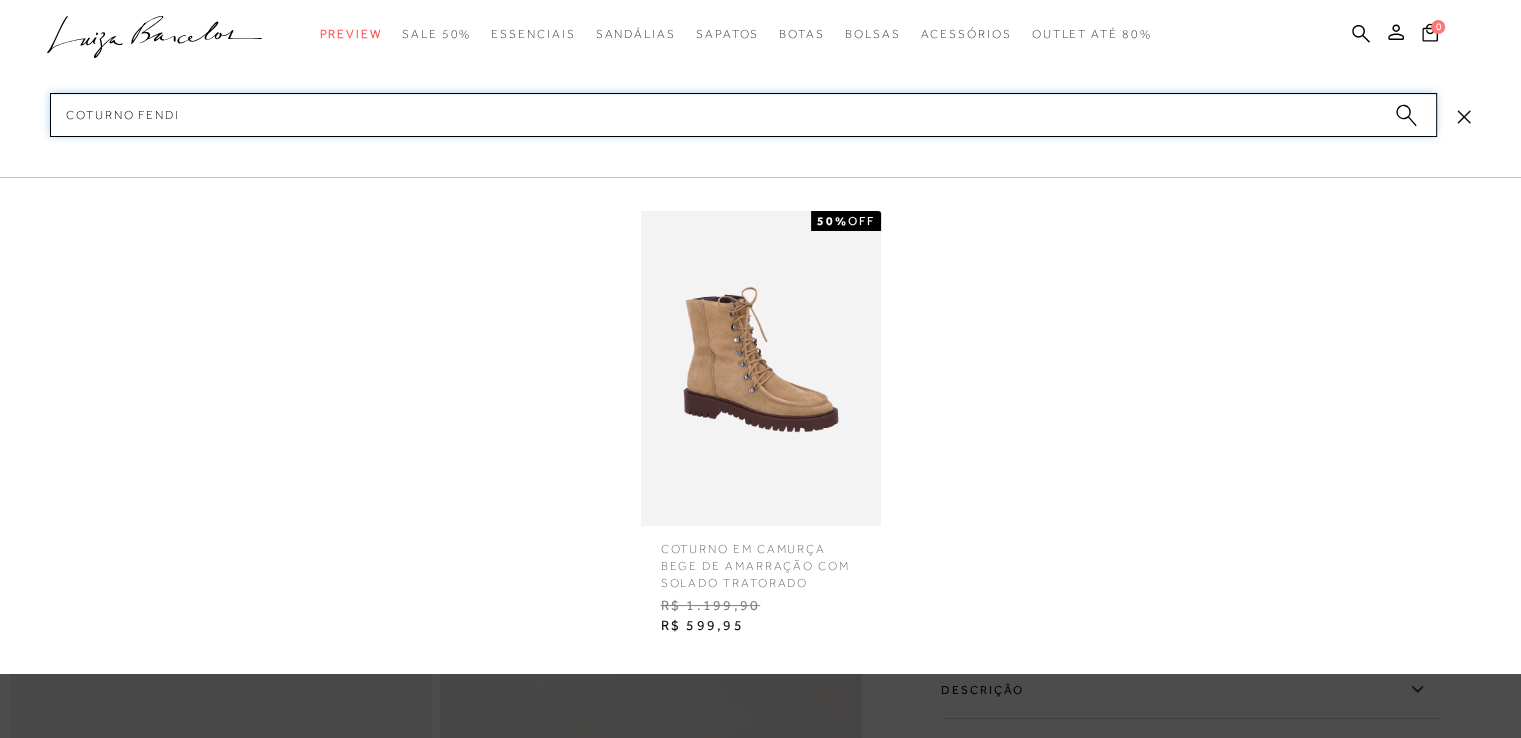 type on "coturno fendi" 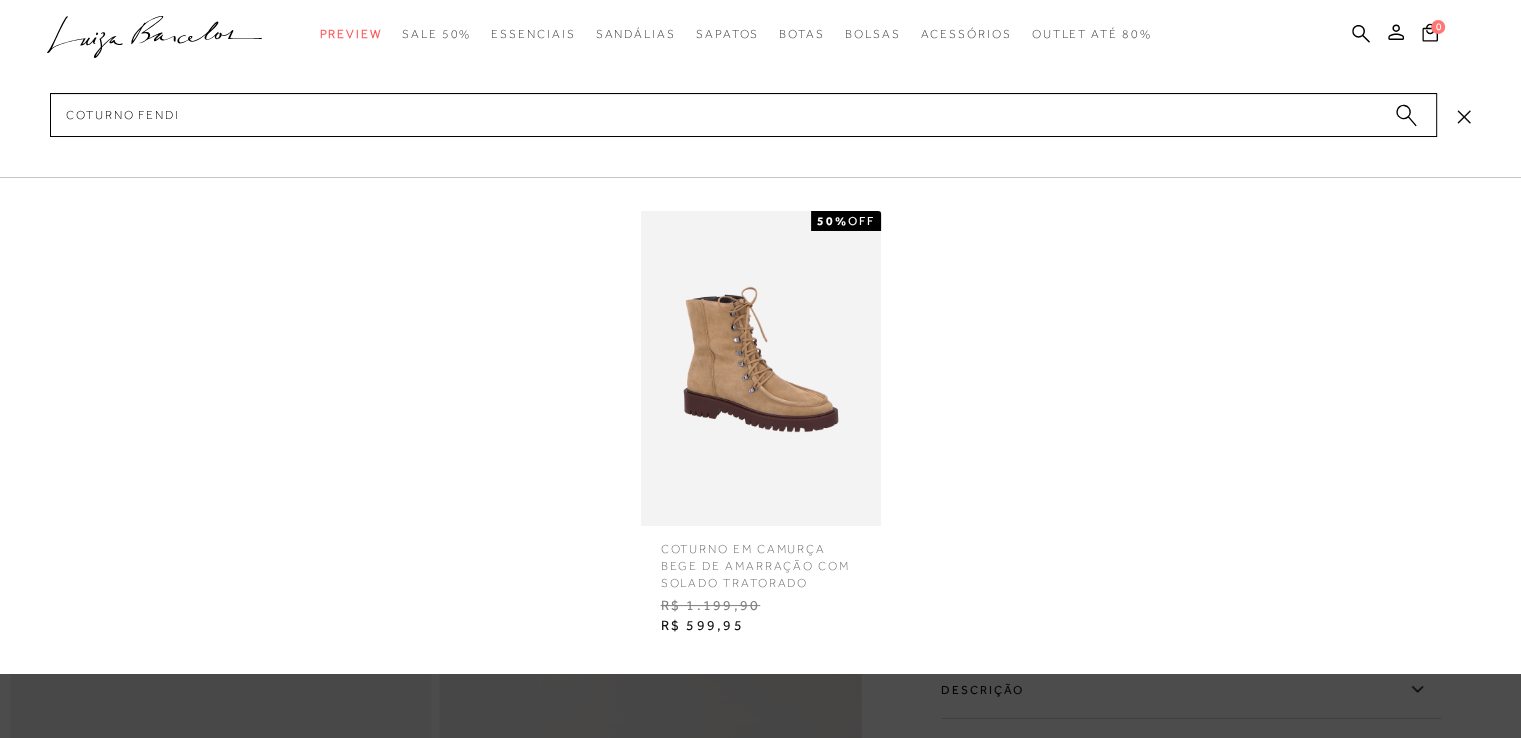 click at bounding box center [761, 368] 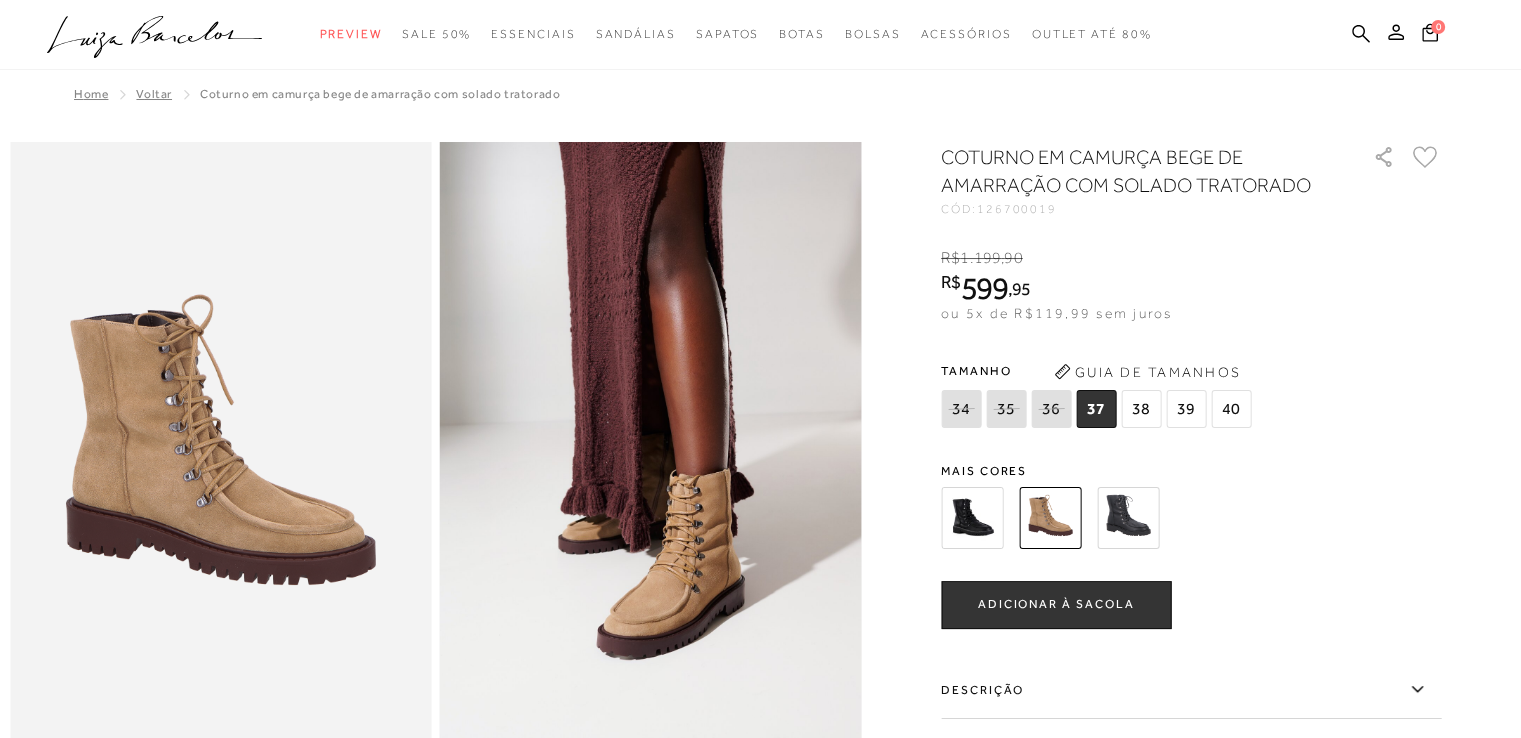 click at bounding box center [1128, 518] 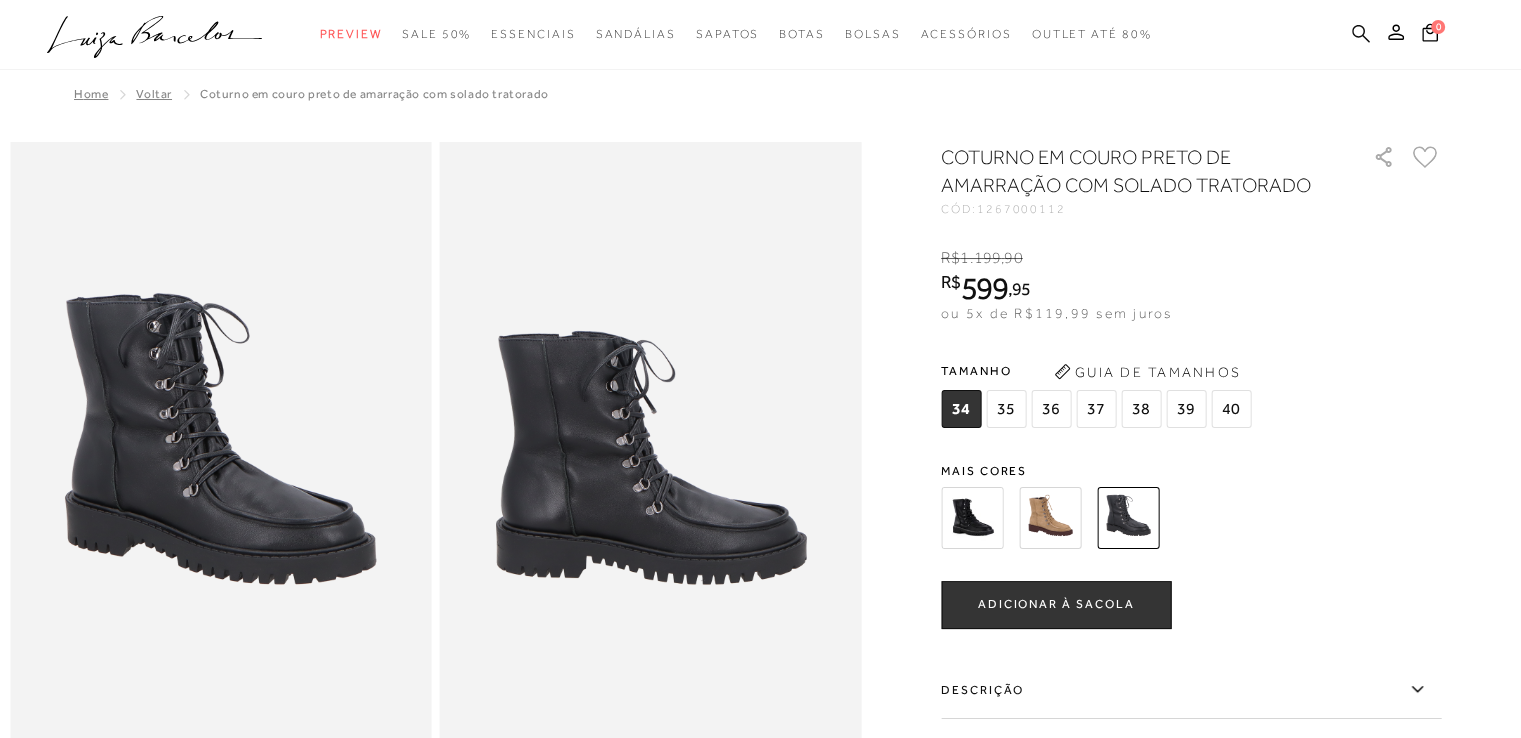 click 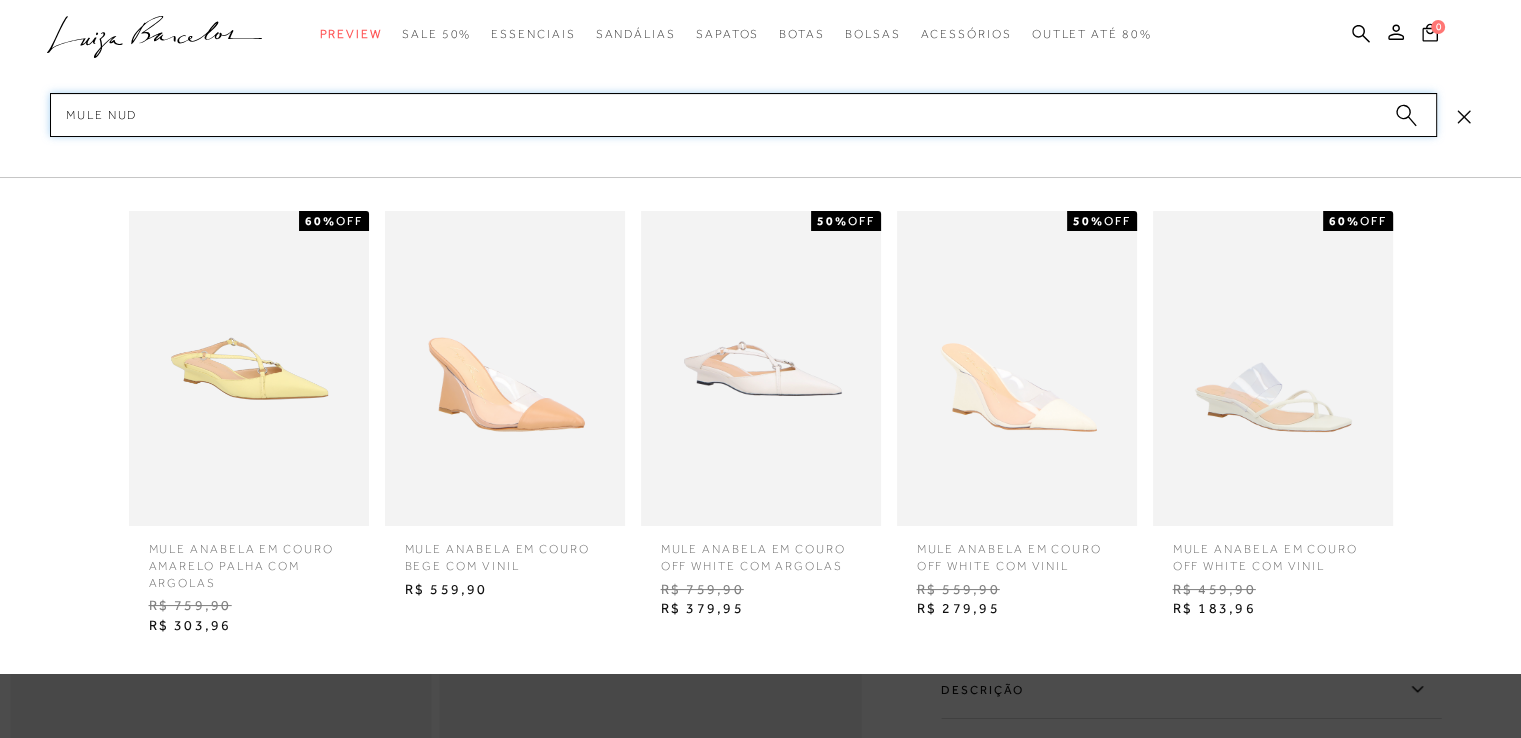 type on "mule nude" 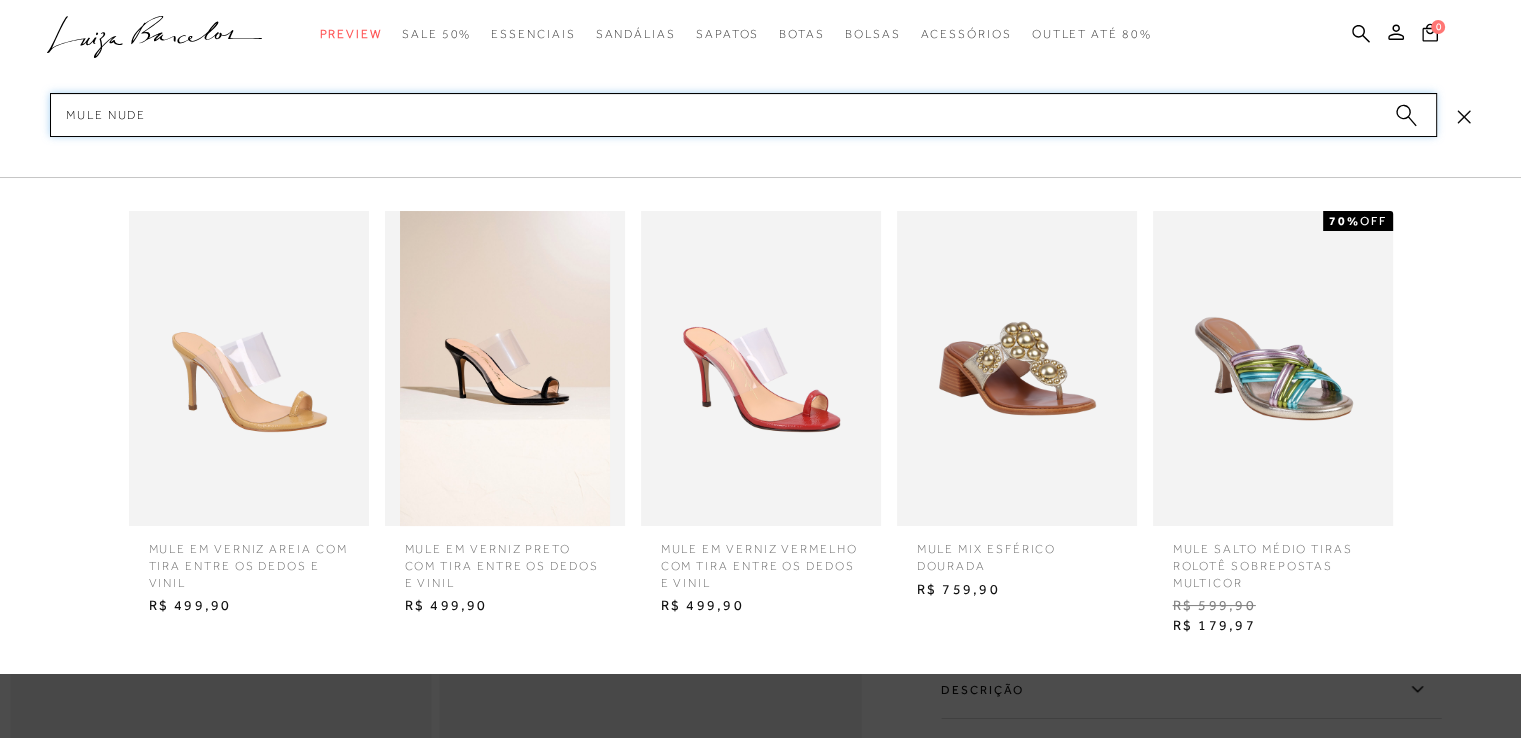 type 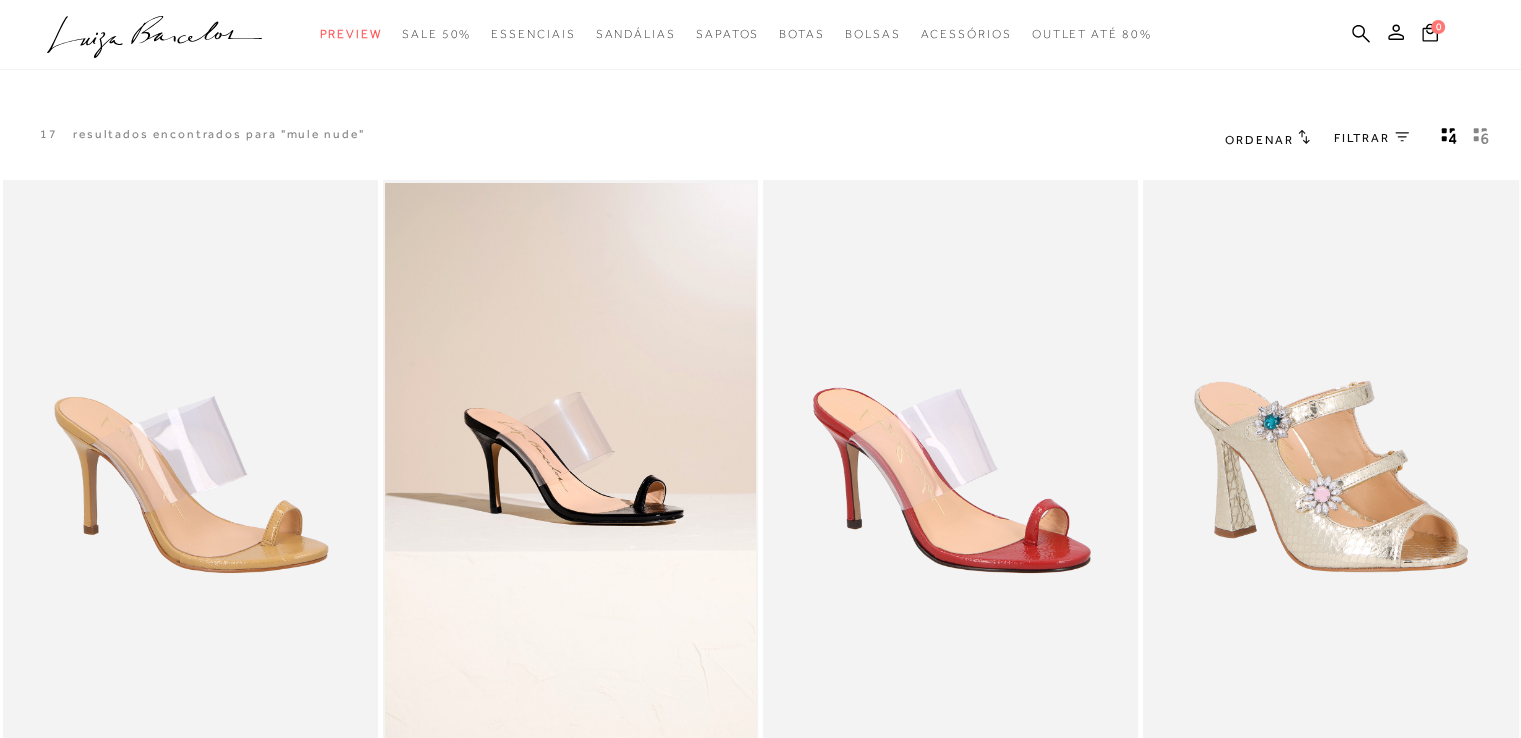 click 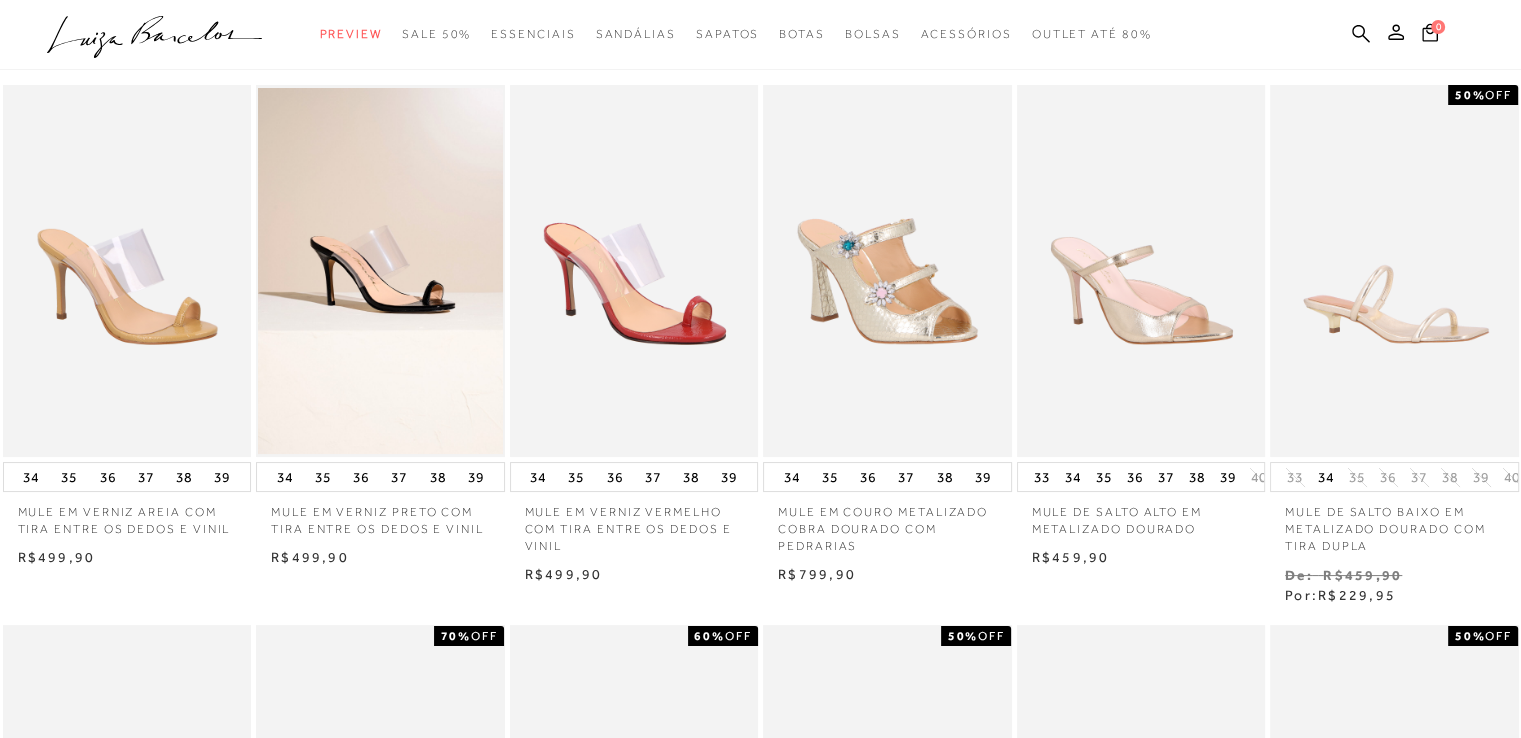 scroll, scrollTop: 100, scrollLeft: 0, axis: vertical 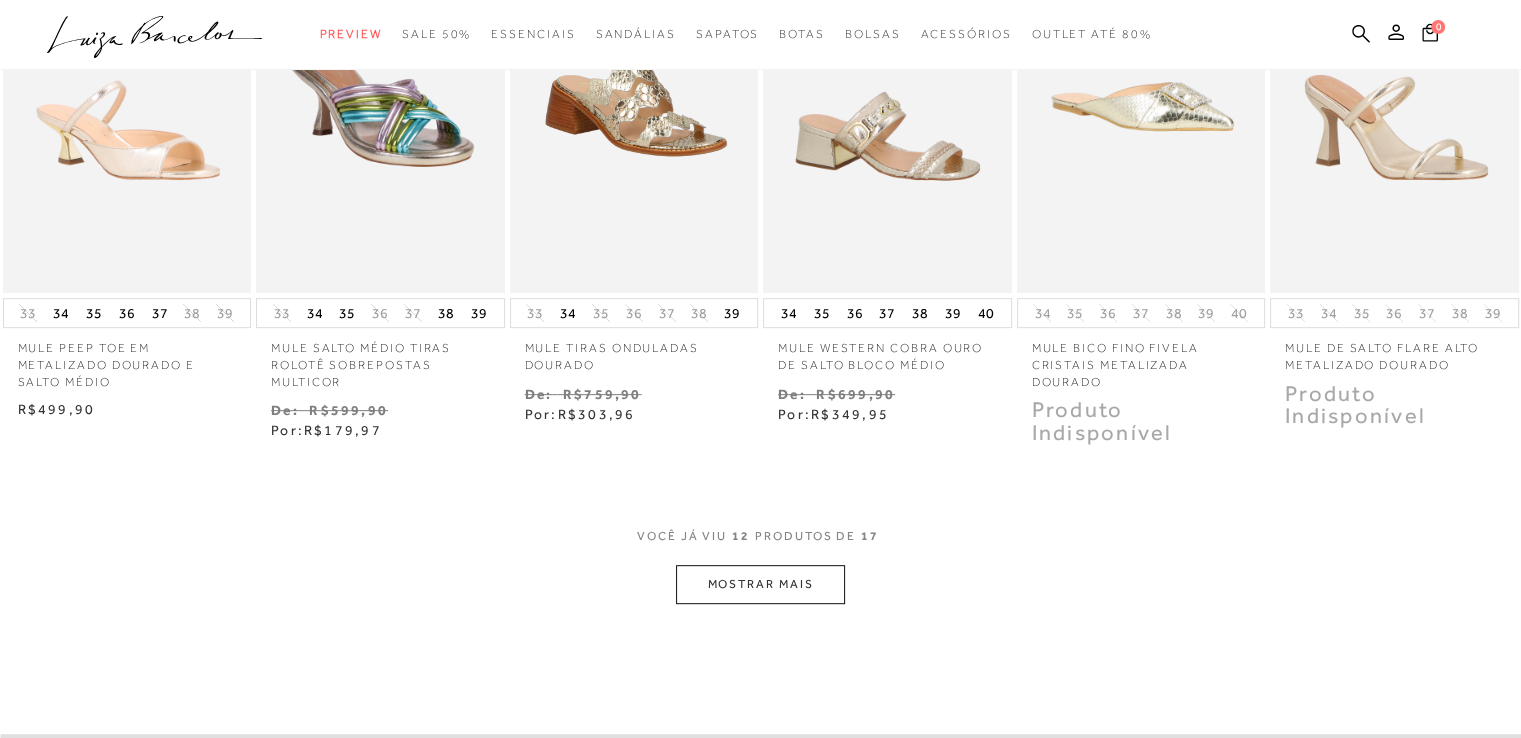 click on "MOSTRAR MAIS" at bounding box center (760, 584) 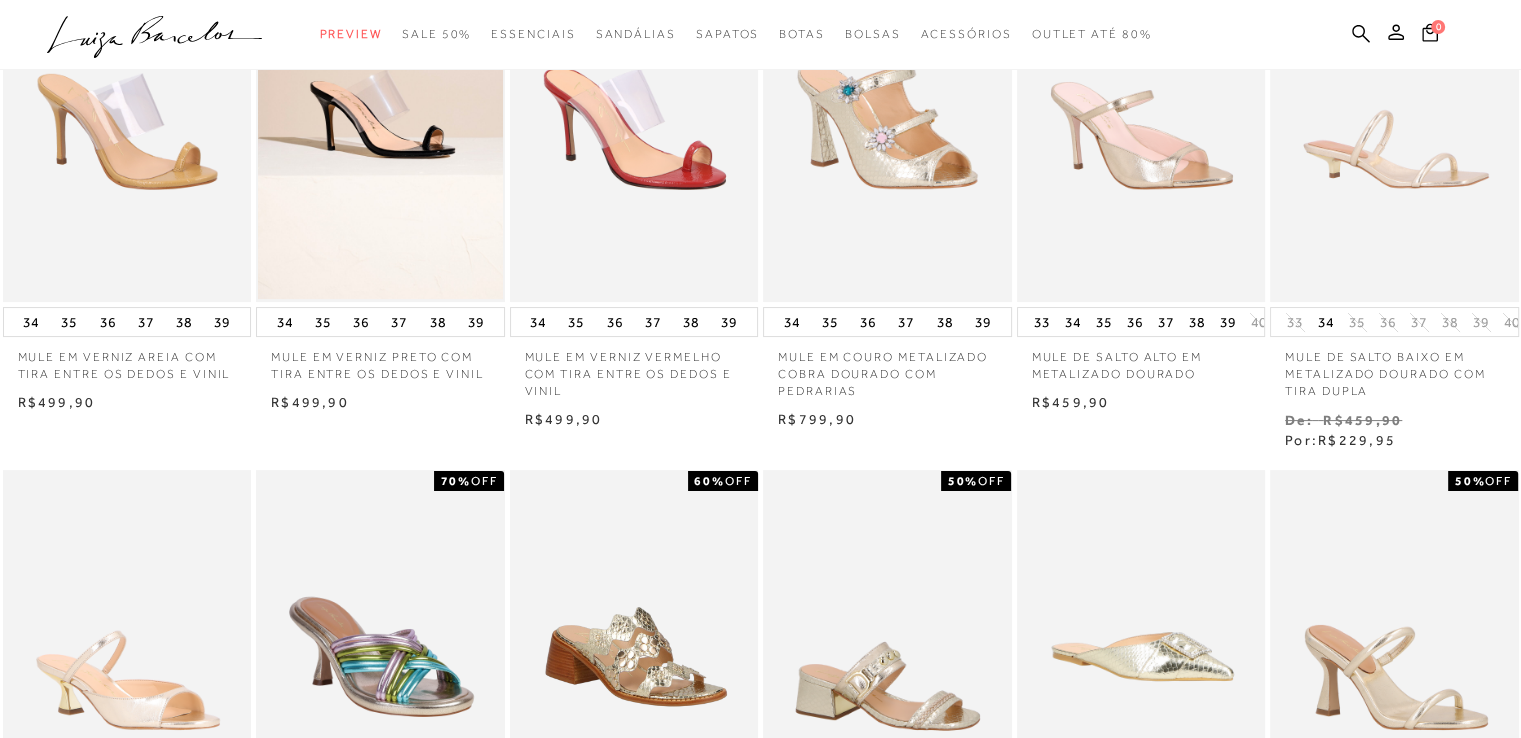 scroll, scrollTop: 0, scrollLeft: 0, axis: both 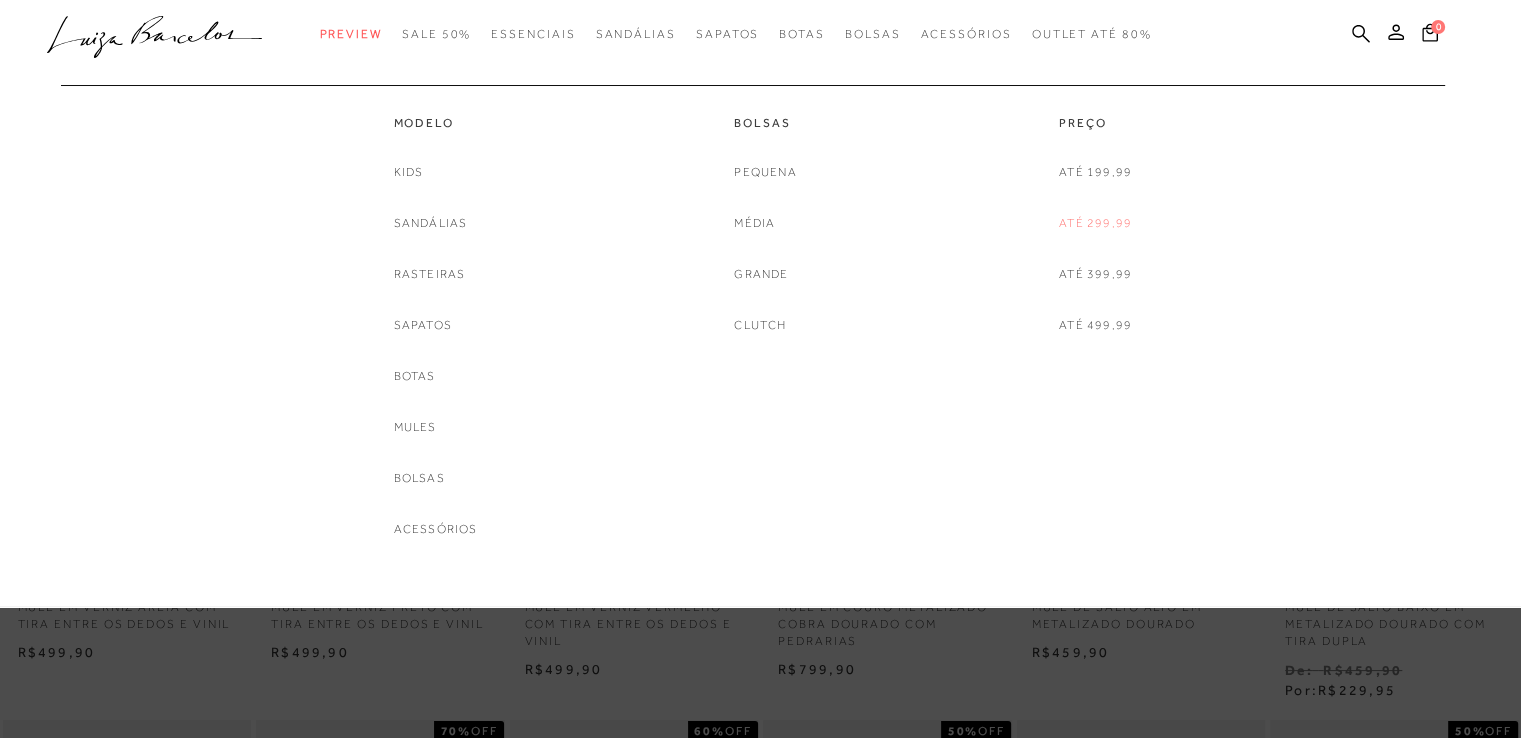 click on "Até 299,99" at bounding box center [1095, 223] 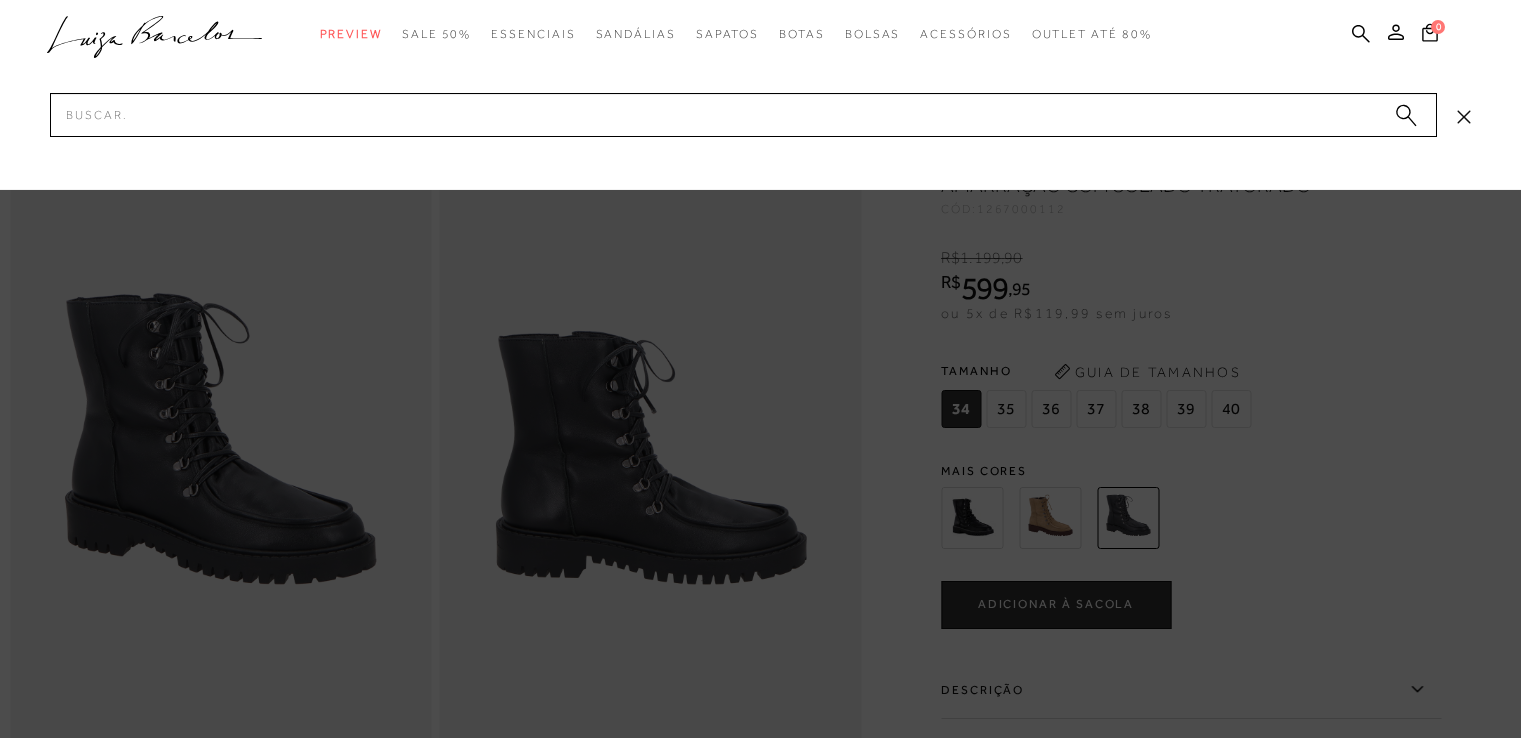 scroll, scrollTop: 0, scrollLeft: 0, axis: both 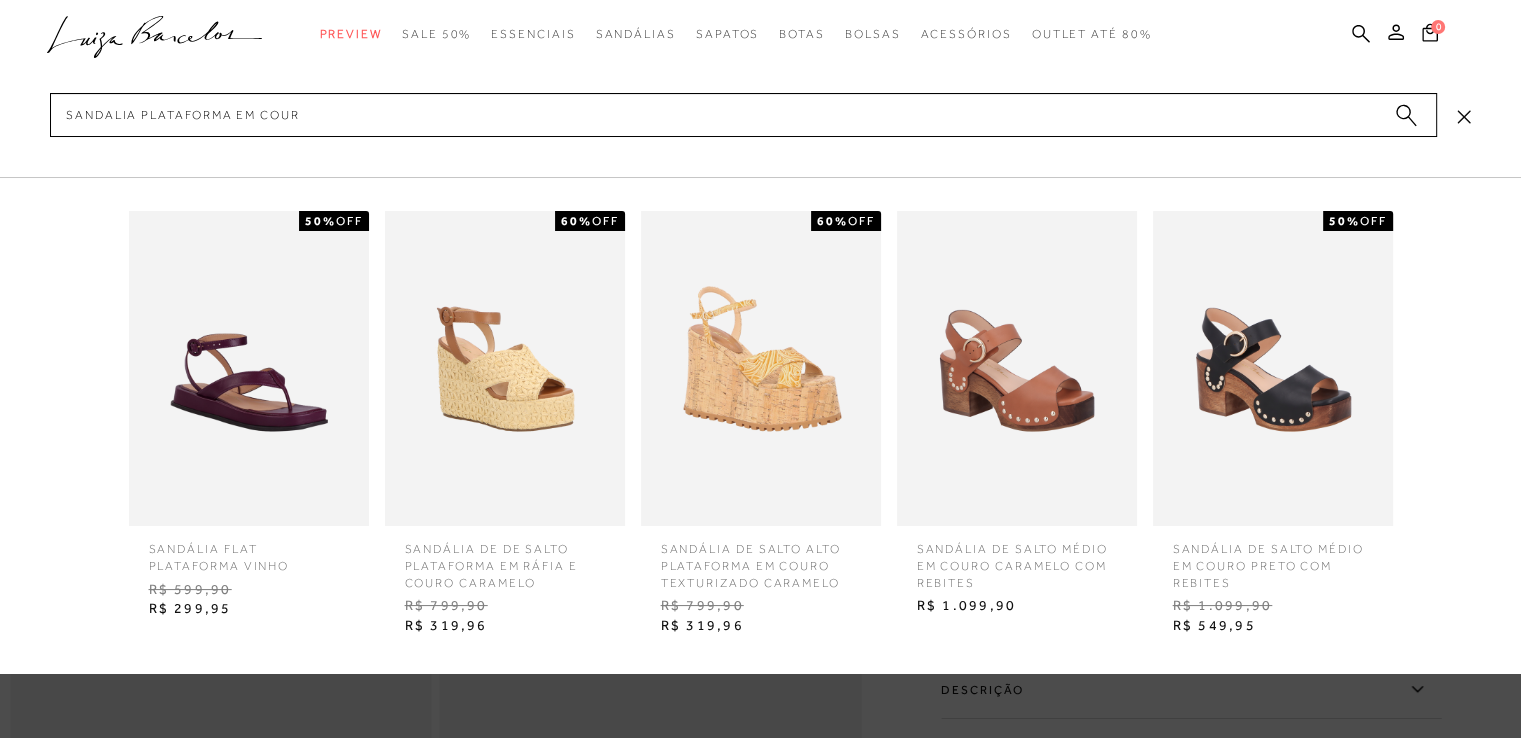 type on "sandalia plataforma em couro" 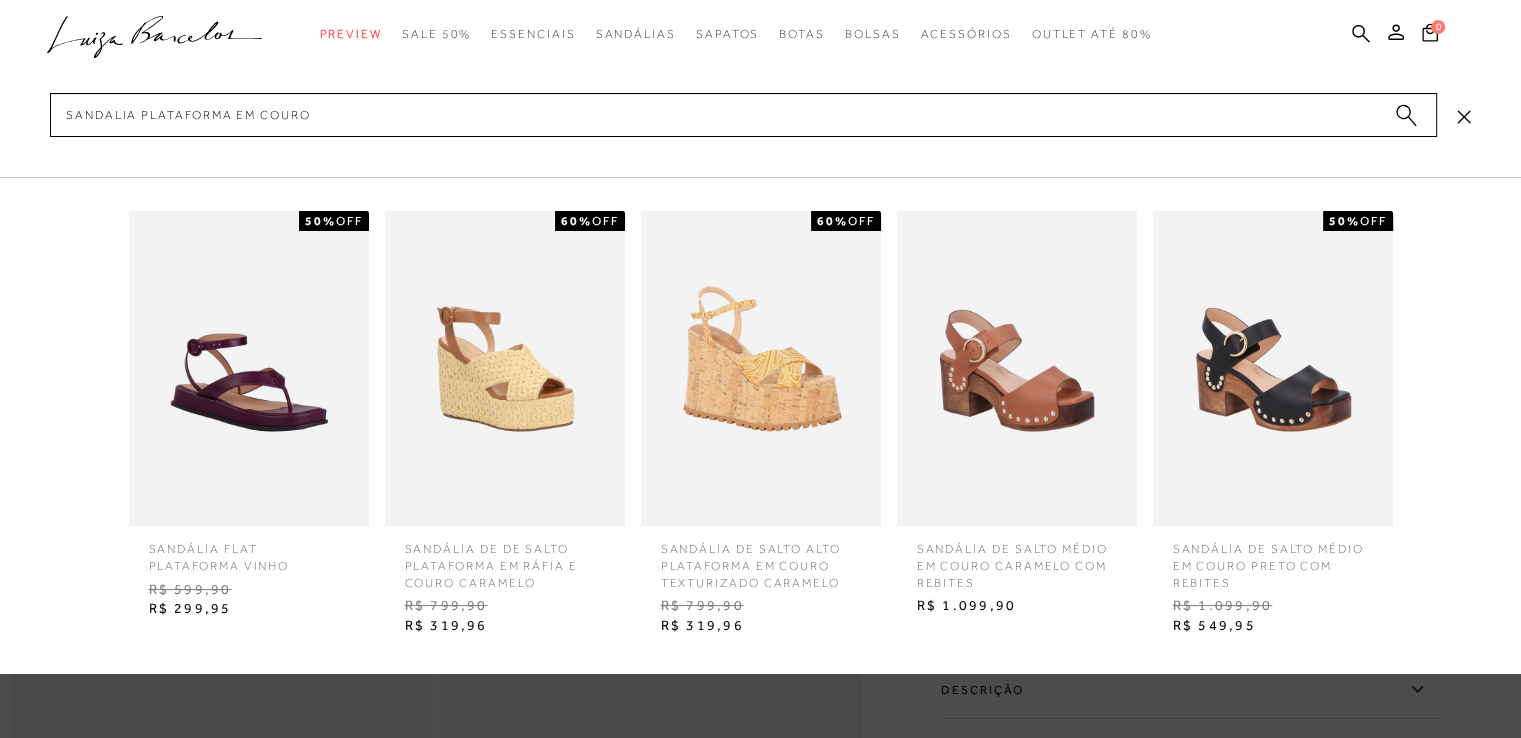 type 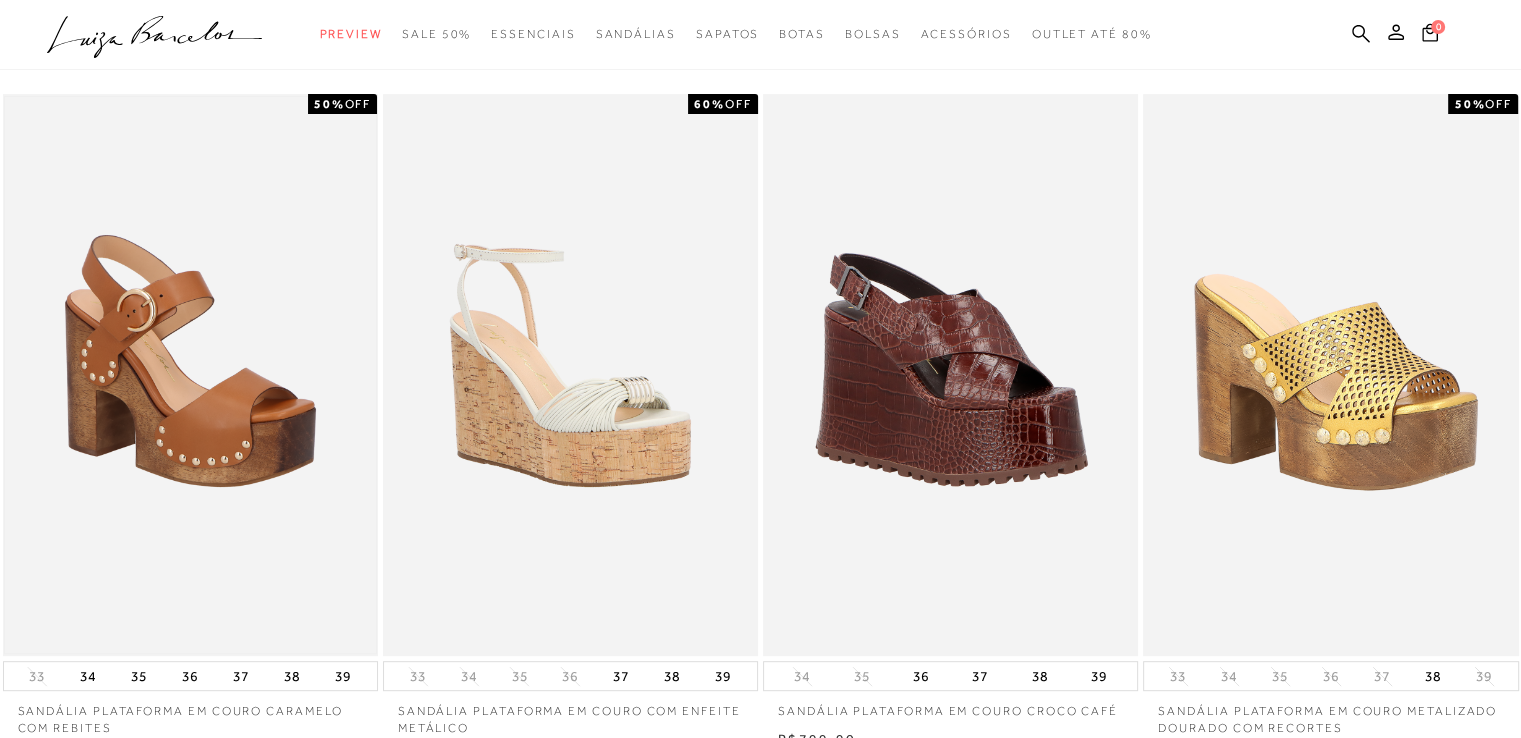 click at bounding box center [190, 375] 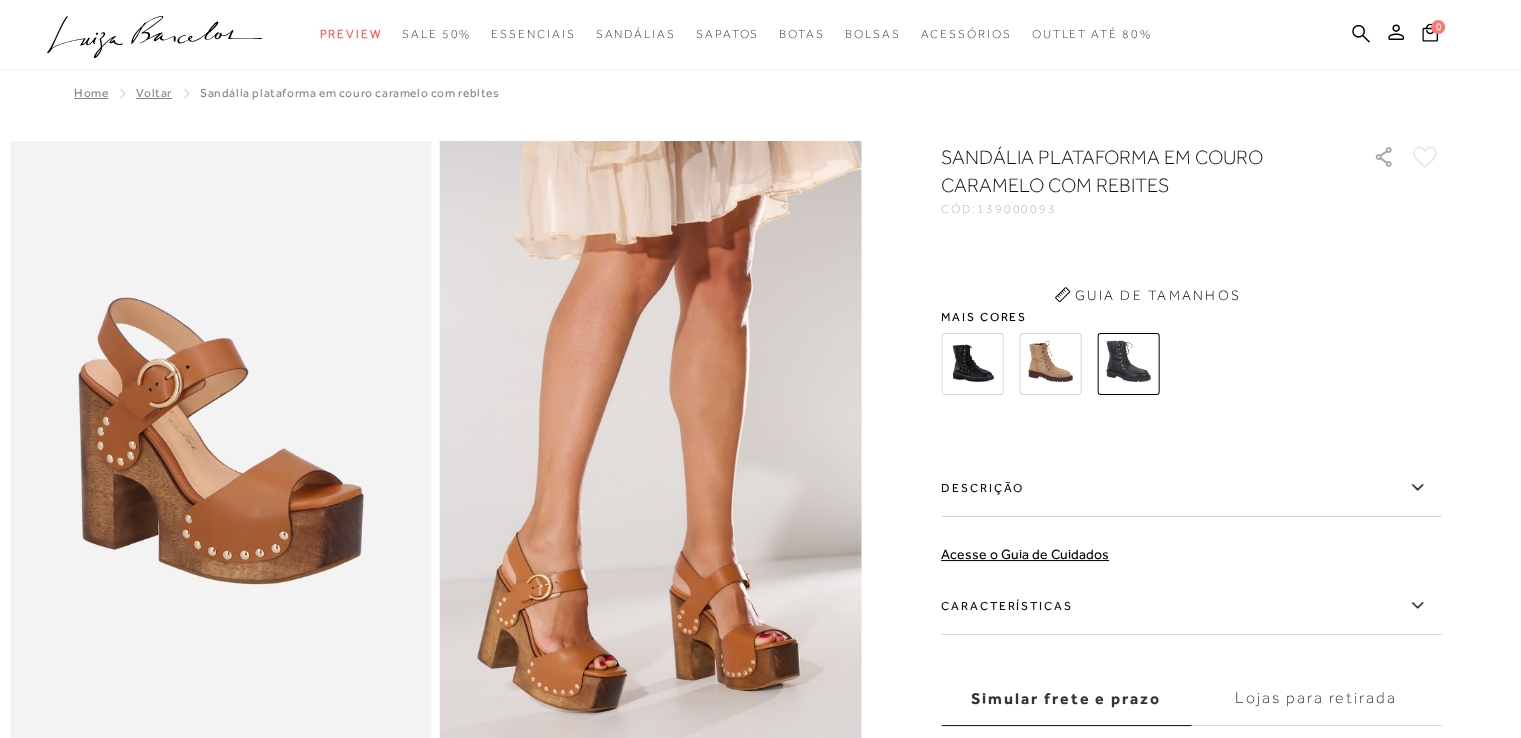 scroll, scrollTop: 0, scrollLeft: 0, axis: both 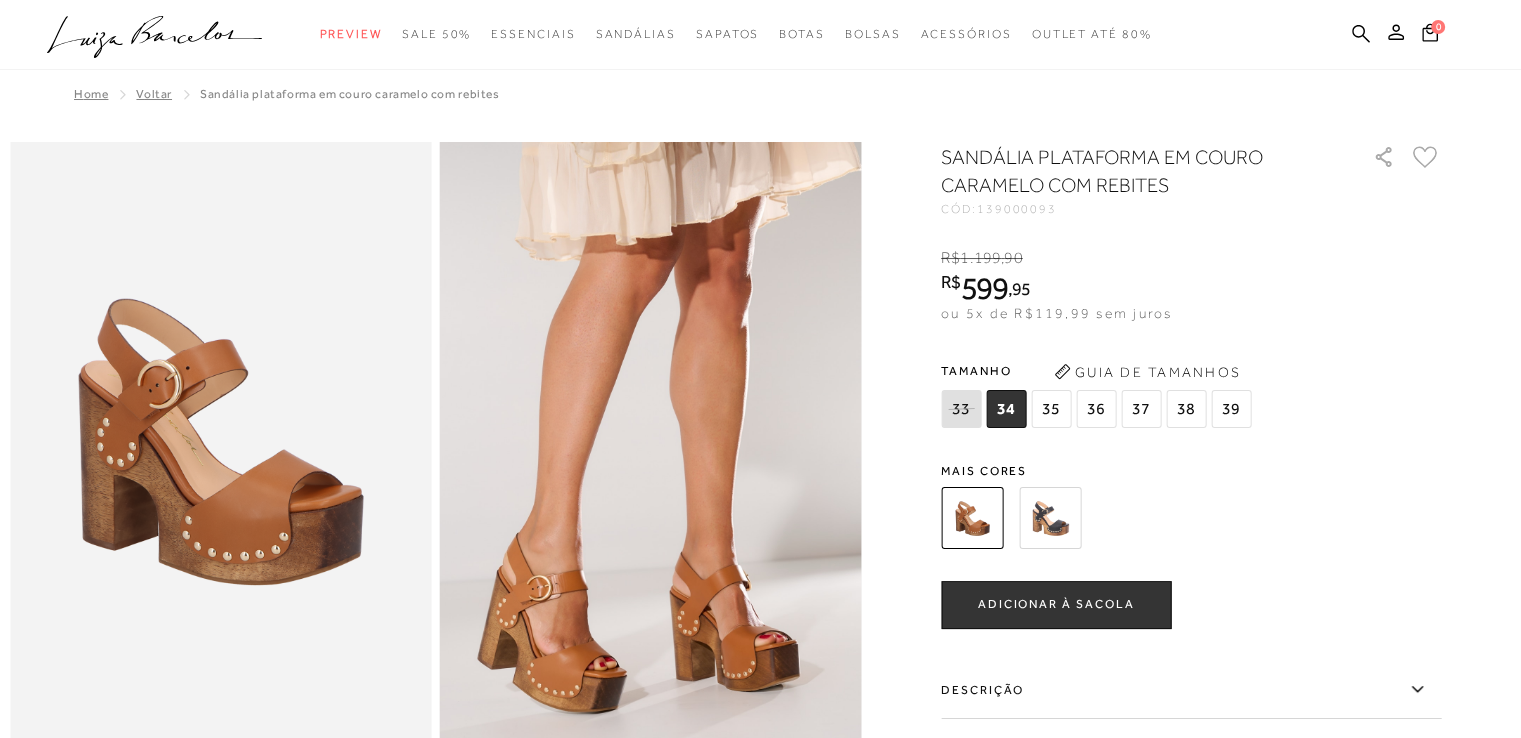 click on "139000093" at bounding box center [1017, 209] 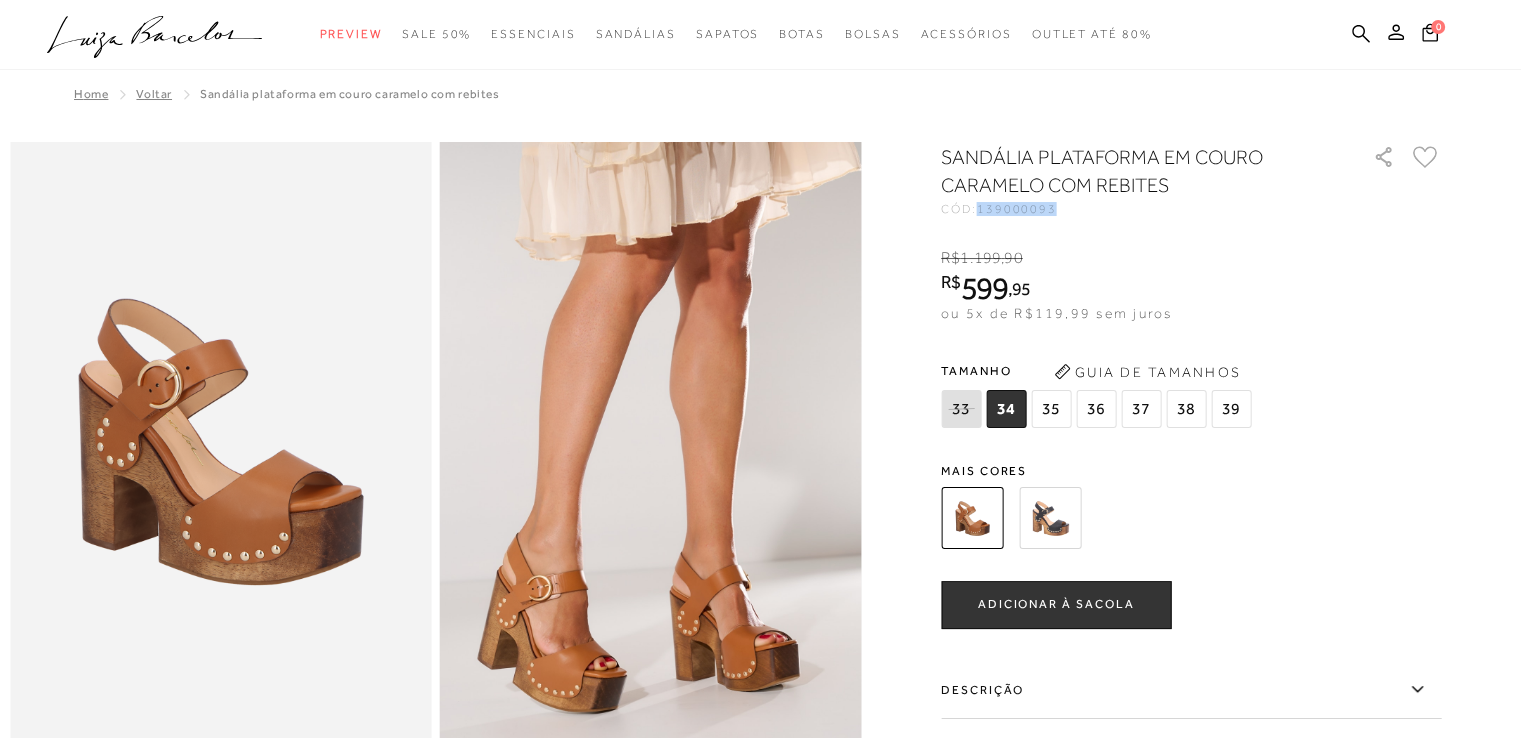 click on "139000093" at bounding box center (1017, 209) 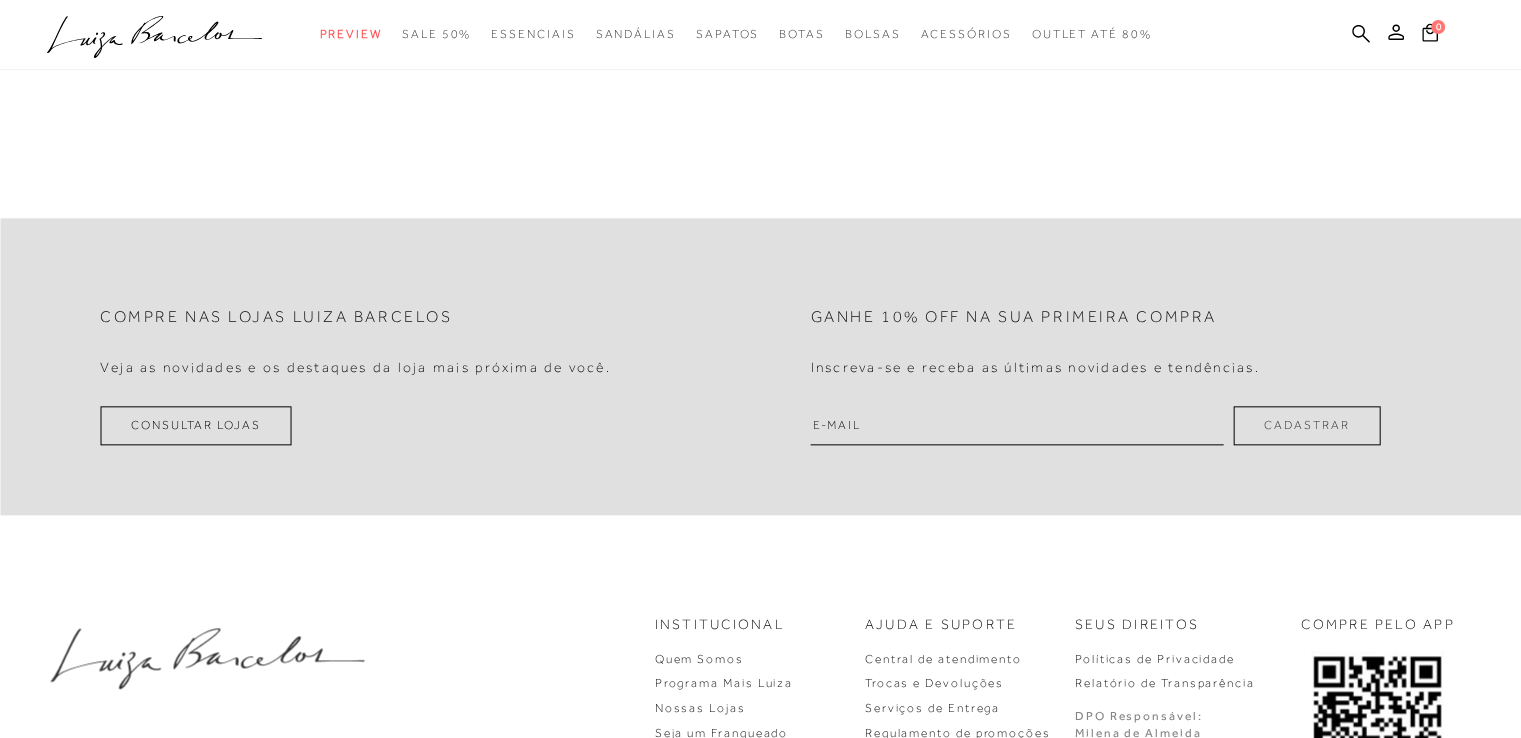 scroll, scrollTop: 2462, scrollLeft: 0, axis: vertical 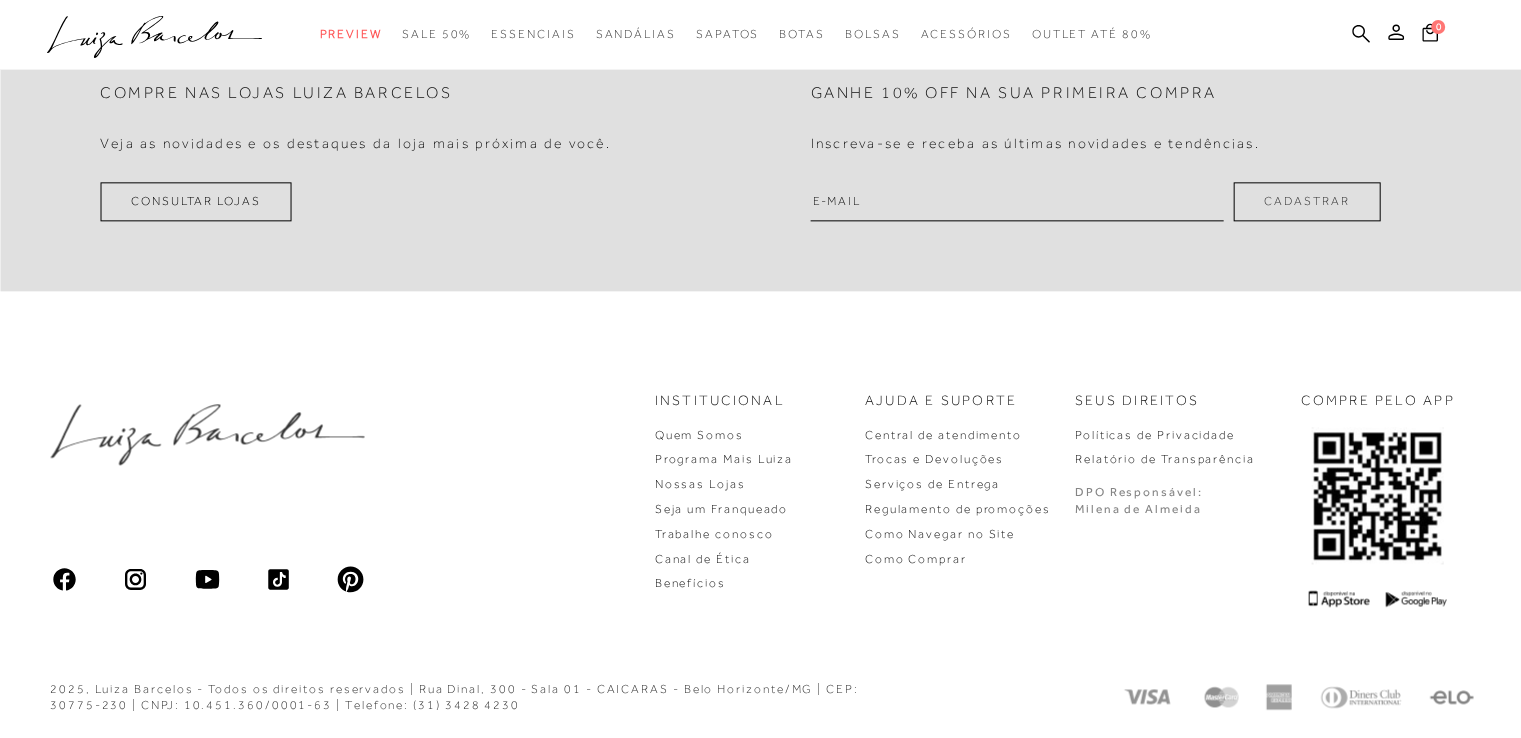 click on "Nossas Lojas" at bounding box center (724, 484) 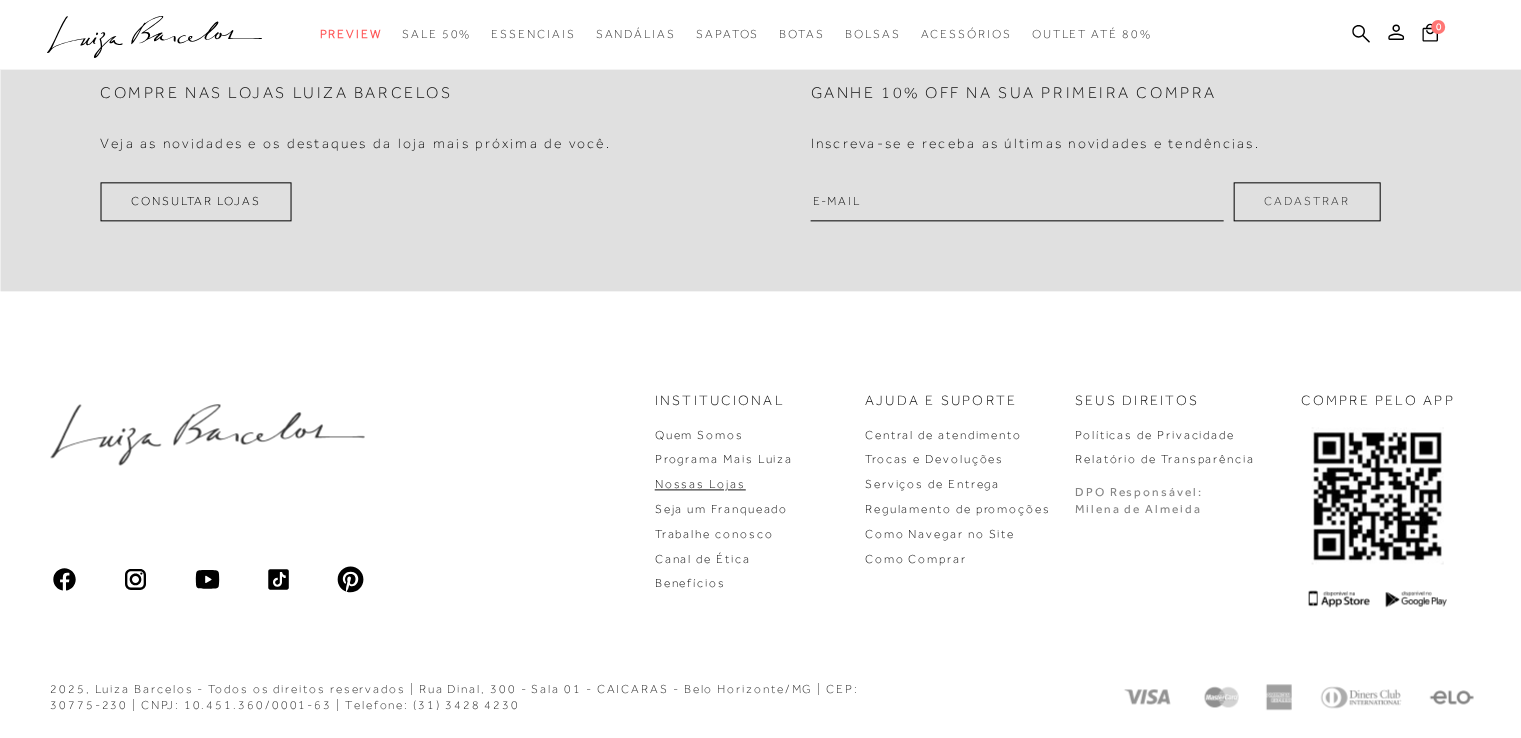 click on "Nossas Lojas" at bounding box center [700, 484] 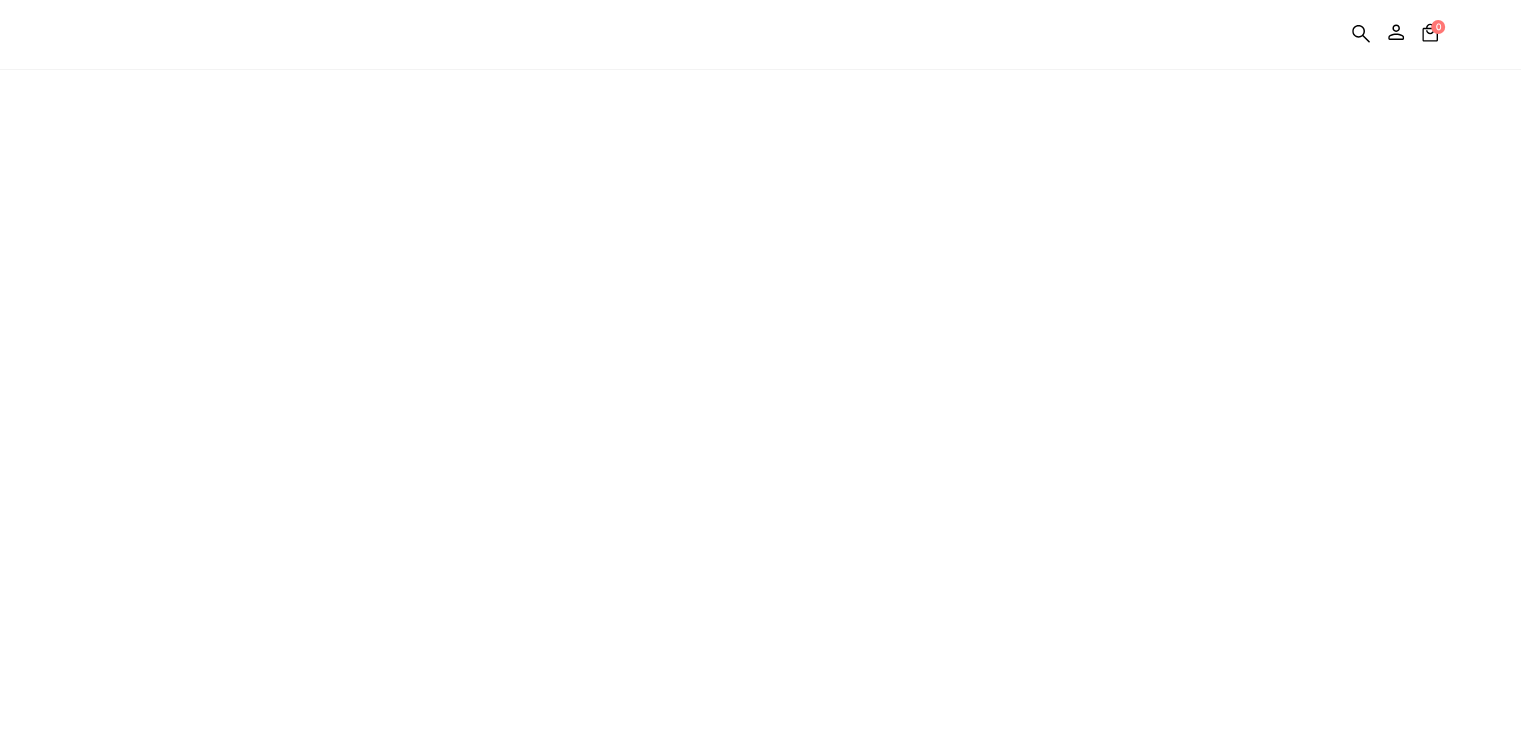 scroll, scrollTop: 0, scrollLeft: 0, axis: both 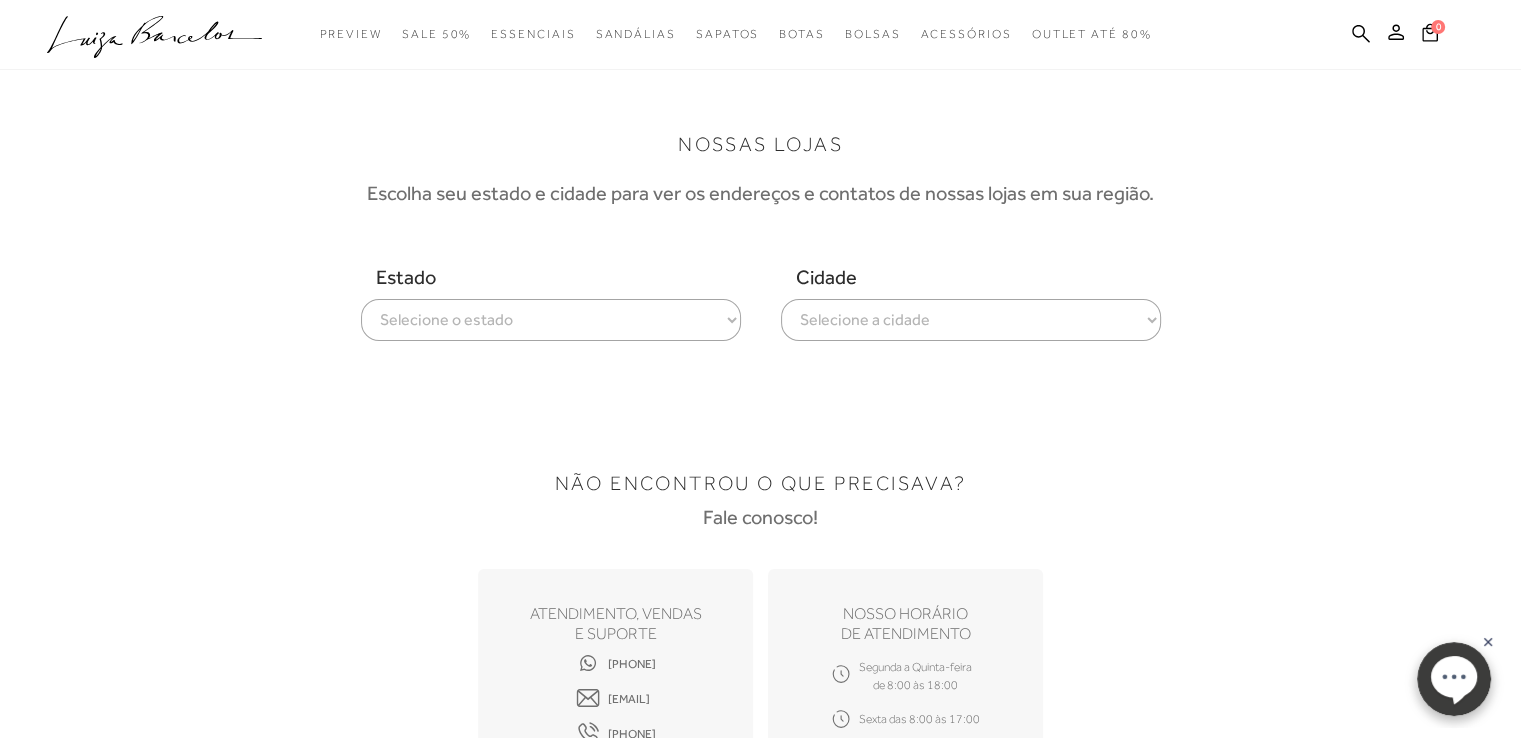 click on "Selecione o estado Alagoas Amazonas Bahia Ceará Distrito Federal Espírito Santo Goiás Maranhão Mato Grosso Mato Grosso Do Sul Minas Gerais Paraná Paraíba Pará Pernambuco Piauí Rio Grande Do Norte Rio Grande Do Sul Rio de Janeiro Santa Catarina São Paulo Tocantins" at bounding box center [551, 320] 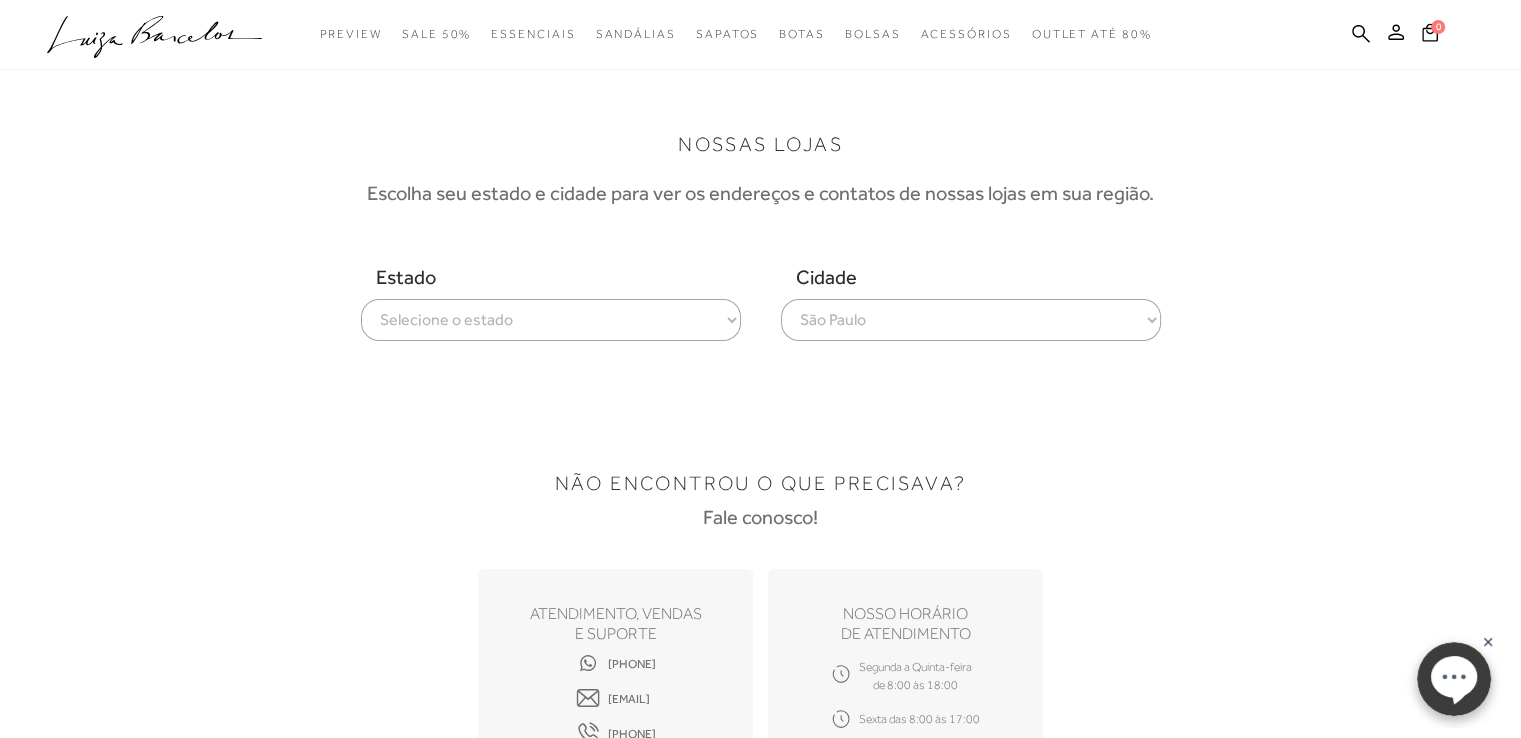 click on "Selecione a cidade ver todas Americana Araraquara Barueri Bauru Campinas Presidente Prudente Ribeirão Preto Santos Sorocaba São José Do Rio Preto São José Dos Campos São Paulo" at bounding box center [971, 320] 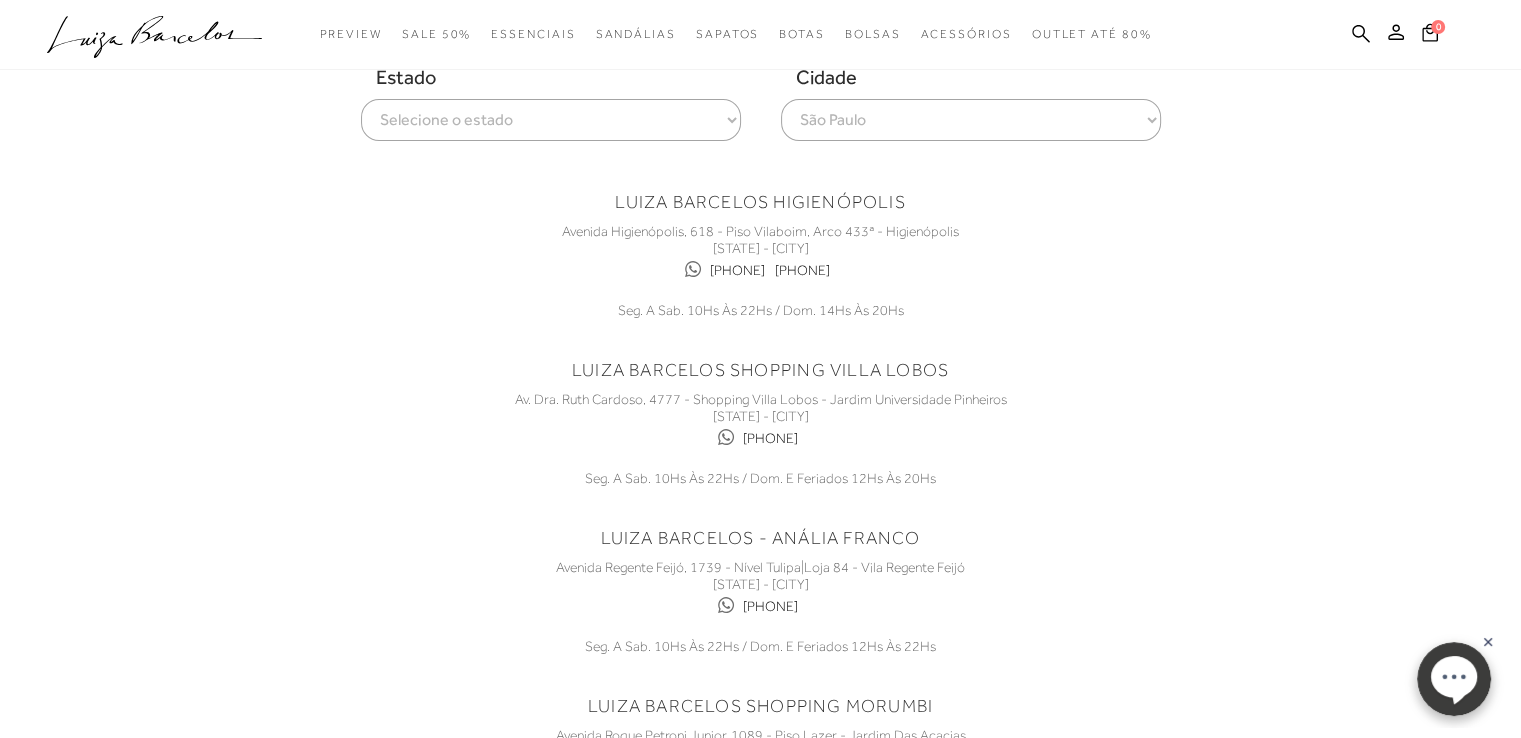 scroll, scrollTop: 200, scrollLeft: 0, axis: vertical 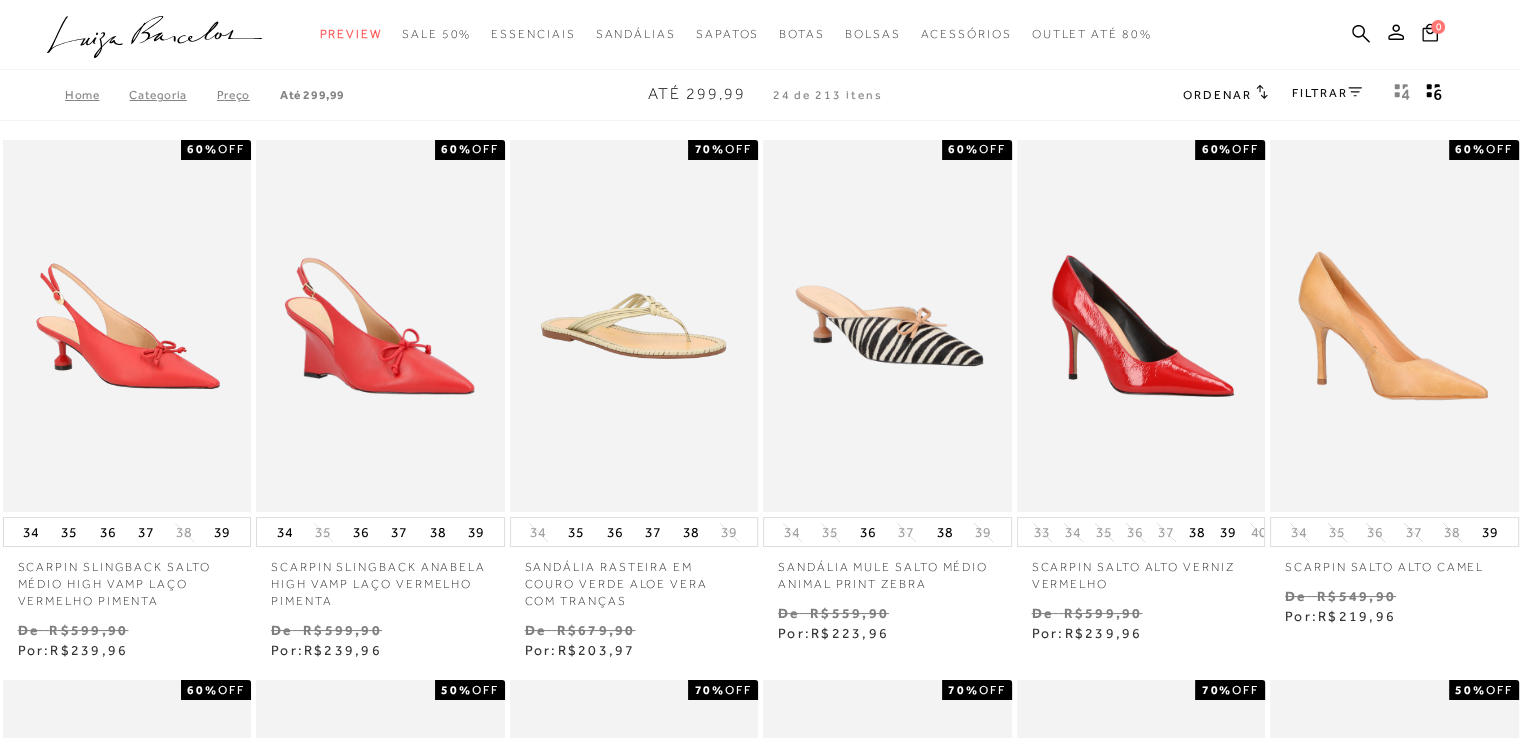 click 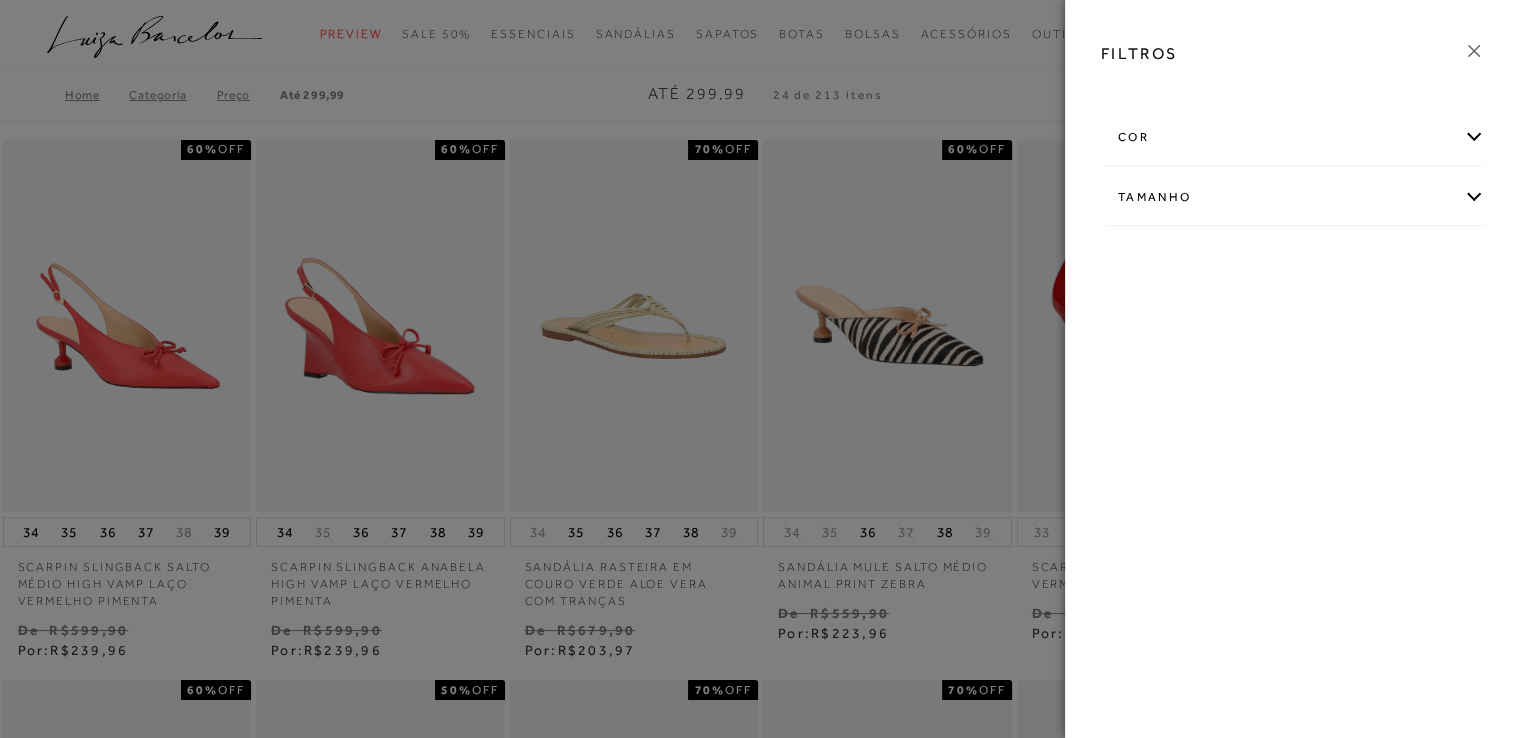 click on "Tamanho" at bounding box center (1293, 197) 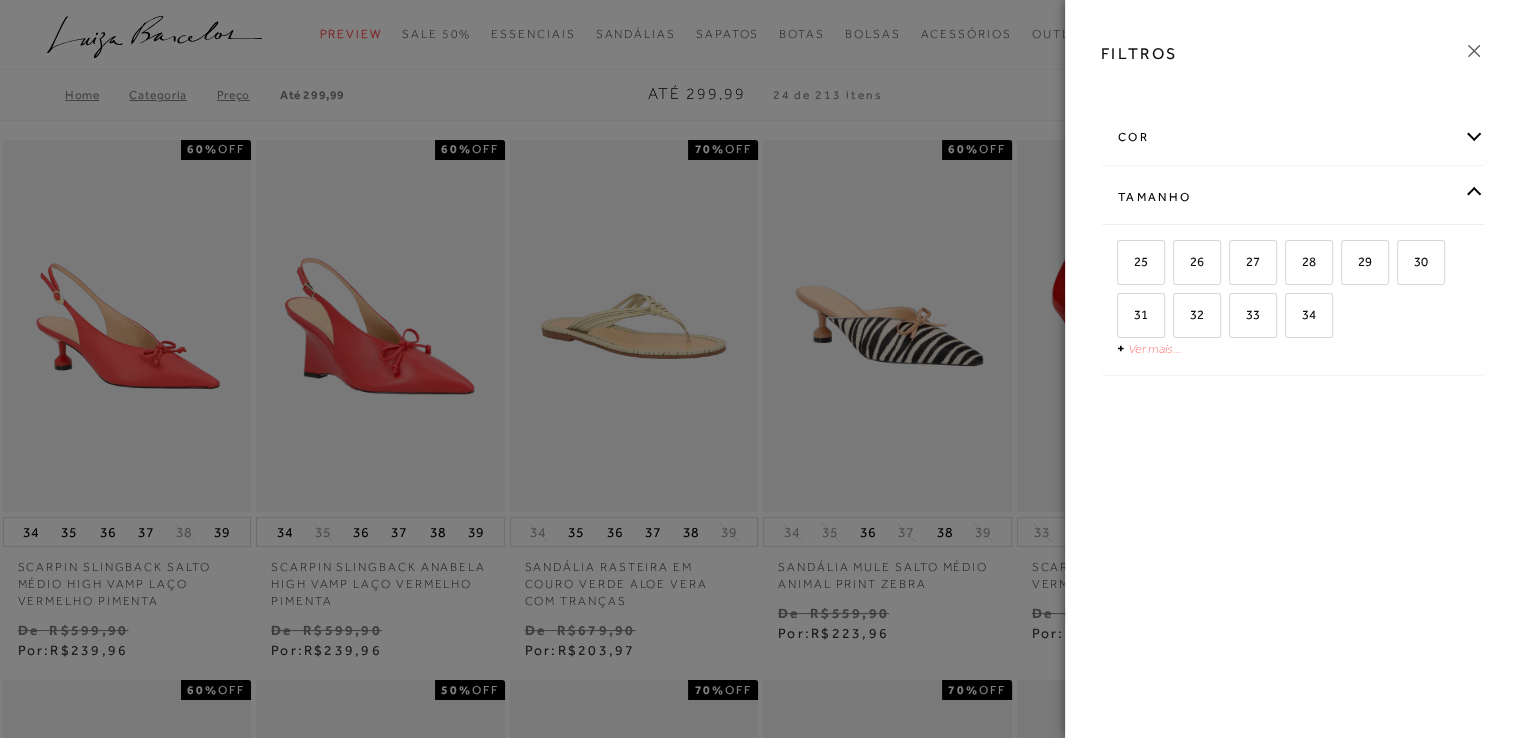 click on "Ver mais..." at bounding box center (1155, 348) 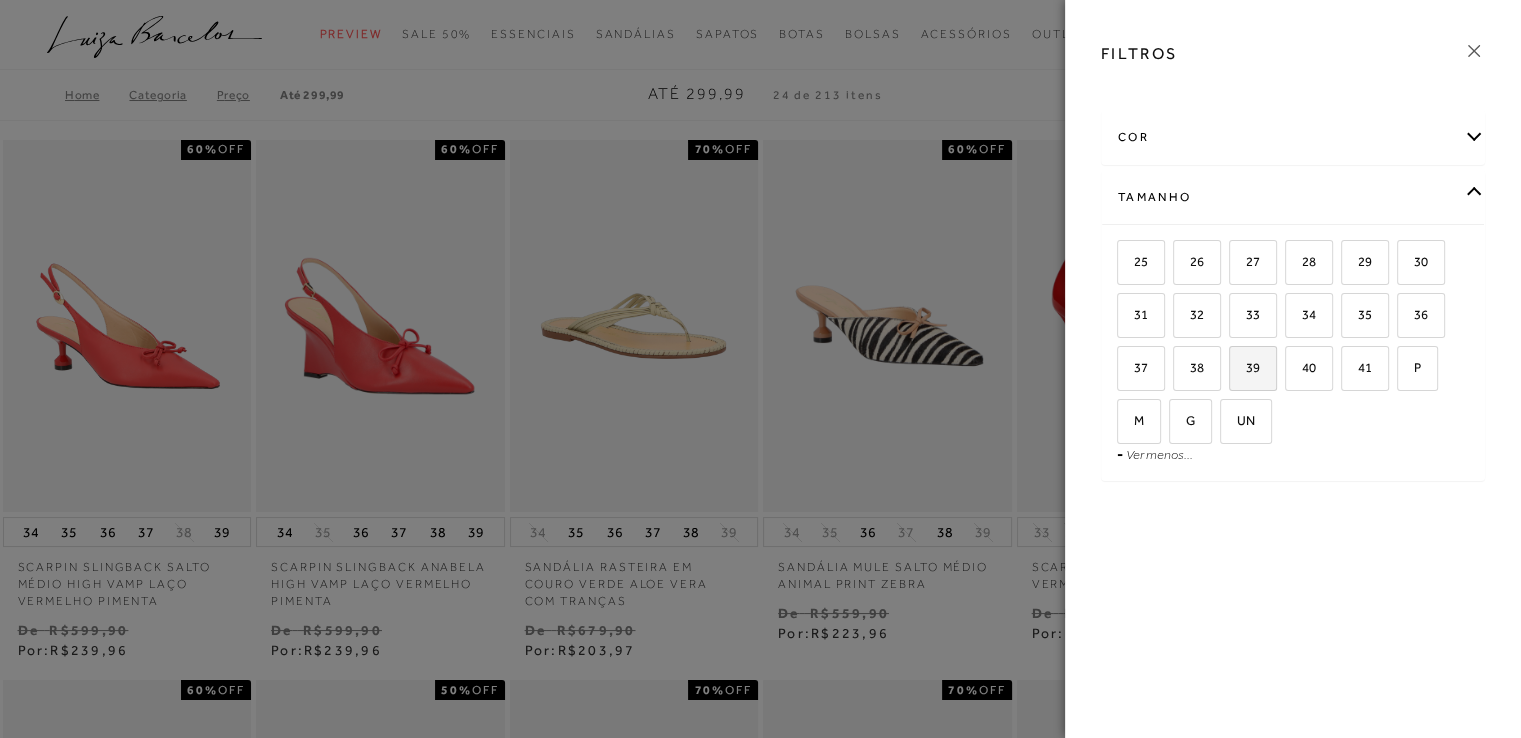 click on "39" at bounding box center (1245, 367) 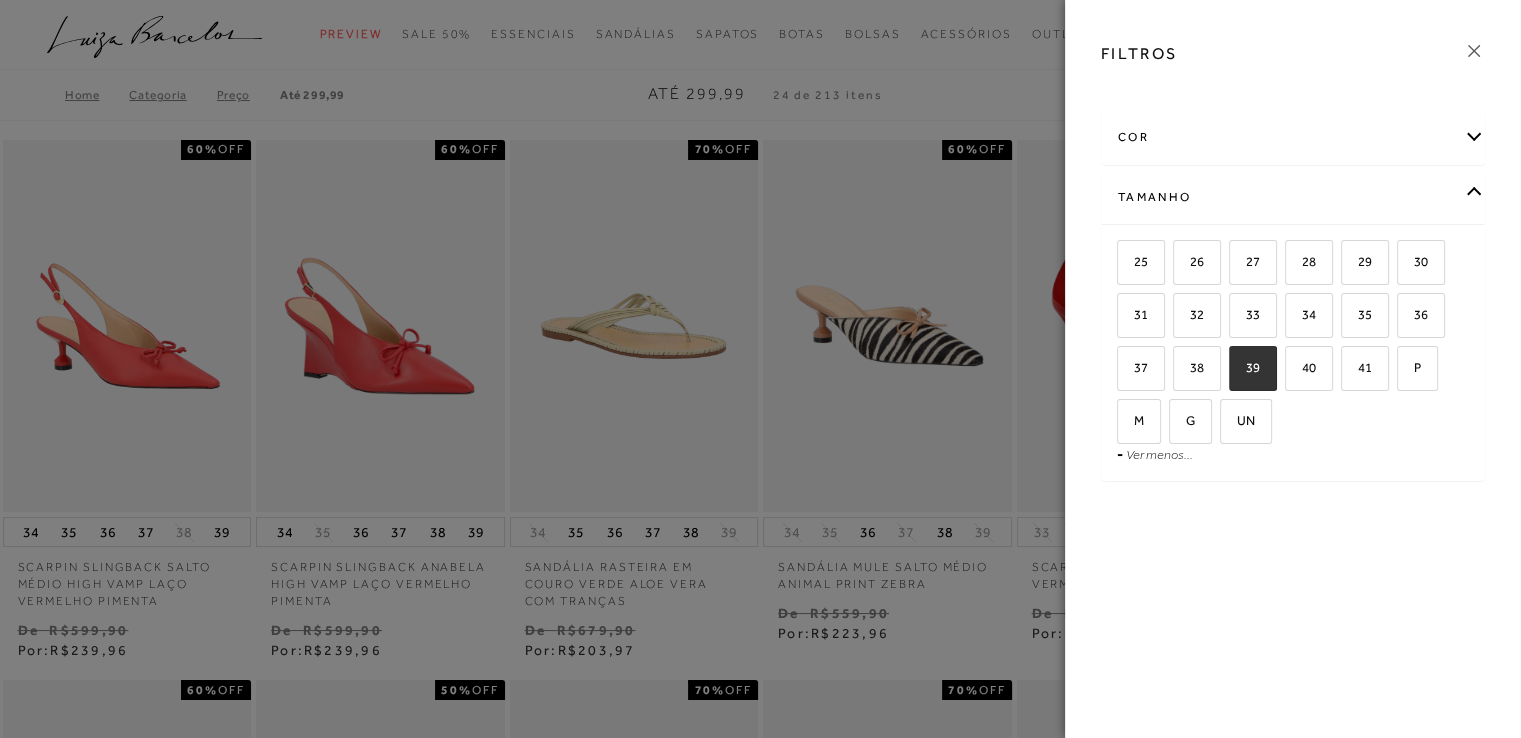 checkbox on "true" 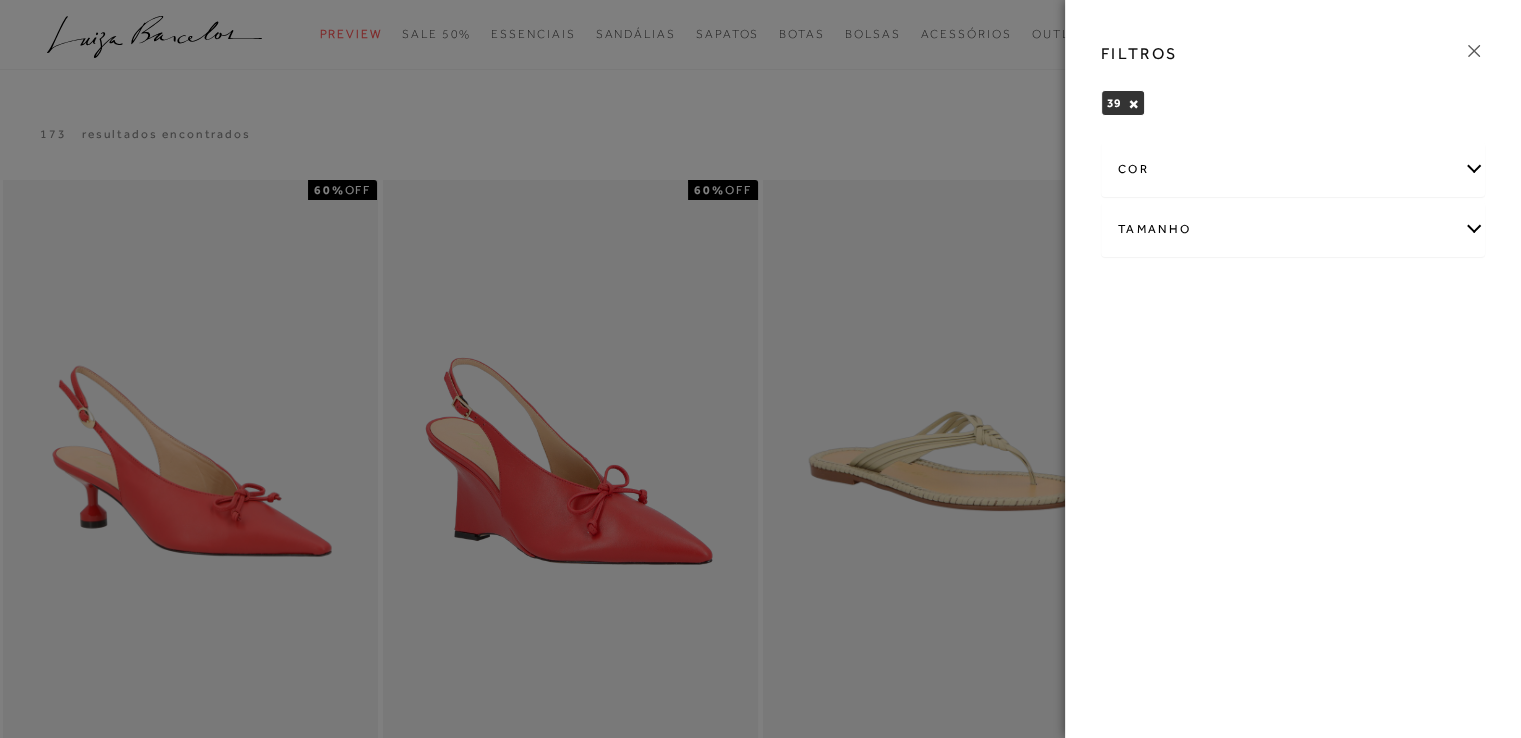 click at bounding box center (760, 369) 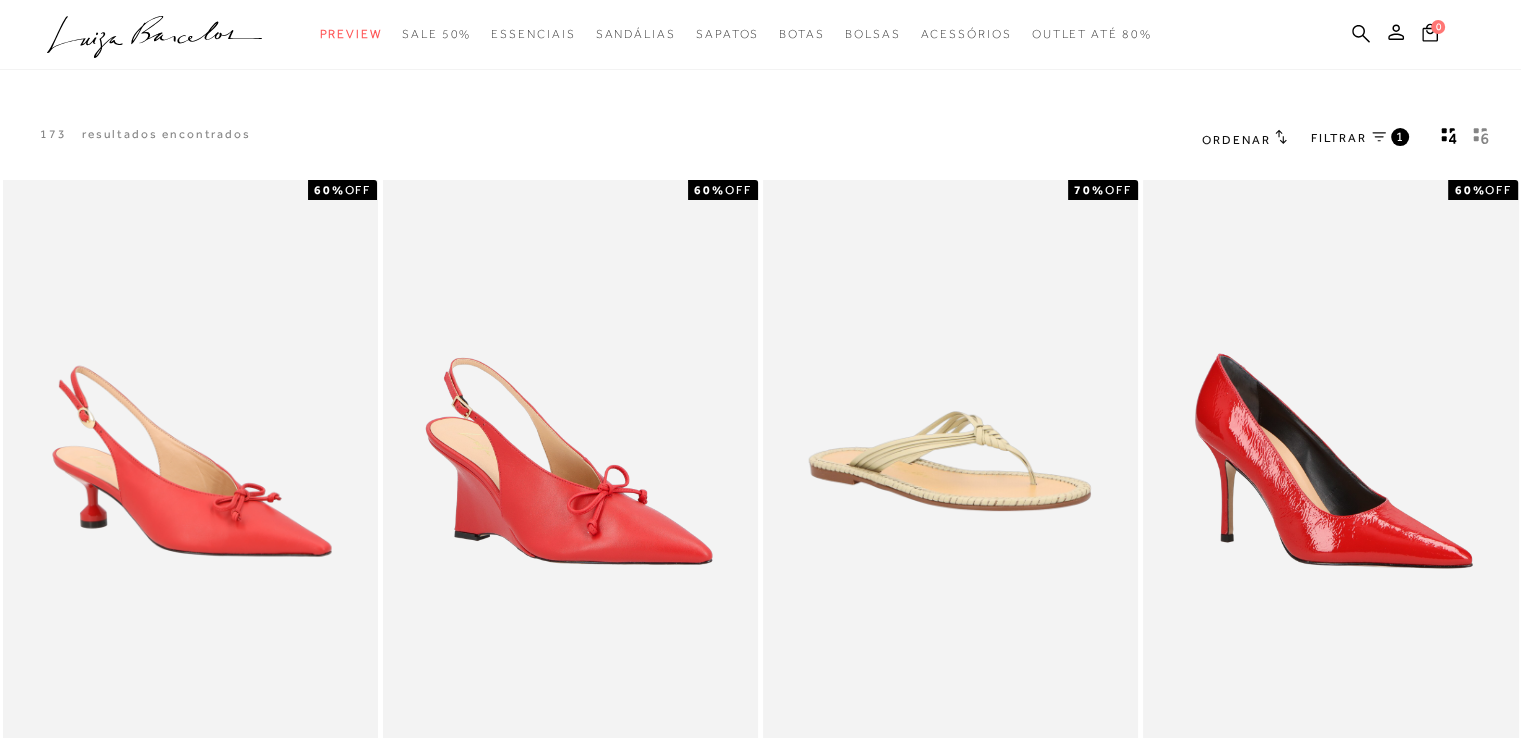click 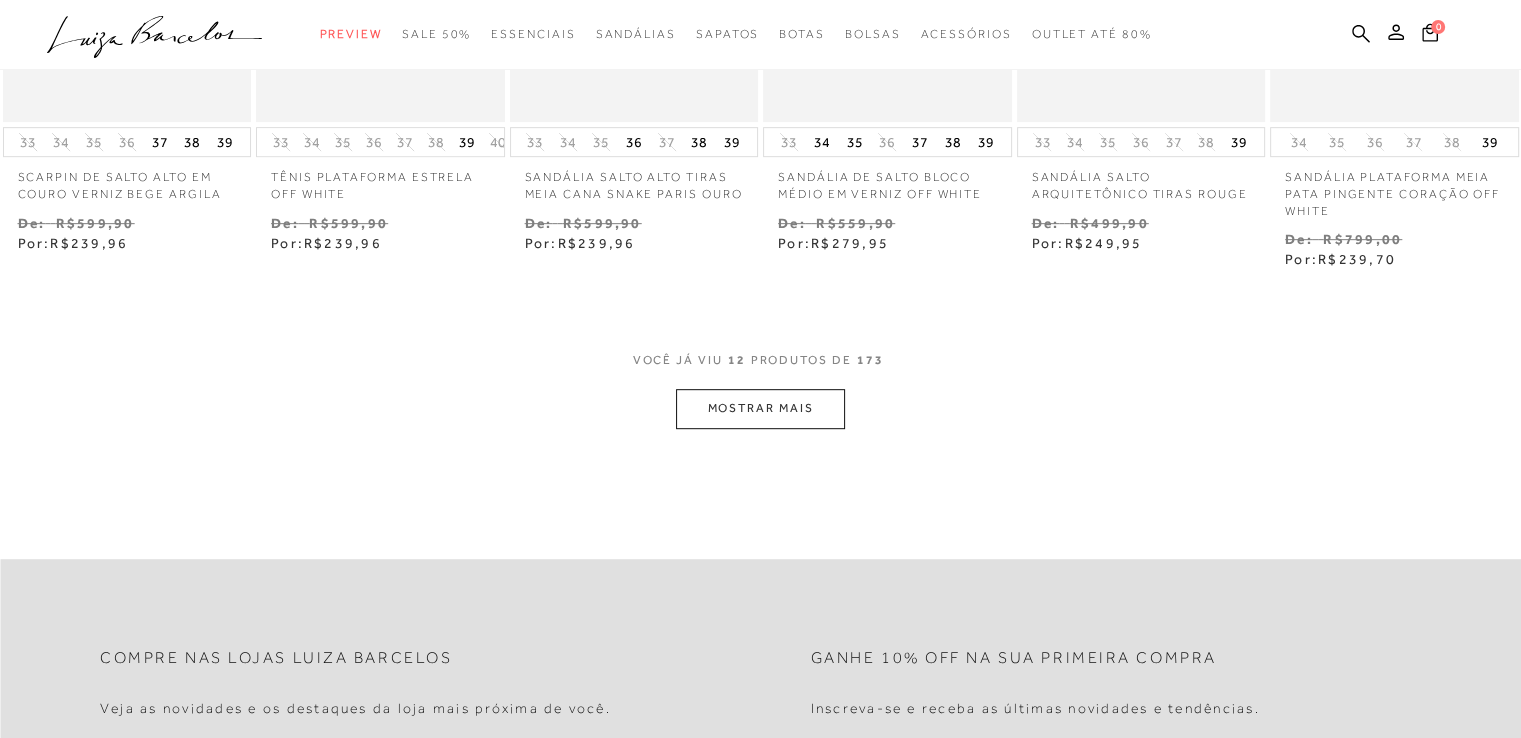 scroll, scrollTop: 1000, scrollLeft: 0, axis: vertical 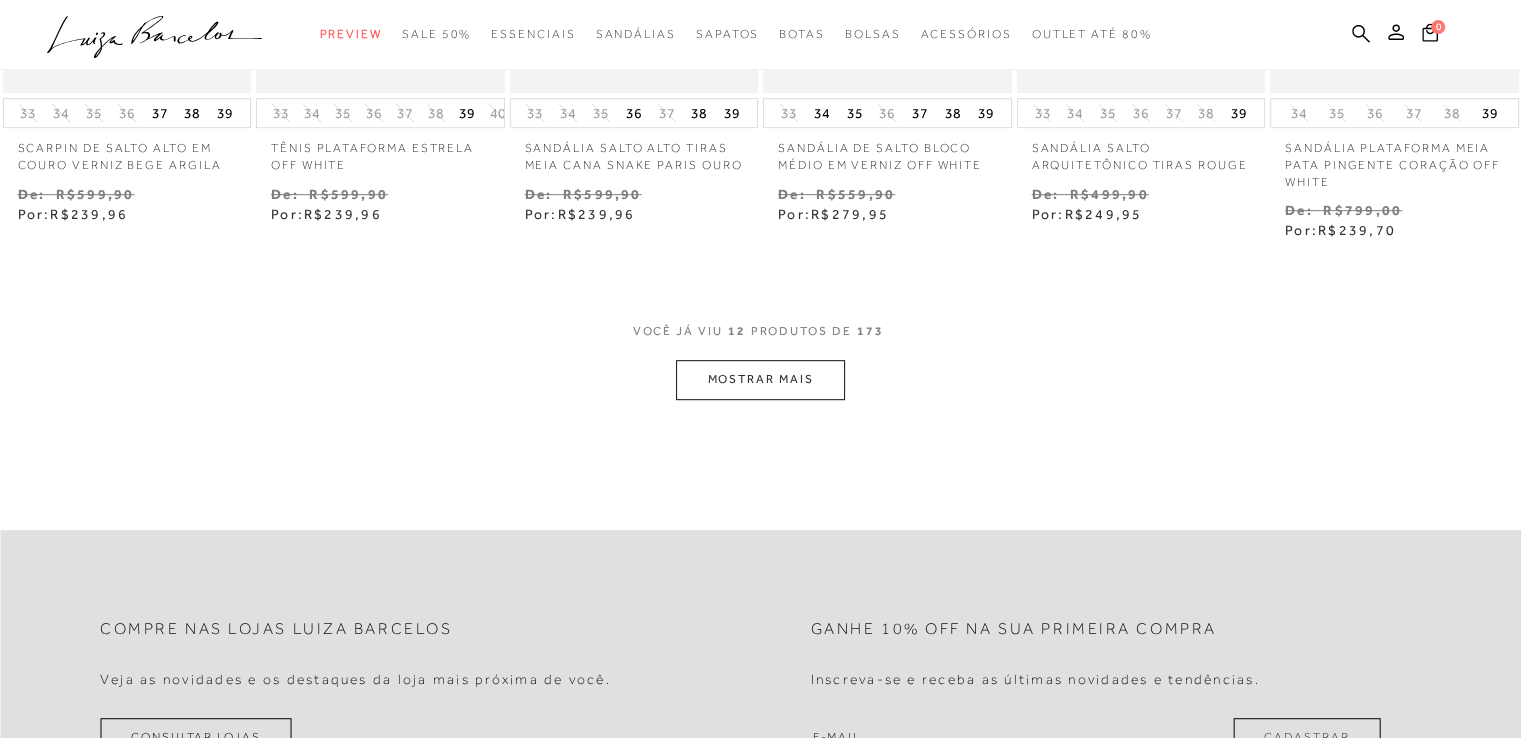 click on "MOSTRAR MAIS" at bounding box center [760, 379] 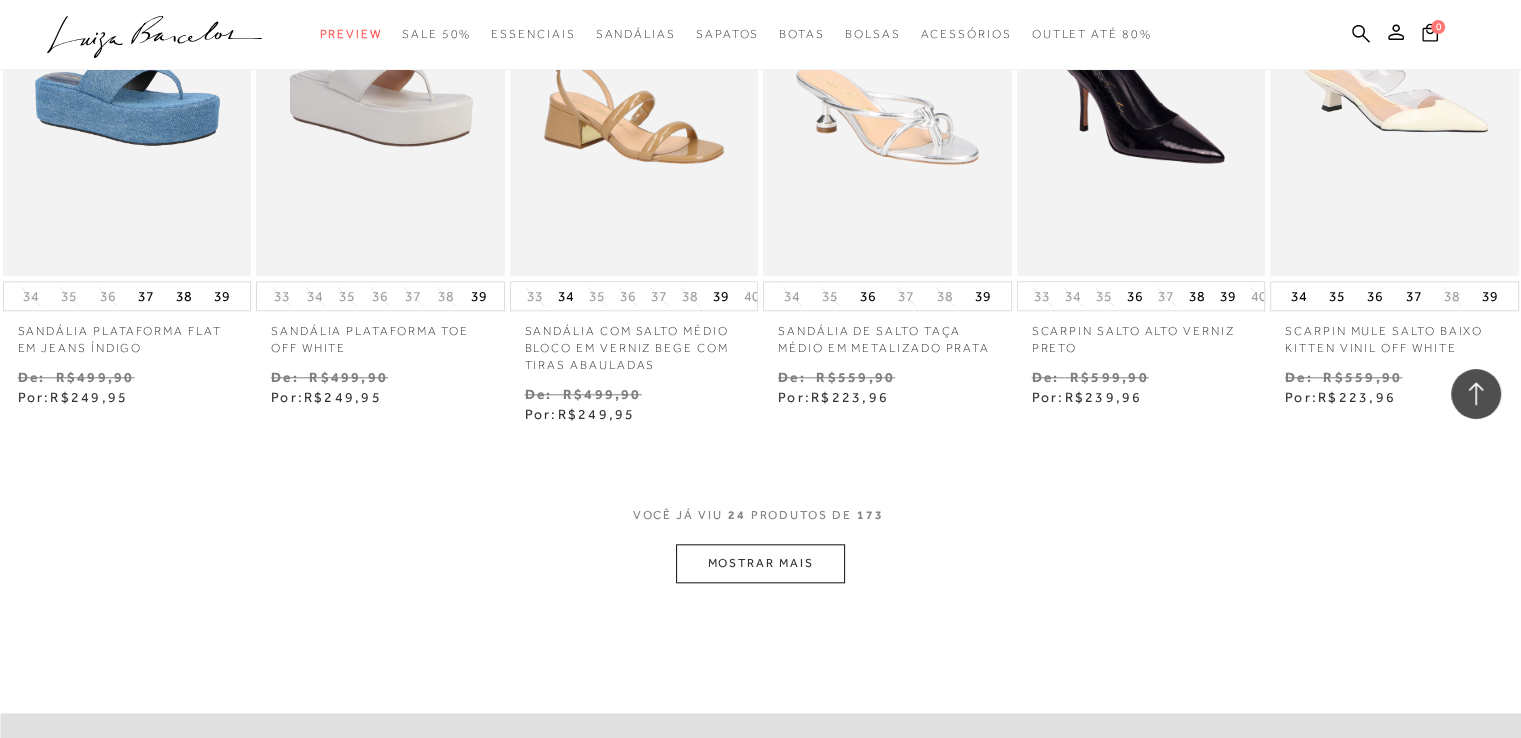 scroll, scrollTop: 1900, scrollLeft: 0, axis: vertical 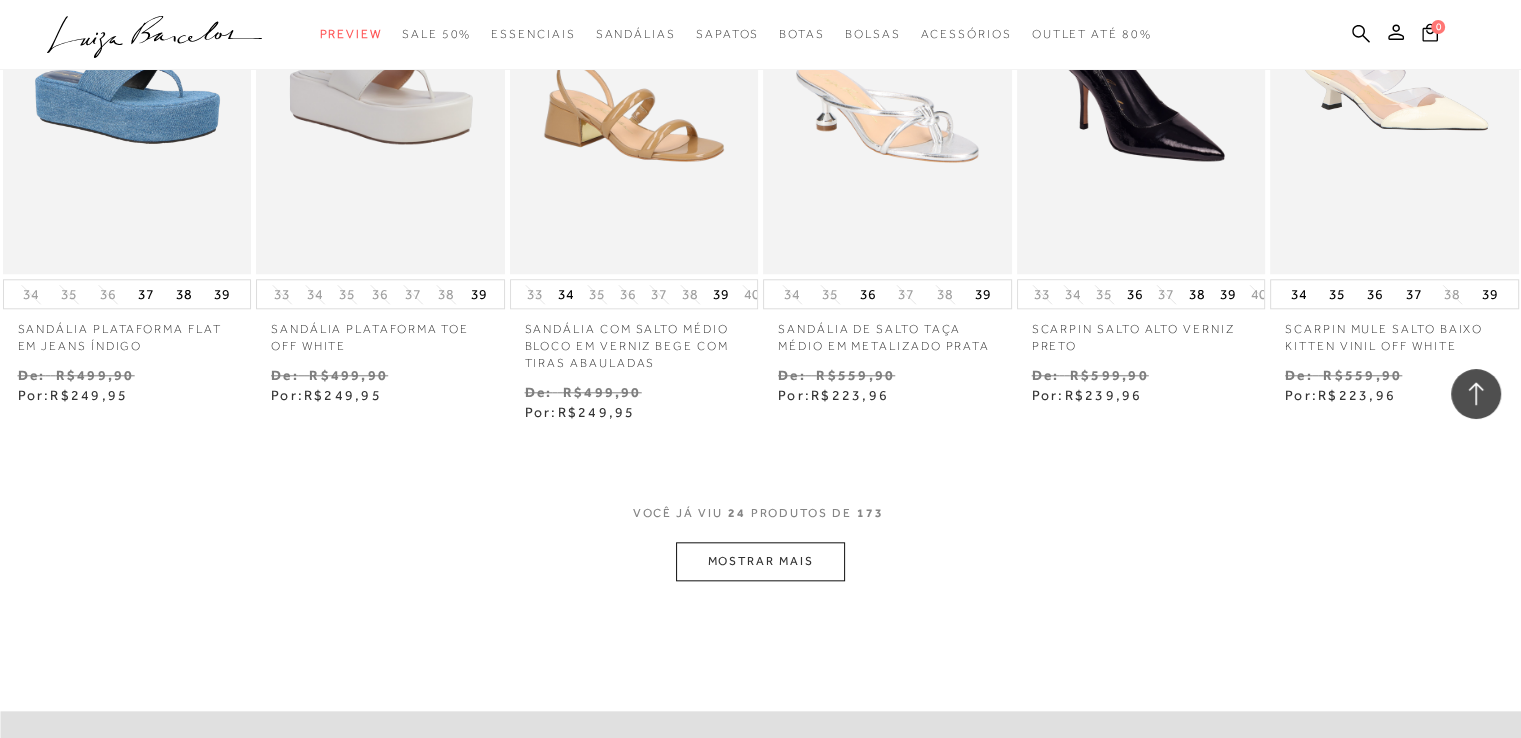click on "MOSTRAR MAIS" at bounding box center [760, 561] 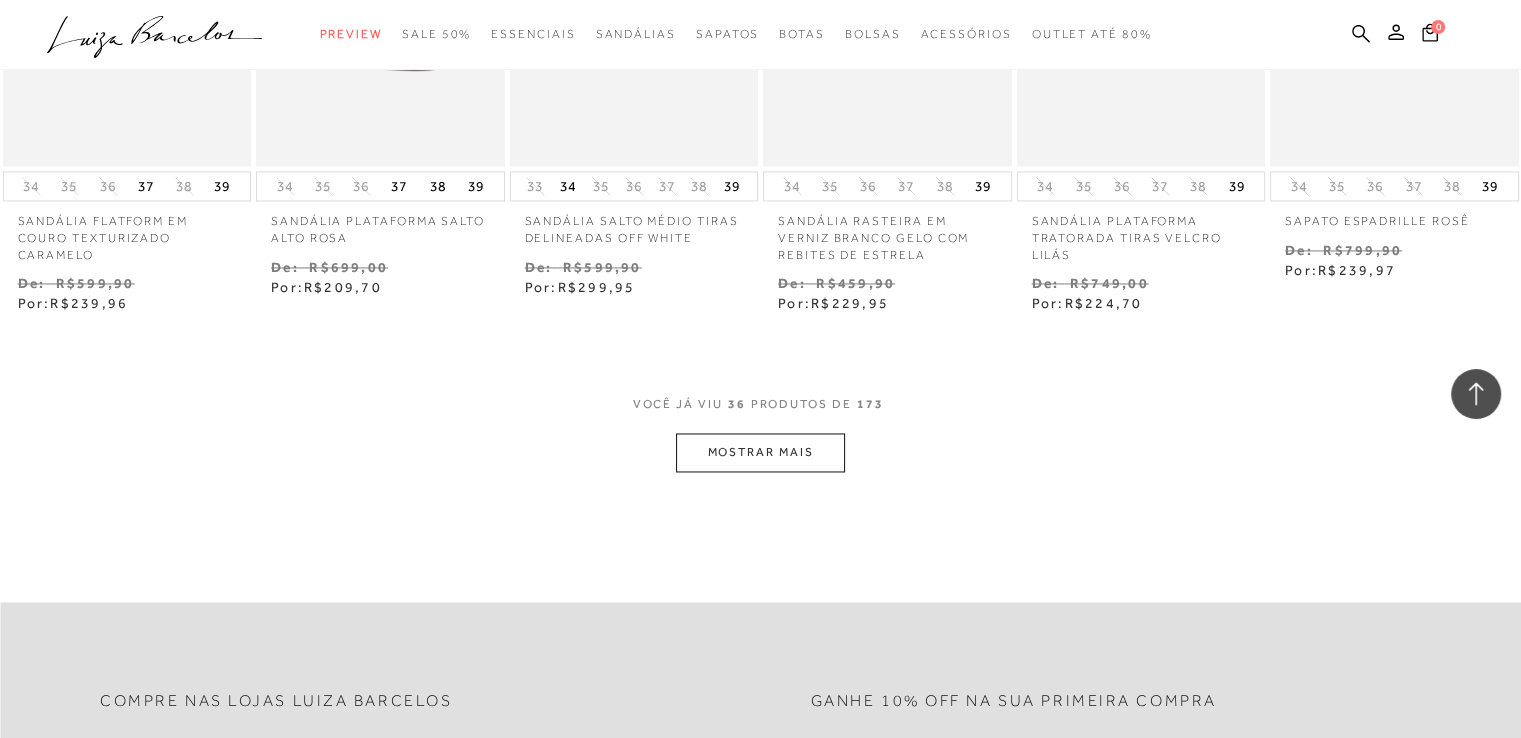 scroll, scrollTop: 3100, scrollLeft: 0, axis: vertical 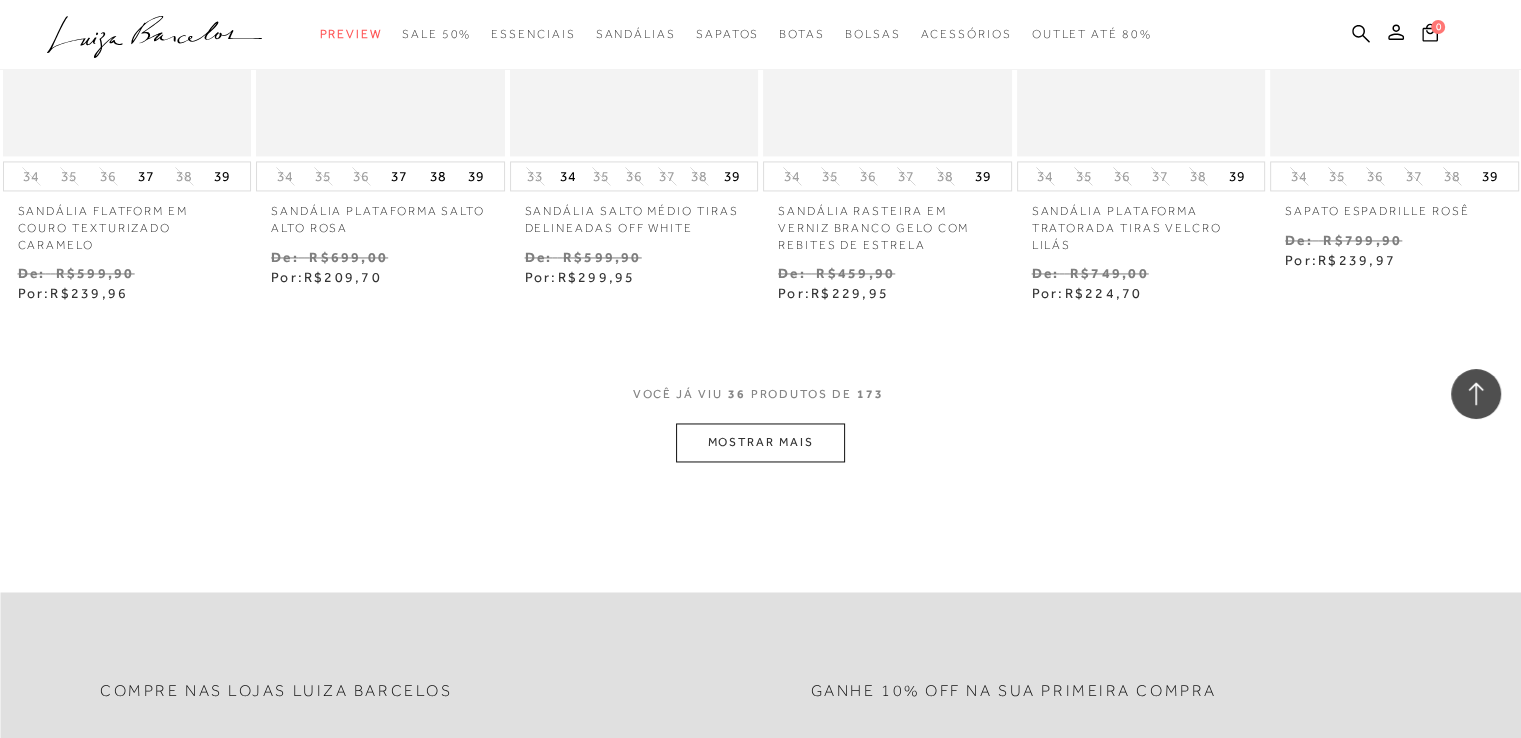 click on "MOSTRAR MAIS" at bounding box center [760, 442] 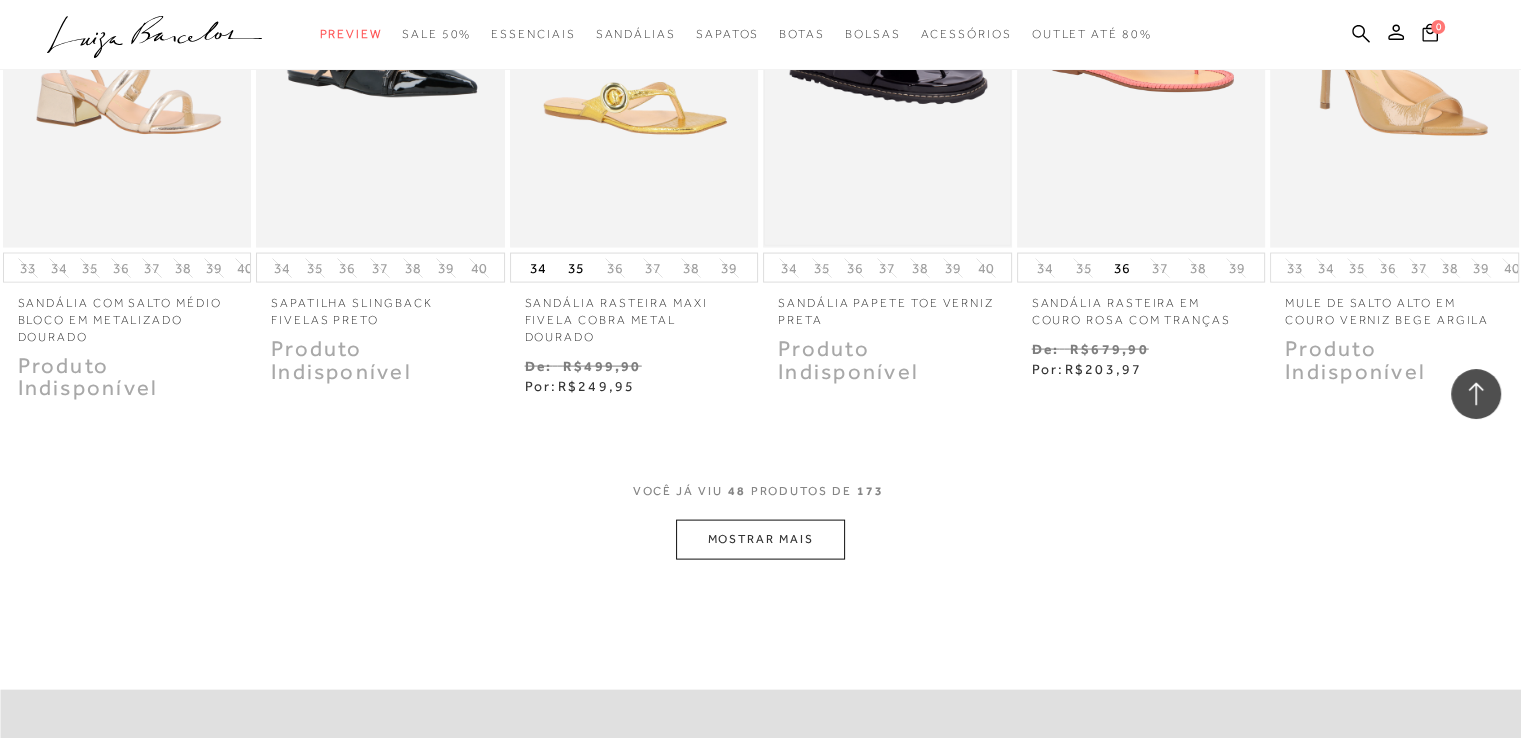 scroll, scrollTop: 4100, scrollLeft: 0, axis: vertical 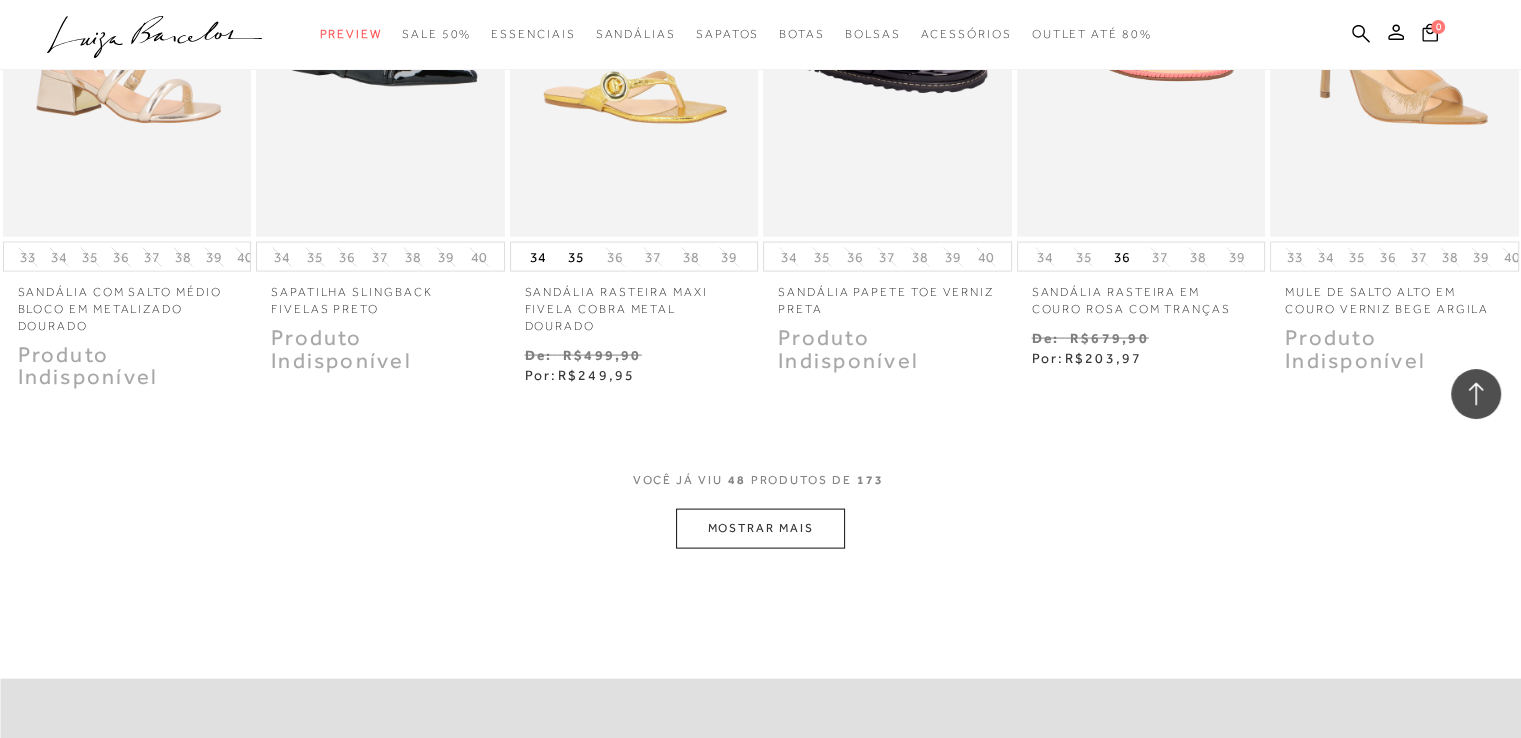click on "MOSTRAR MAIS" at bounding box center (760, 528) 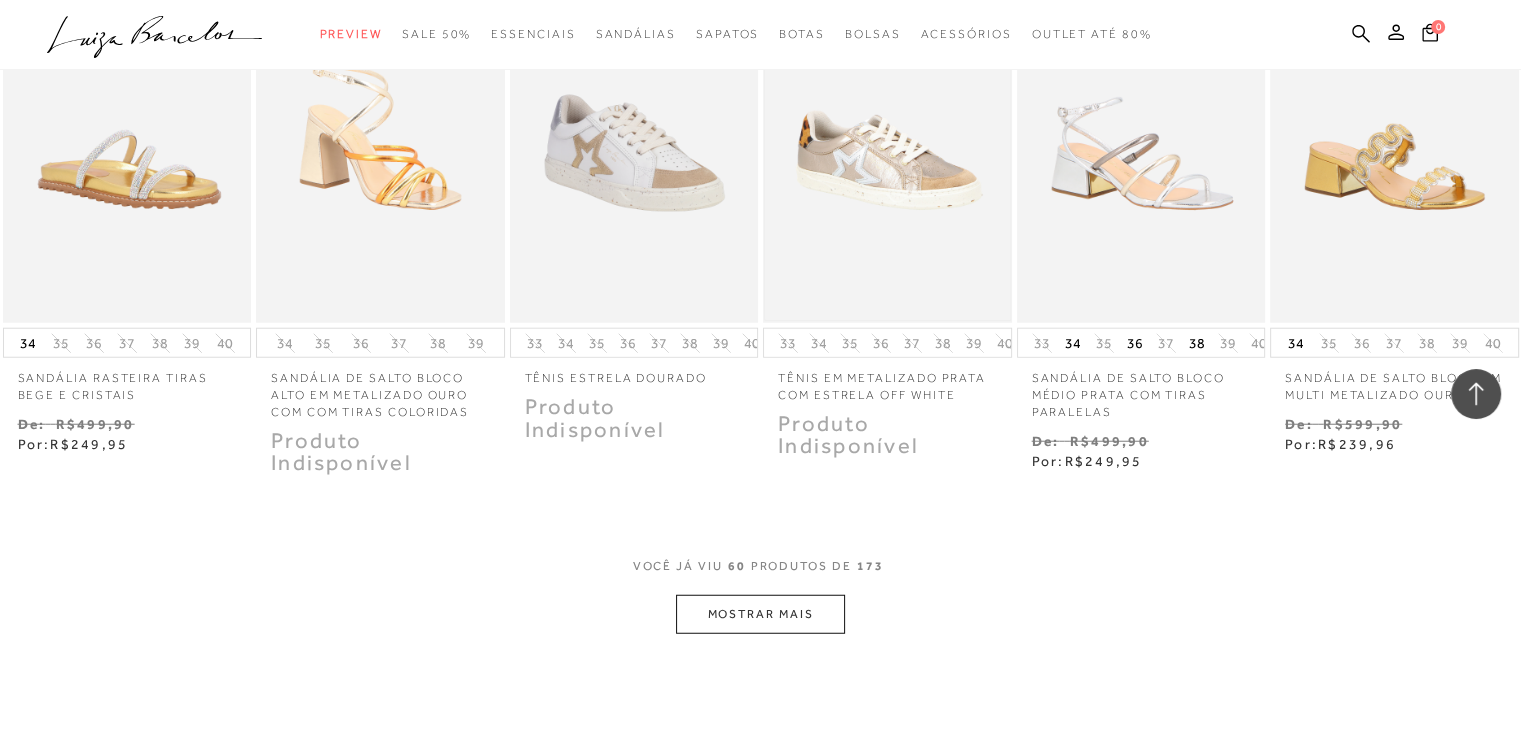 scroll, scrollTop: 5100, scrollLeft: 0, axis: vertical 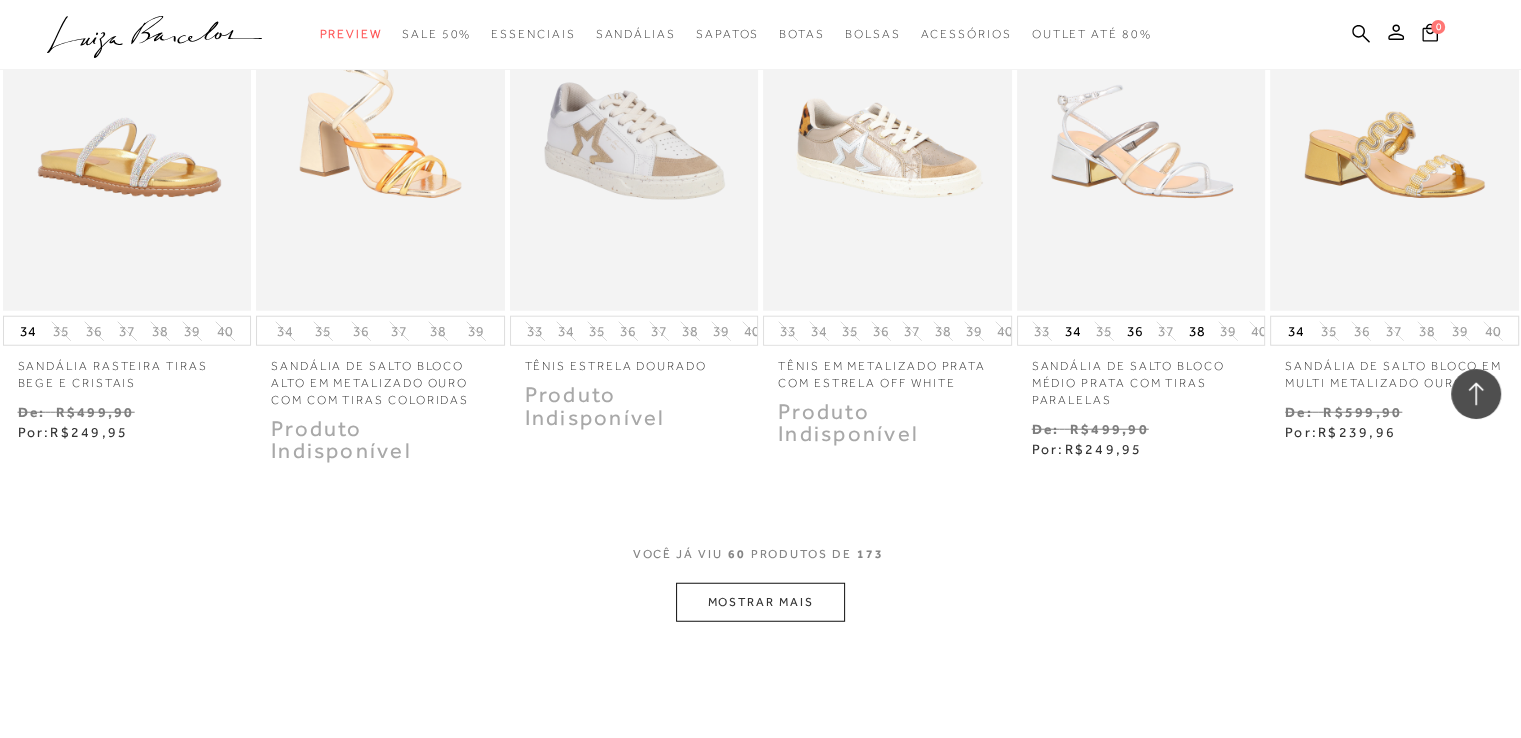 click on "MOSTRAR MAIS" at bounding box center (760, 602) 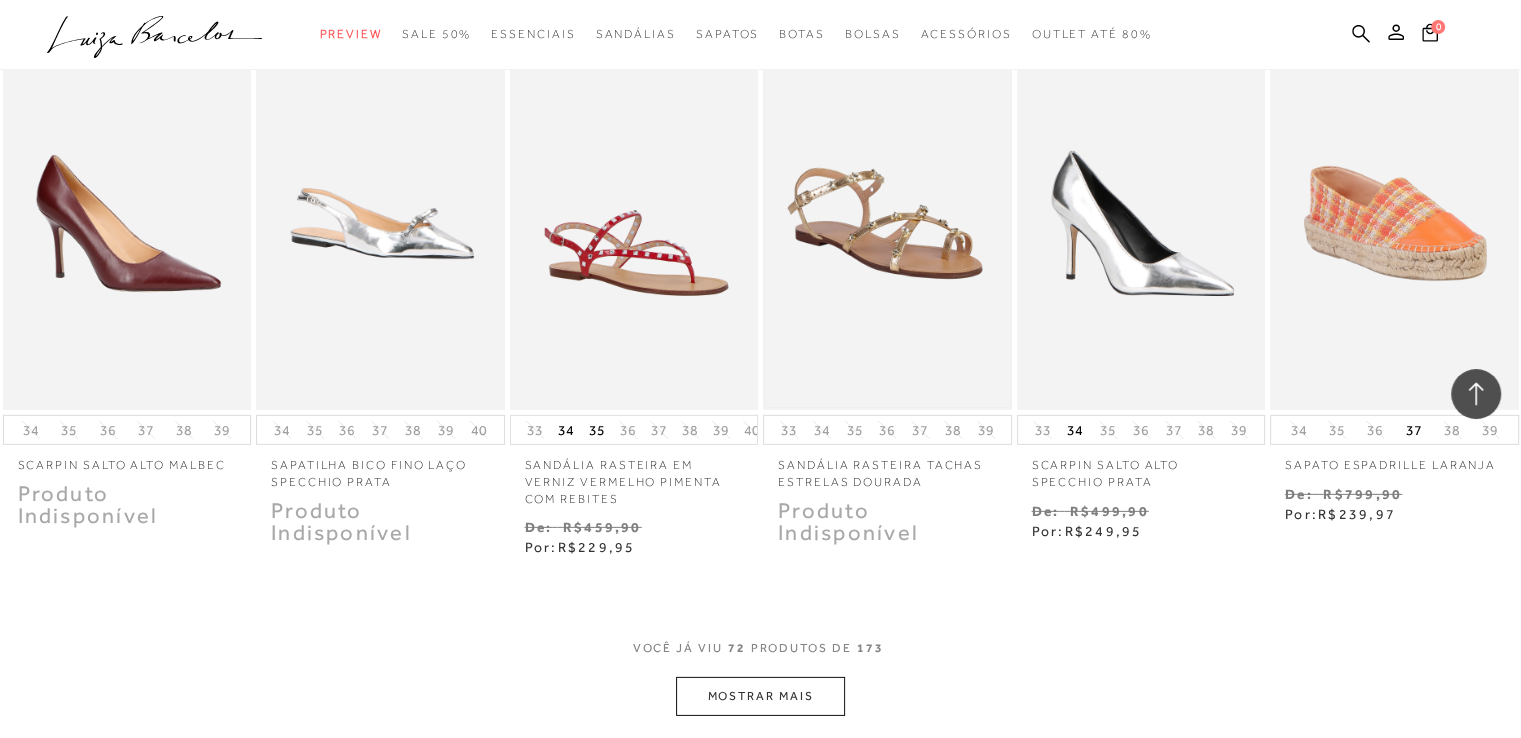 scroll, scrollTop: 6100, scrollLeft: 0, axis: vertical 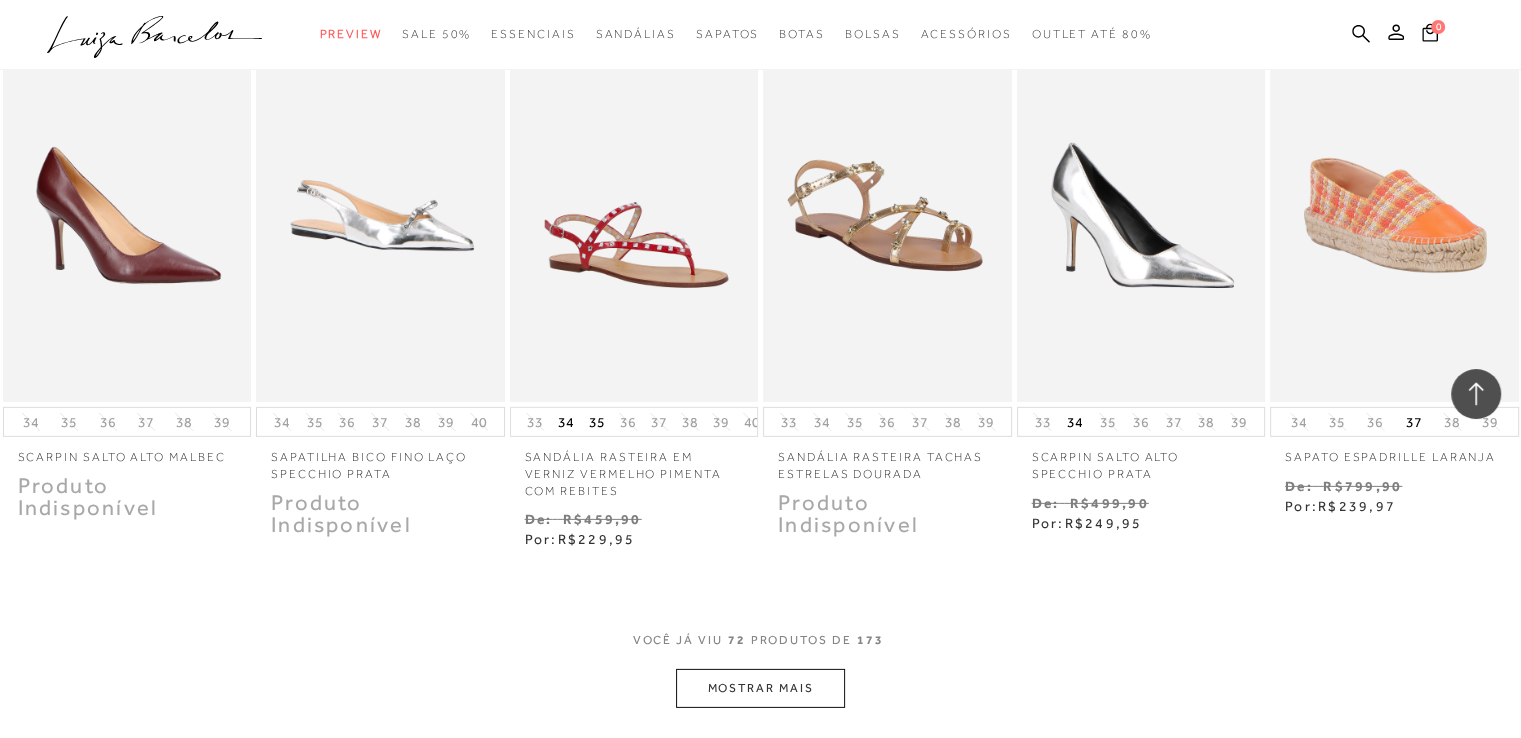 click on "MOSTRAR MAIS" at bounding box center (760, 688) 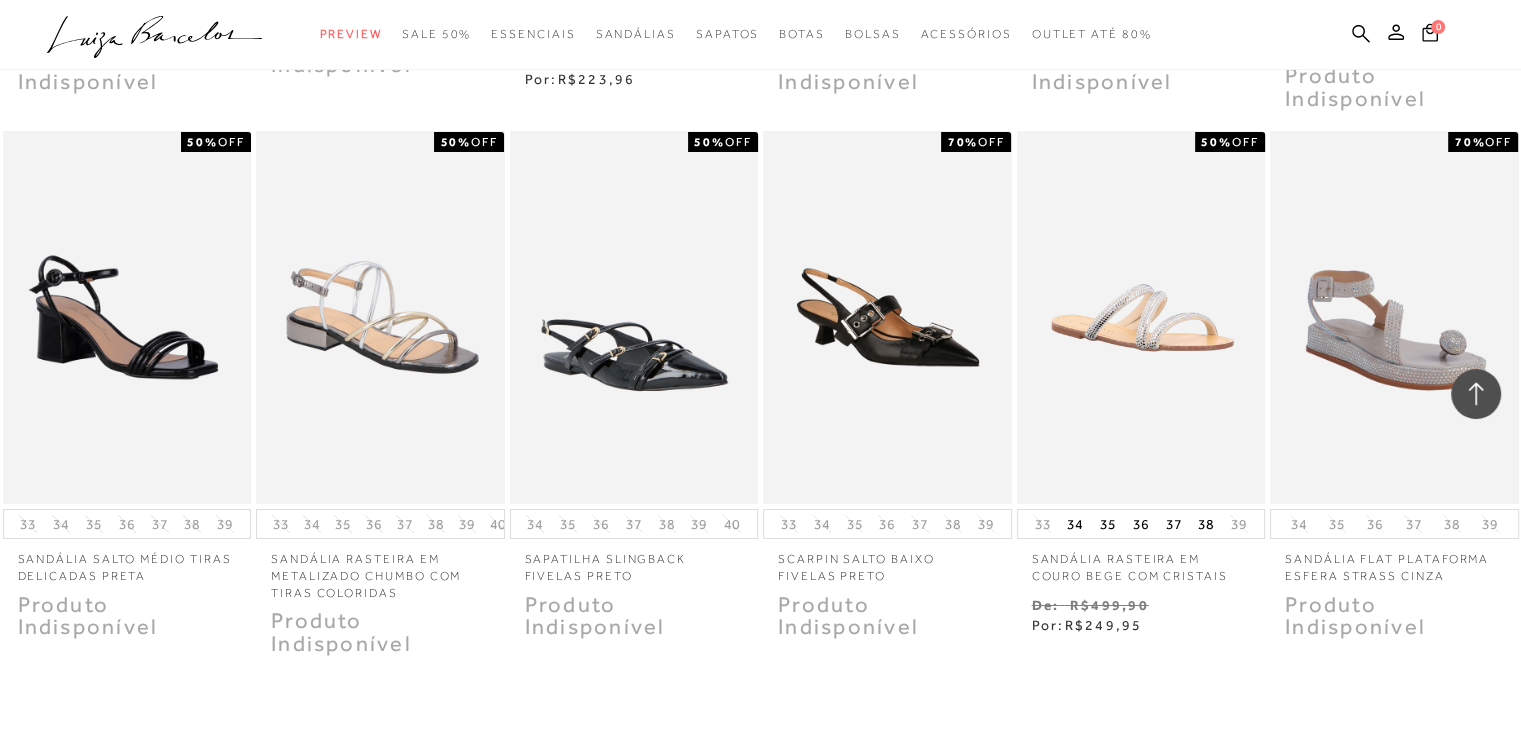 scroll, scrollTop: 7400, scrollLeft: 0, axis: vertical 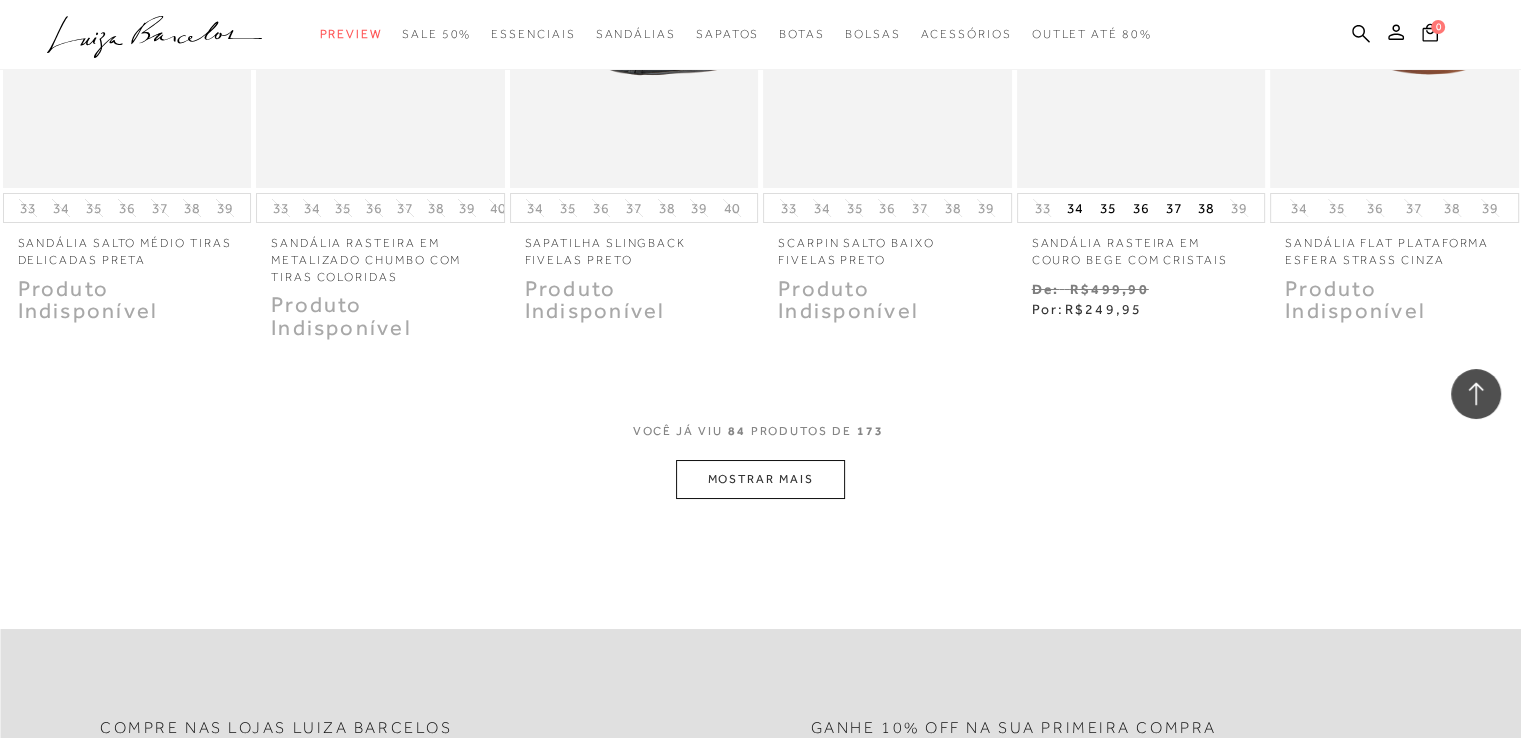 click on "MOSTRAR MAIS" at bounding box center [760, 479] 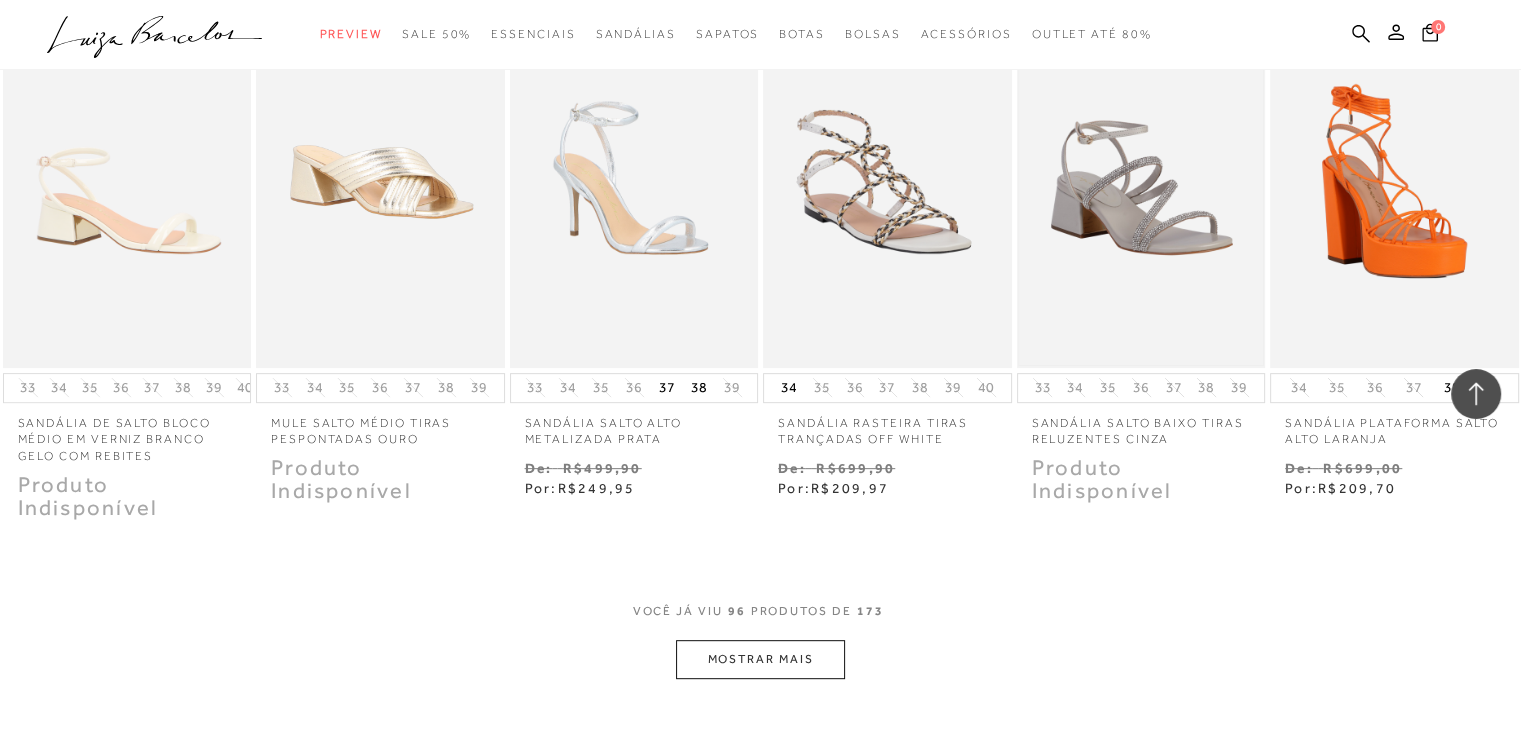 scroll, scrollTop: 8400, scrollLeft: 0, axis: vertical 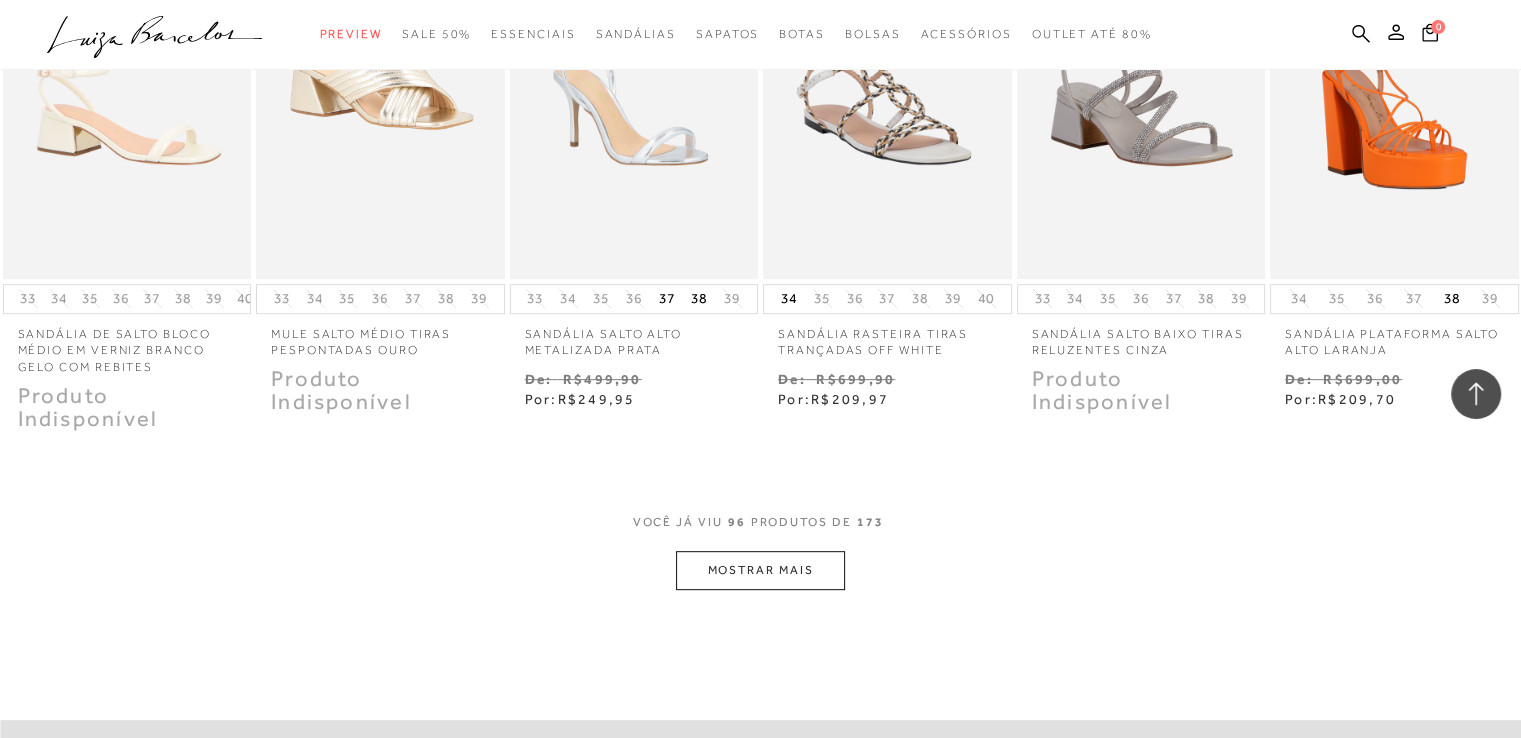 click on "MOSTRAR MAIS" at bounding box center [760, 570] 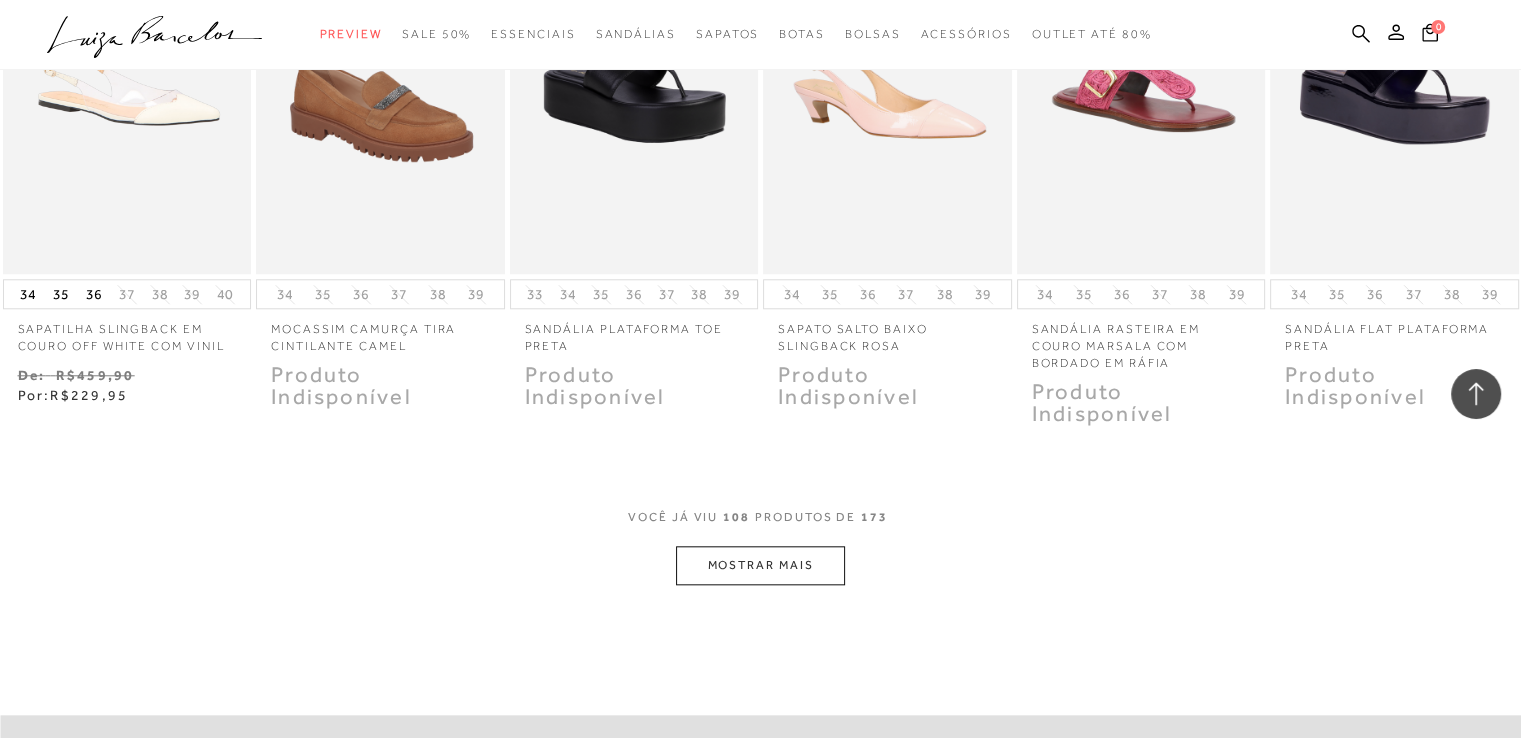 scroll, scrollTop: 9500, scrollLeft: 0, axis: vertical 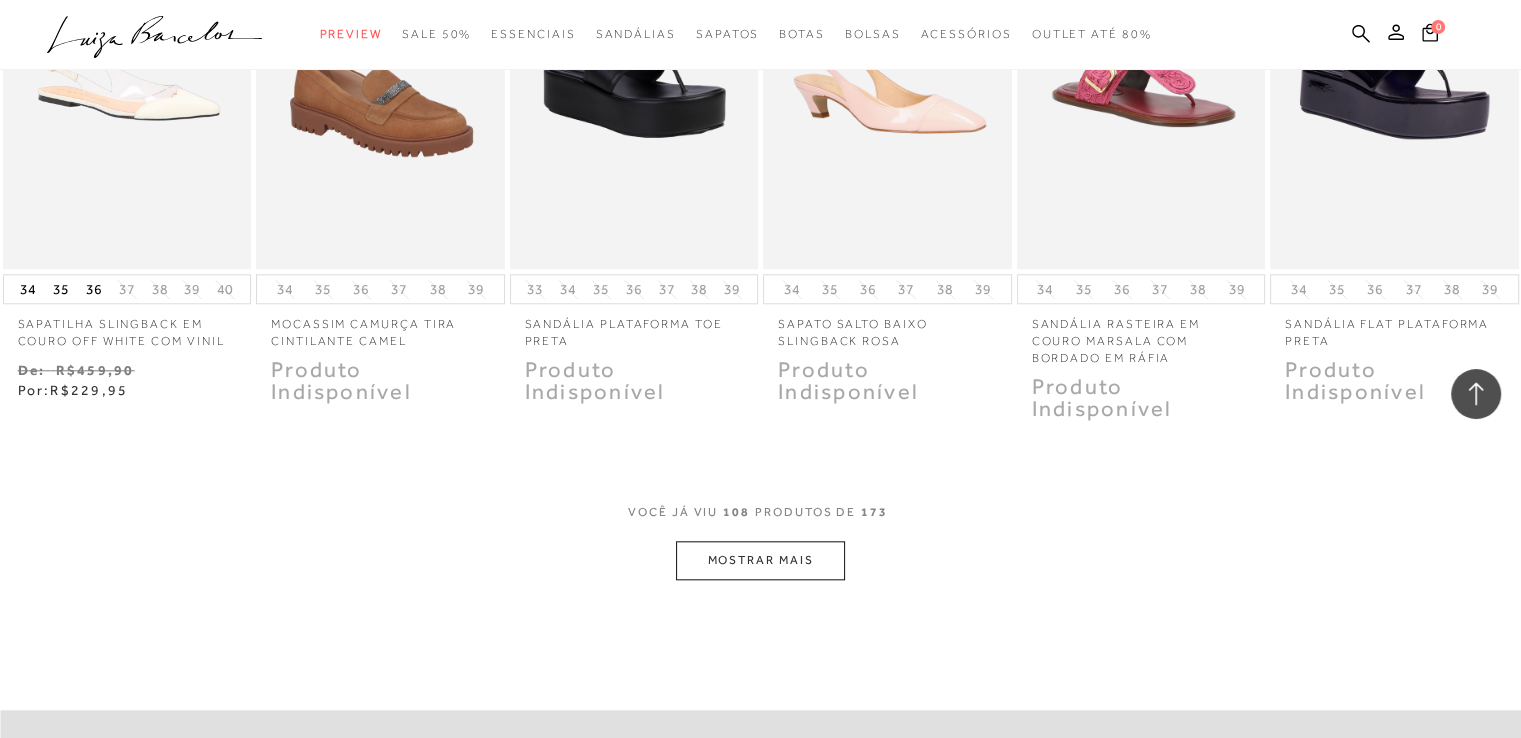 click on "MOSTRAR MAIS" at bounding box center (760, 560) 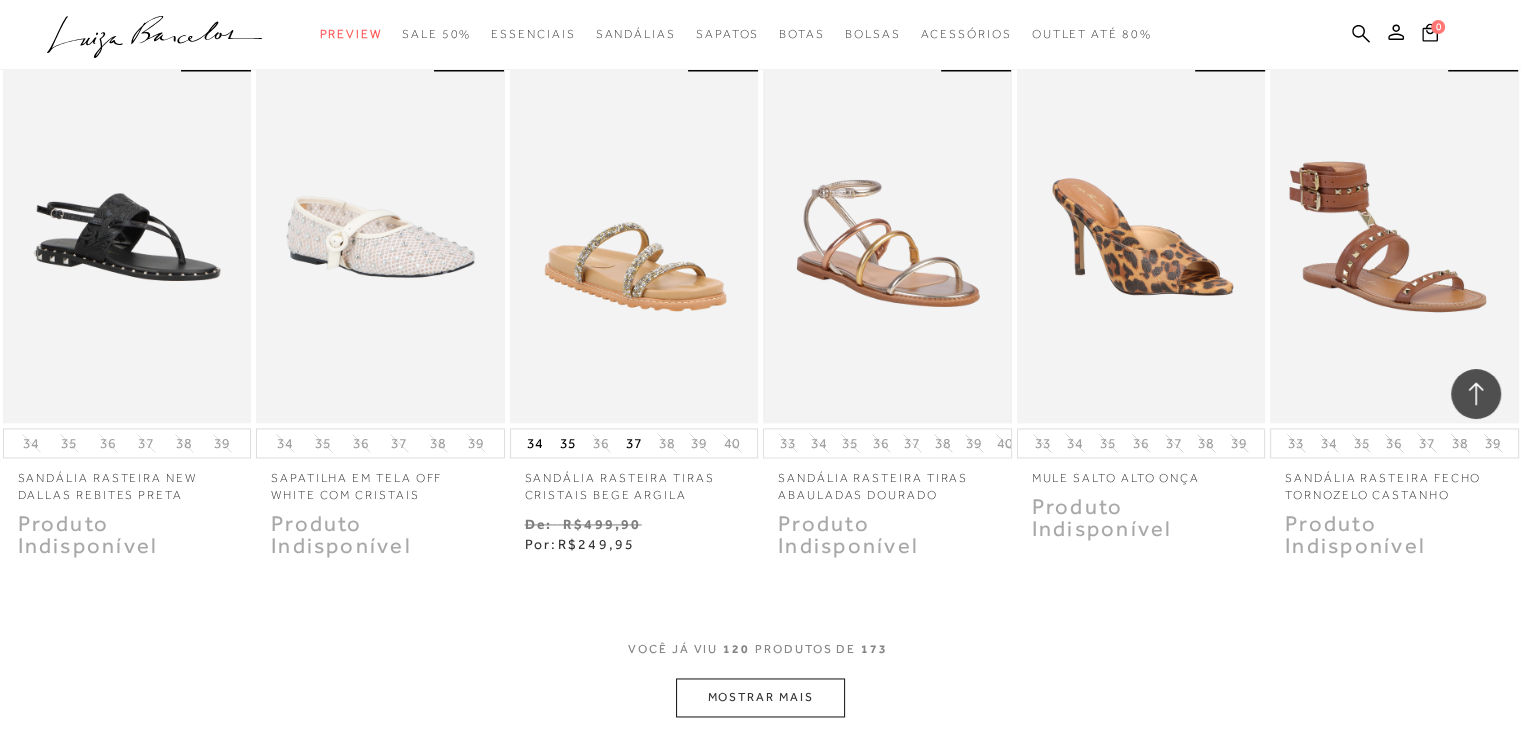 scroll, scrollTop: 10500, scrollLeft: 0, axis: vertical 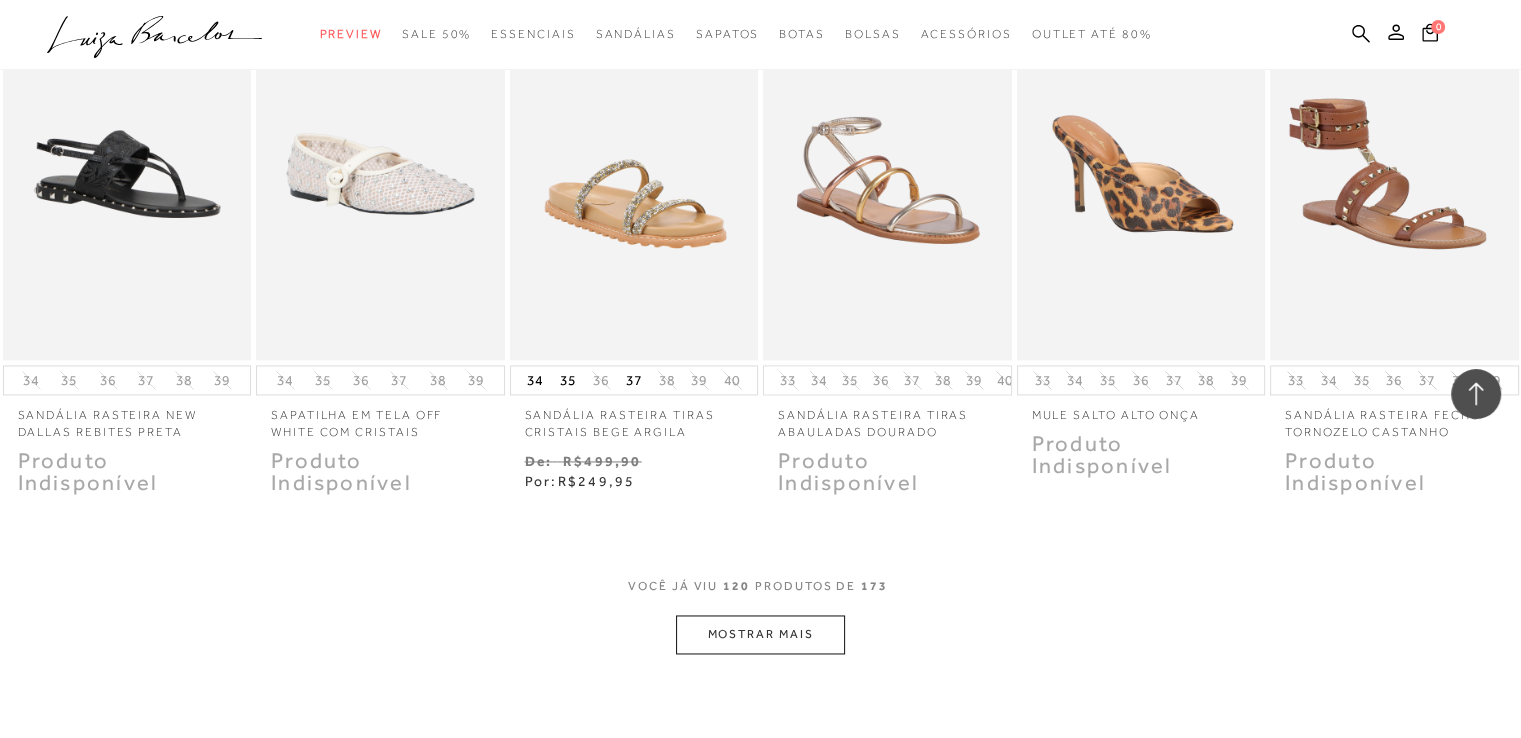click on "MOSTRAR MAIS" at bounding box center [760, 634] 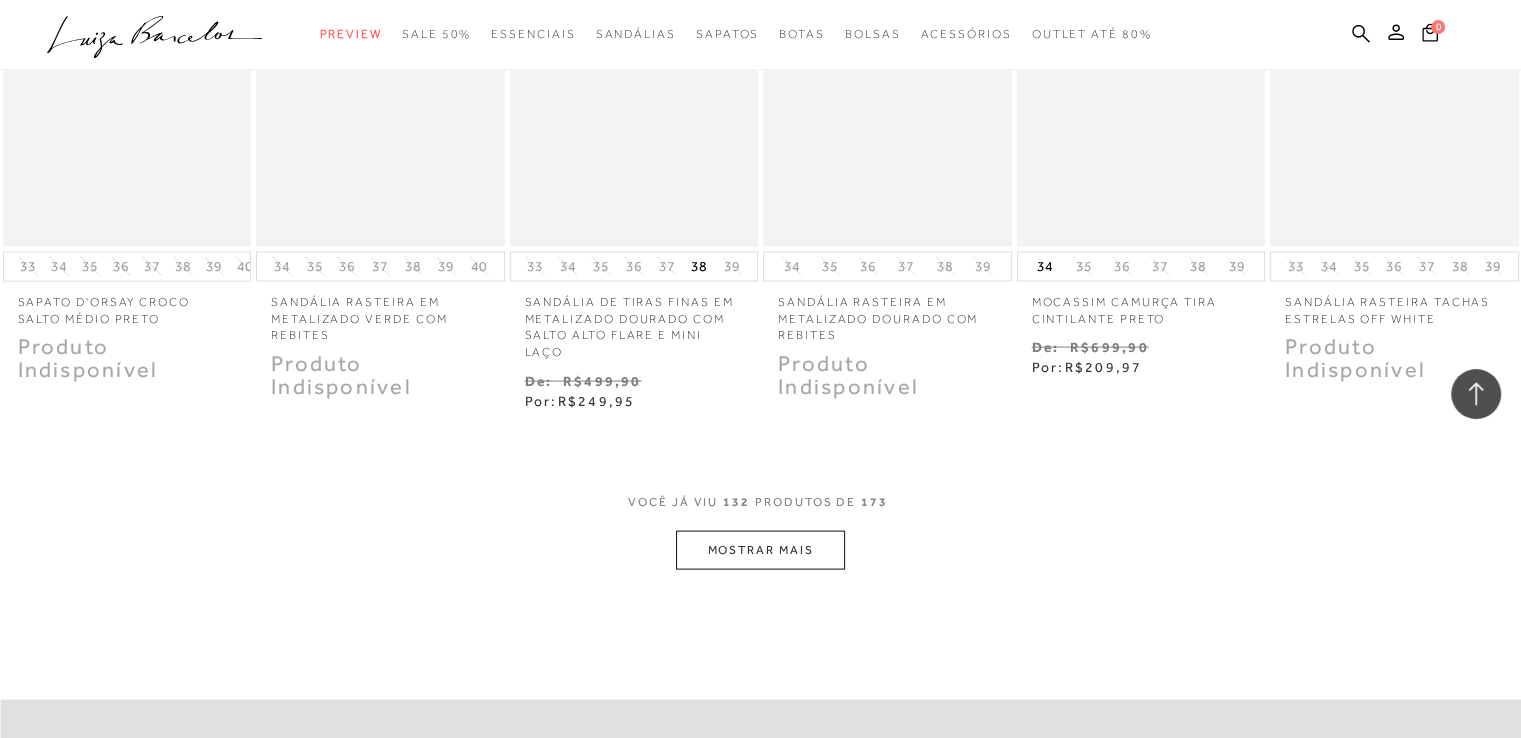 scroll, scrollTop: 11700, scrollLeft: 0, axis: vertical 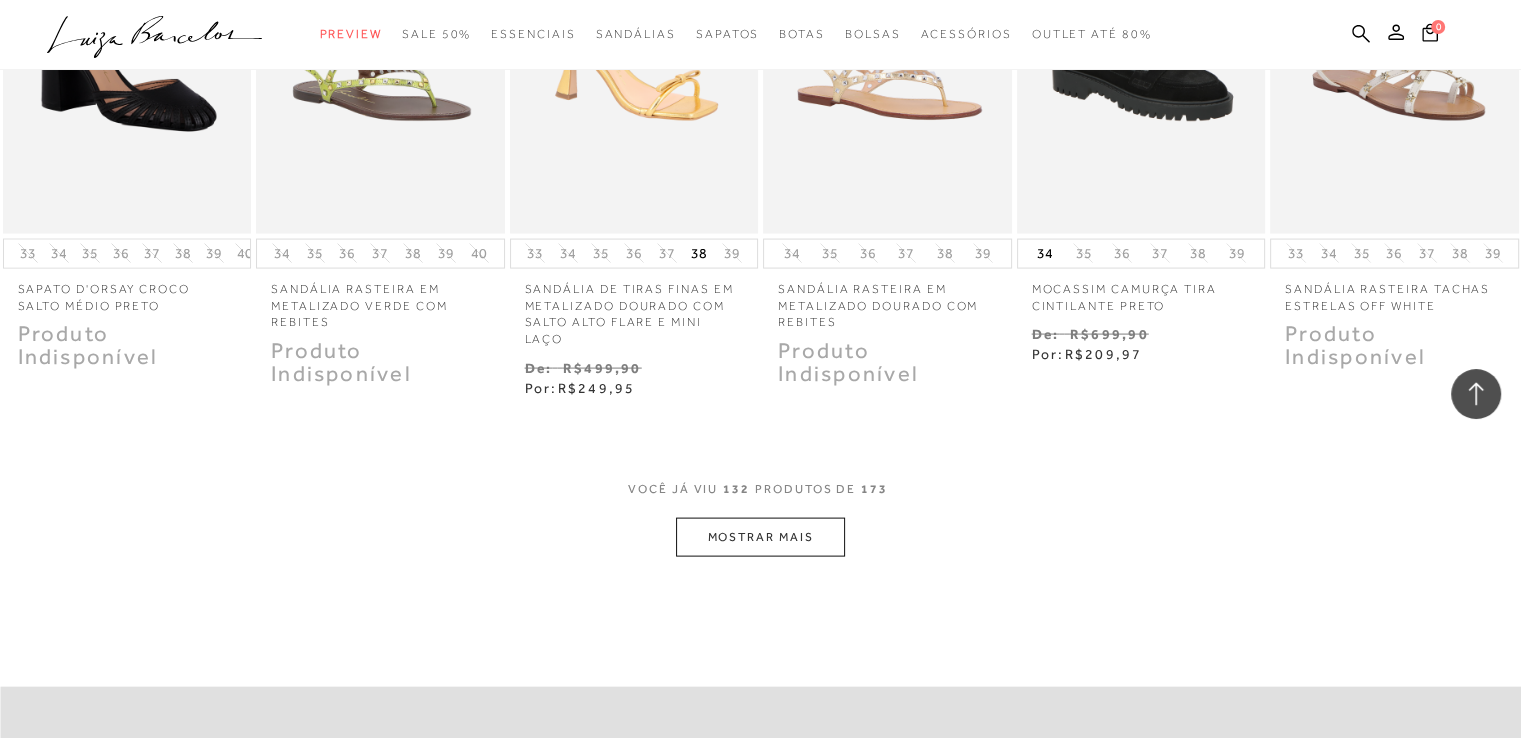 click on "MOSTRAR MAIS" at bounding box center (760, 537) 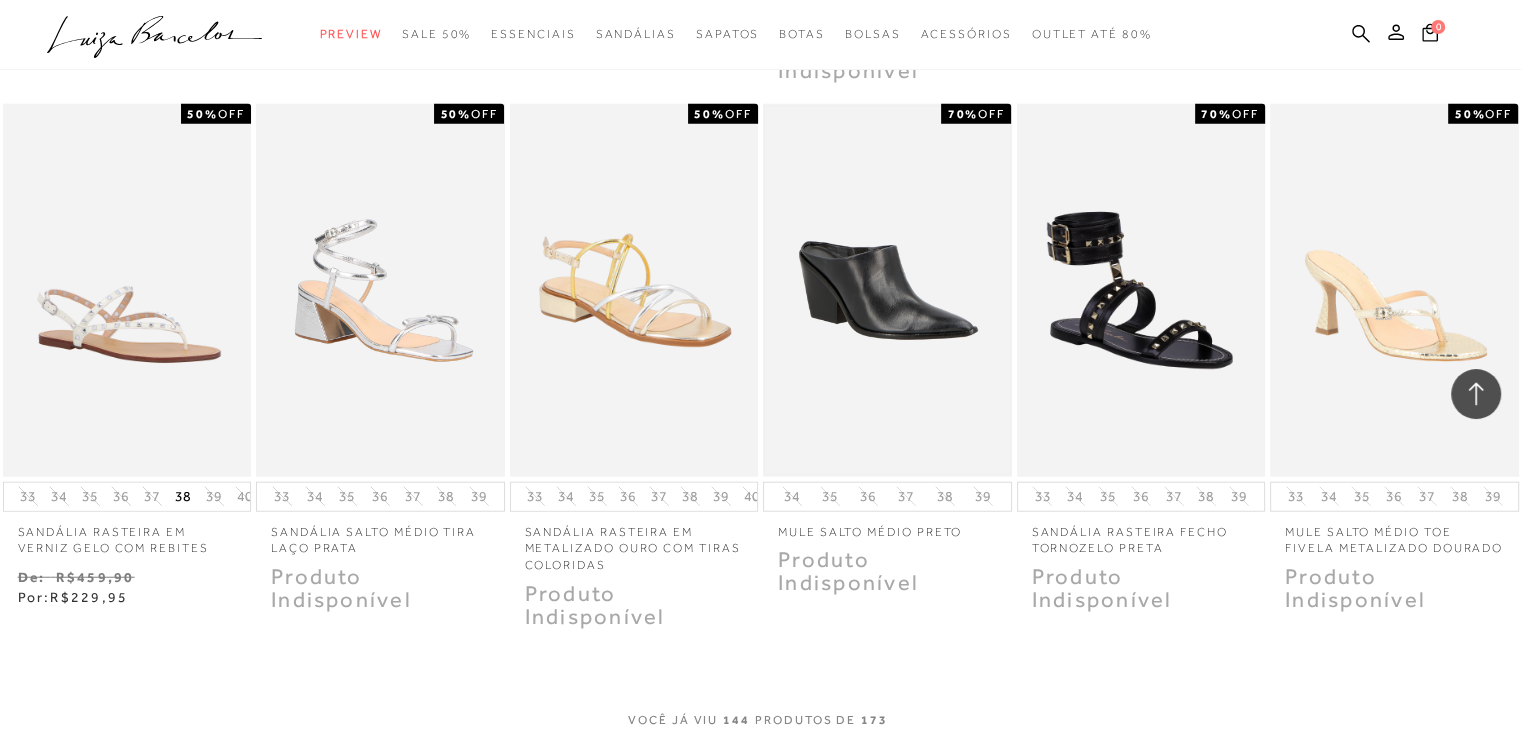 scroll, scrollTop: 12700, scrollLeft: 0, axis: vertical 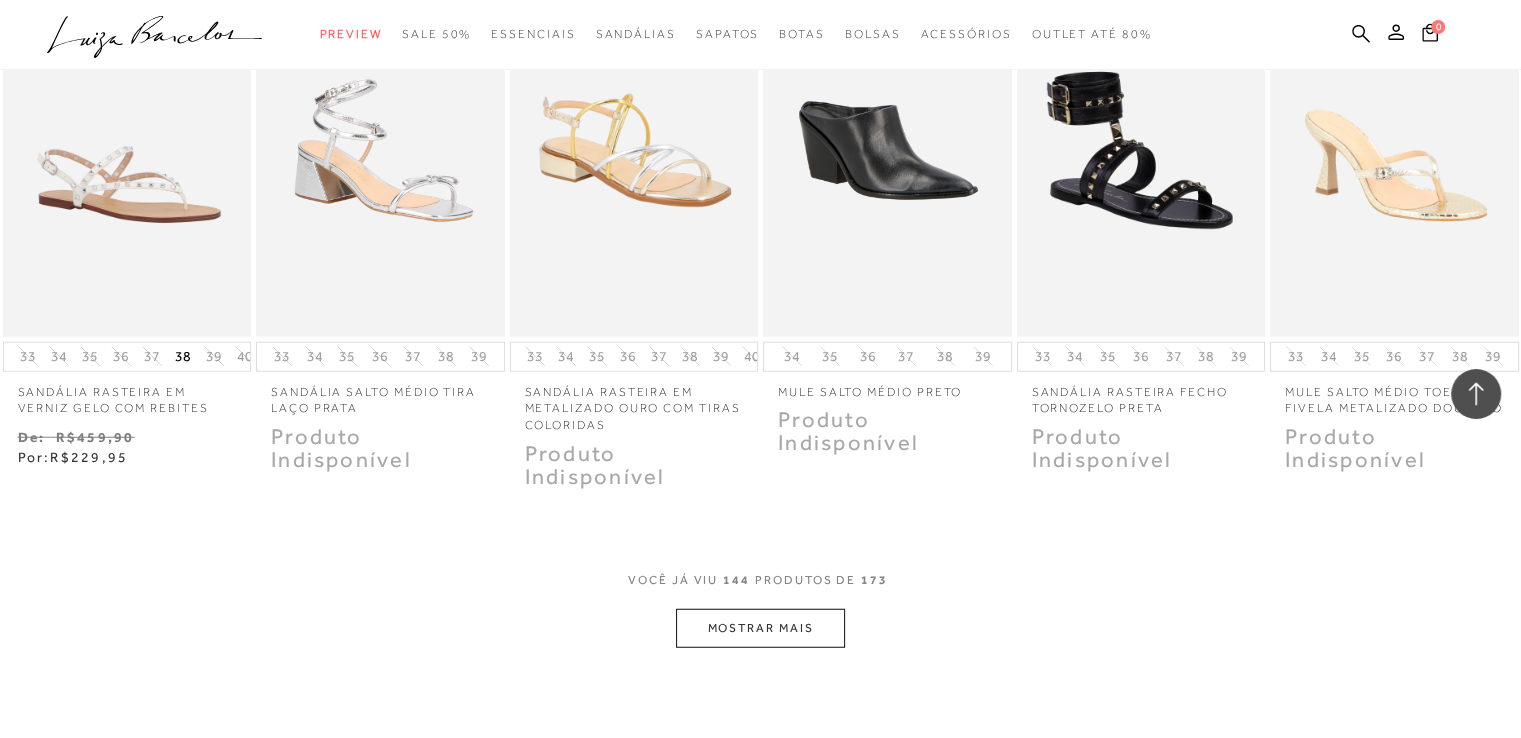 click on "MOSTRAR MAIS" at bounding box center (760, 628) 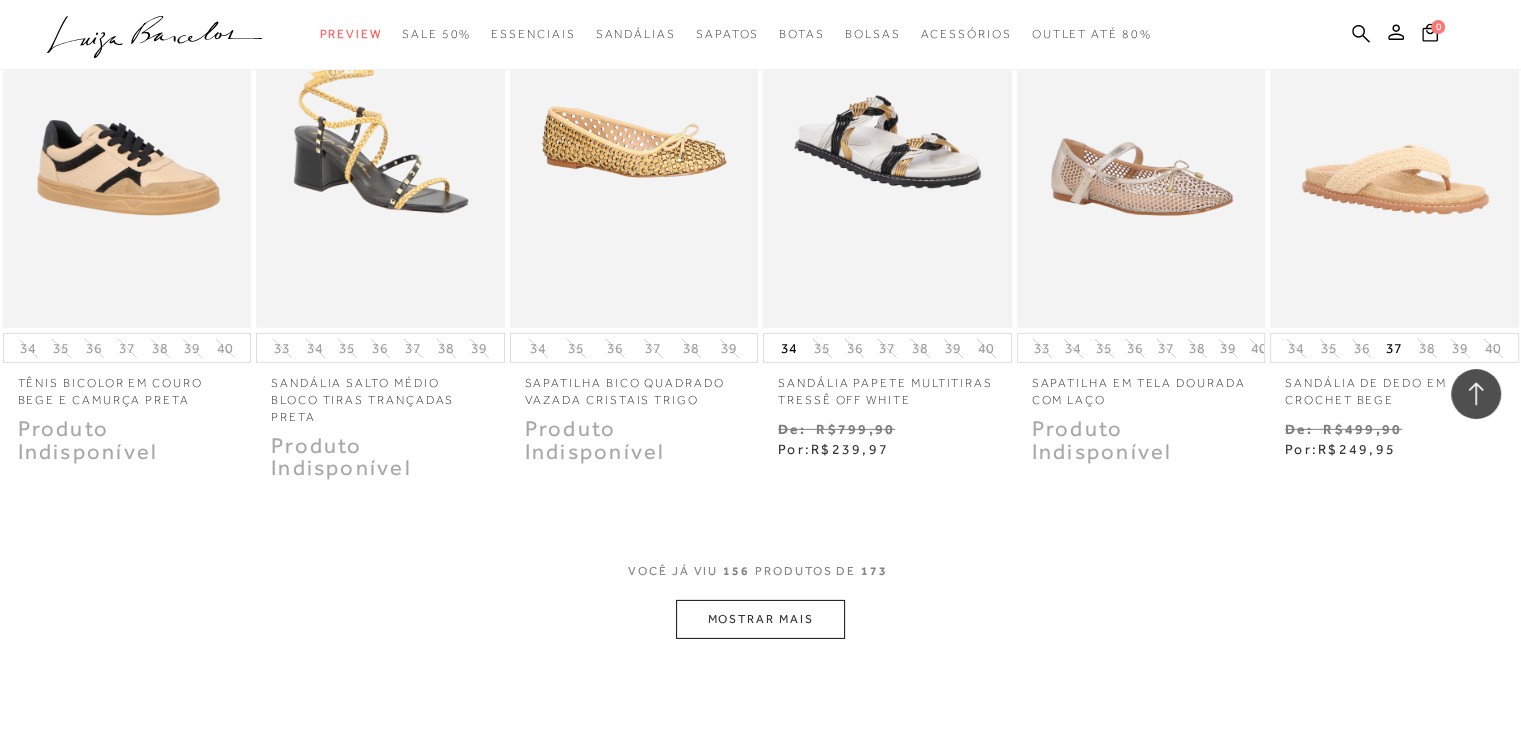 scroll, scrollTop: 13800, scrollLeft: 0, axis: vertical 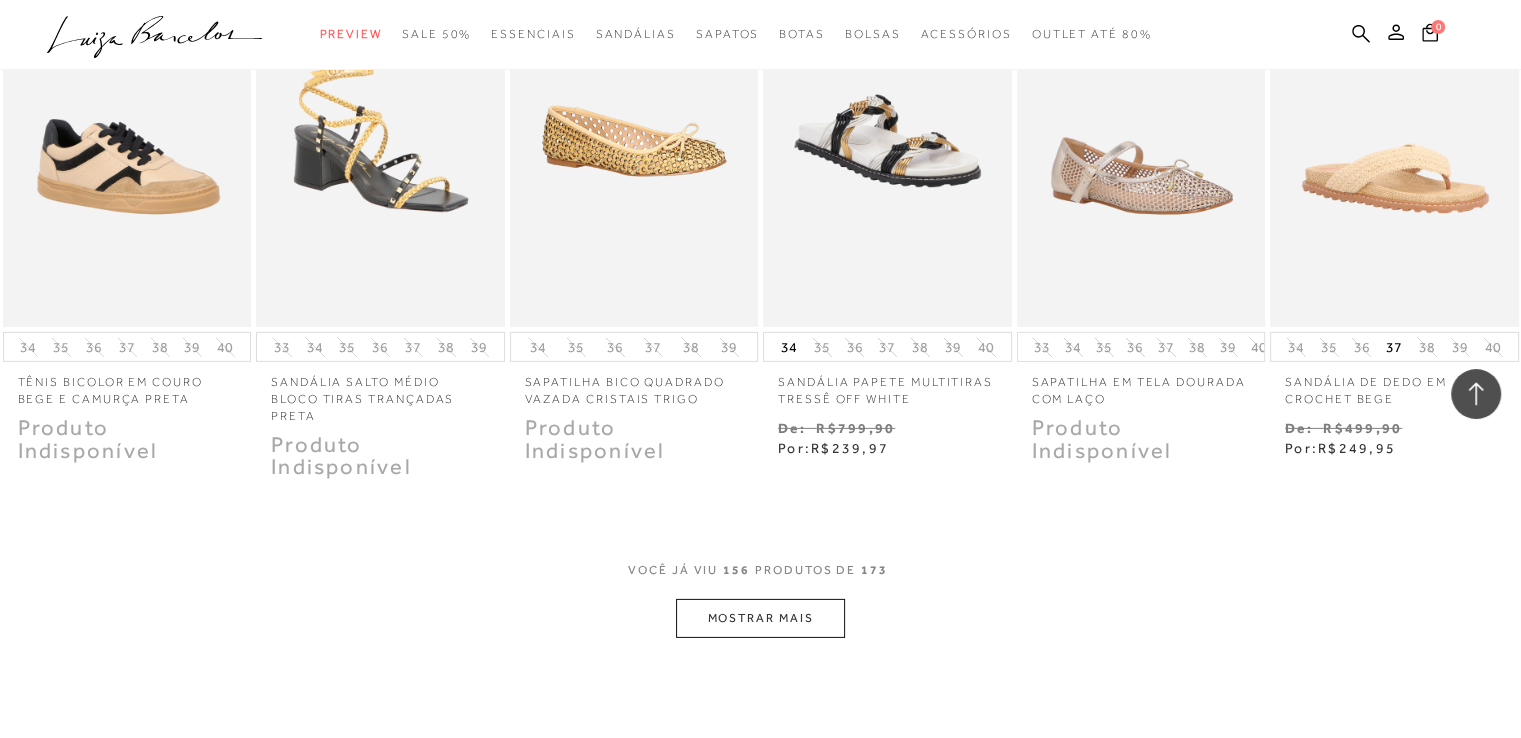click on "MOSTRAR MAIS" at bounding box center [760, 618] 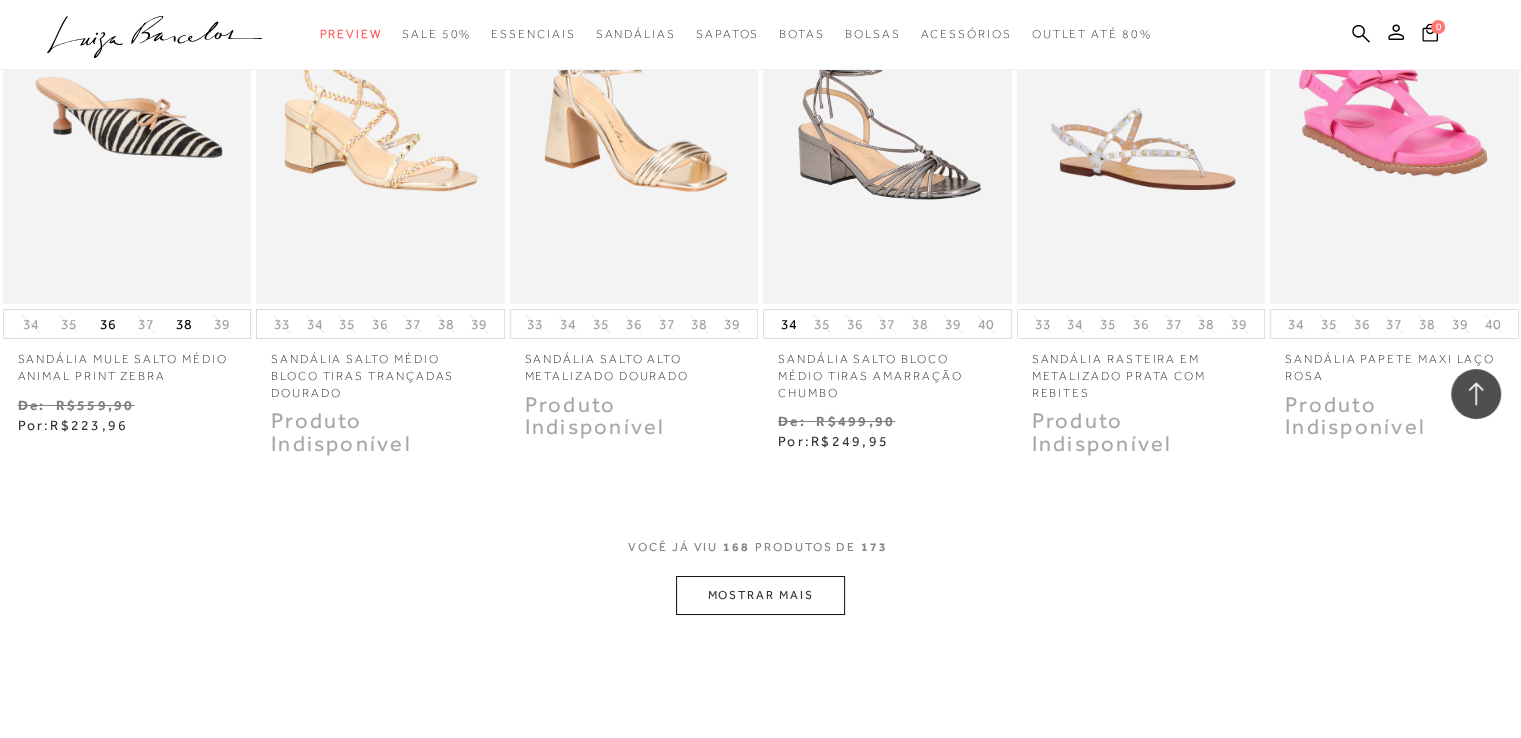 scroll, scrollTop: 15000, scrollLeft: 0, axis: vertical 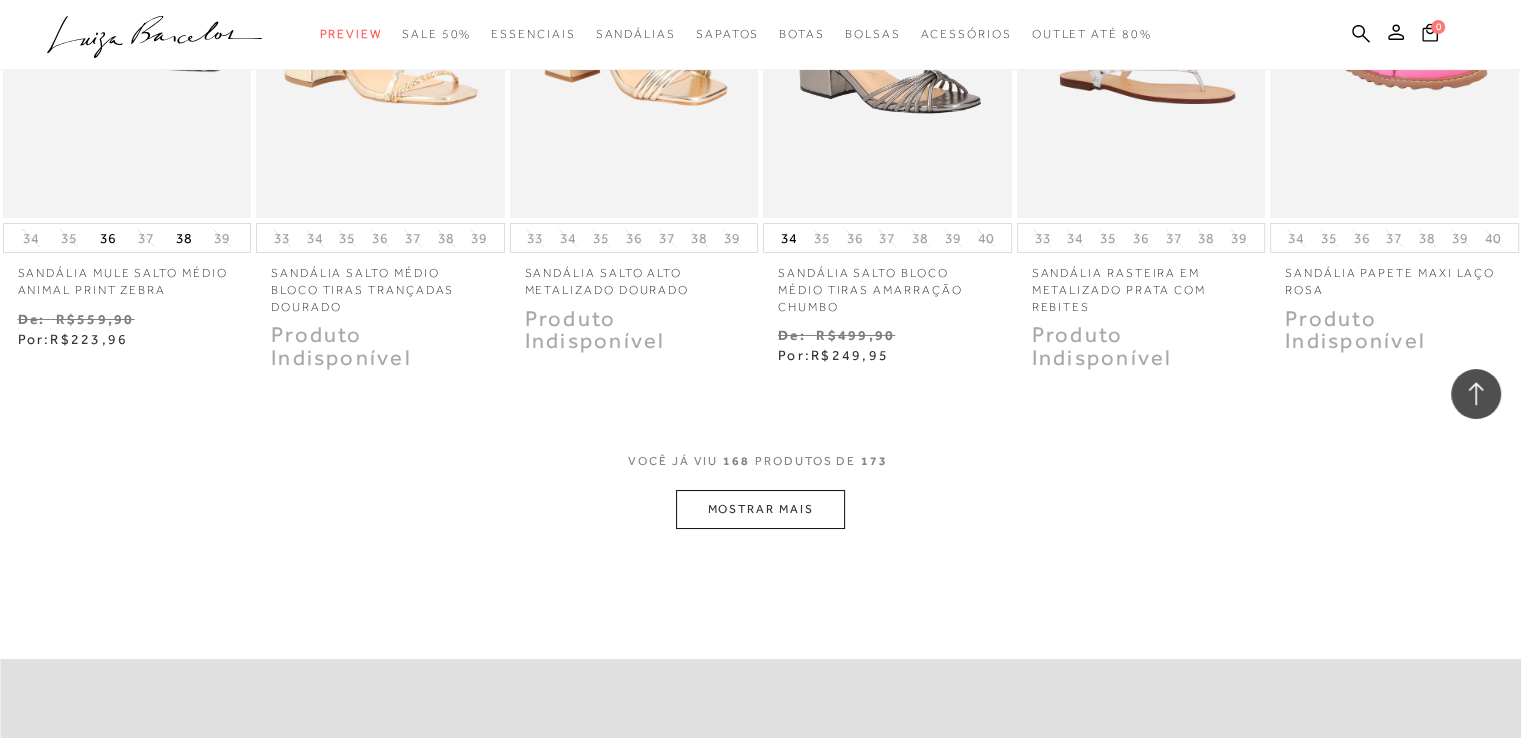 click on "MOSTRAR MAIS" at bounding box center [760, 509] 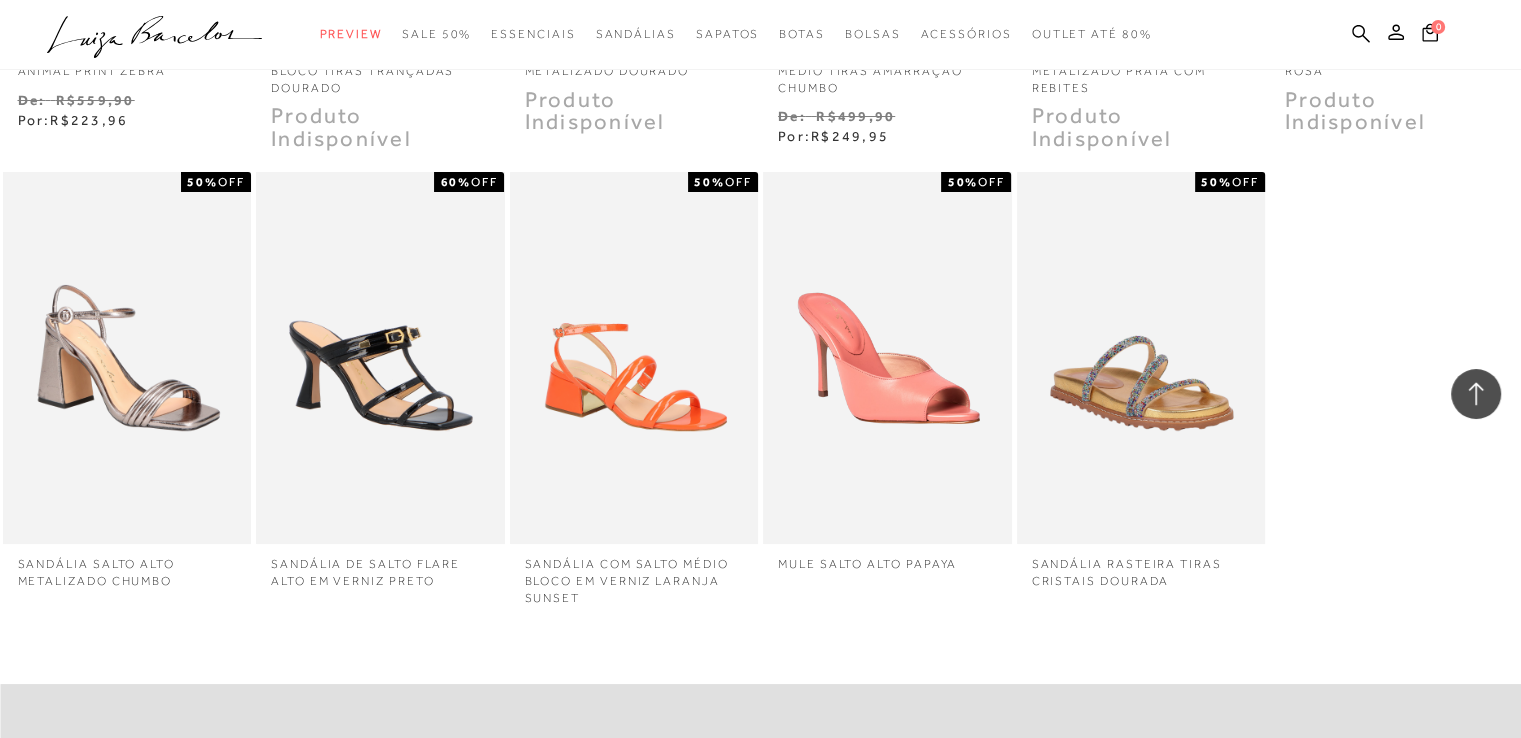 scroll, scrollTop: 15300, scrollLeft: 0, axis: vertical 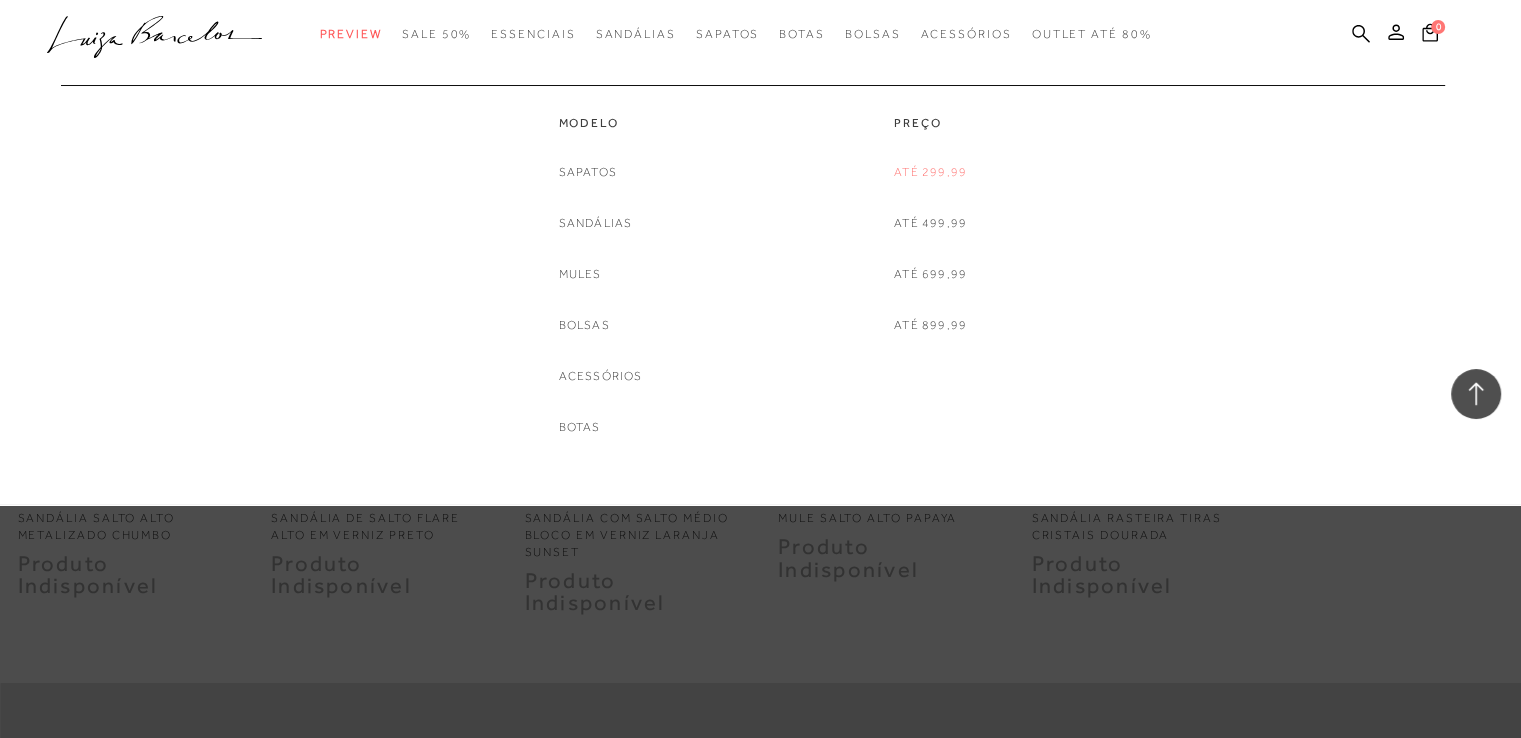 click on "Até 299,99" at bounding box center [930, 172] 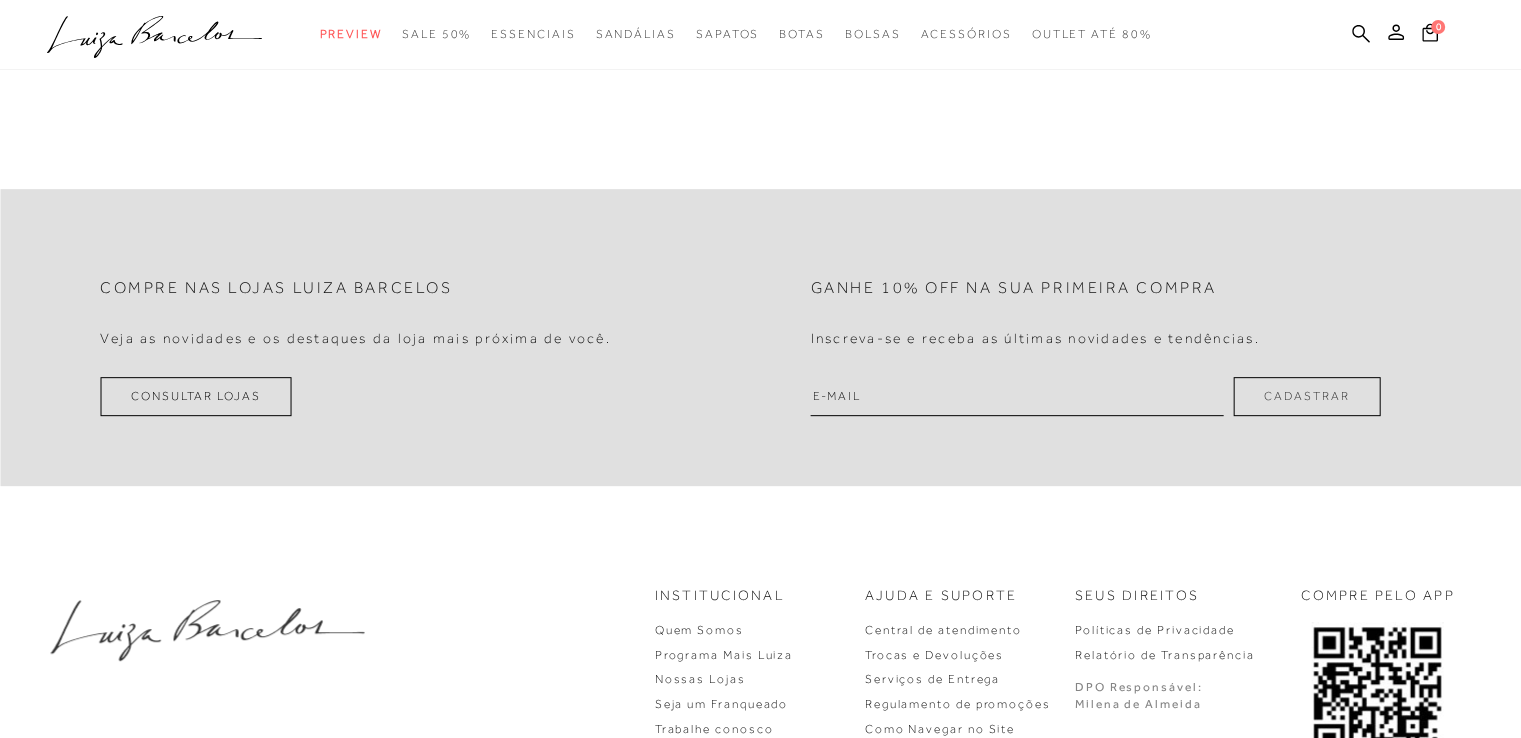scroll, scrollTop: 0, scrollLeft: 0, axis: both 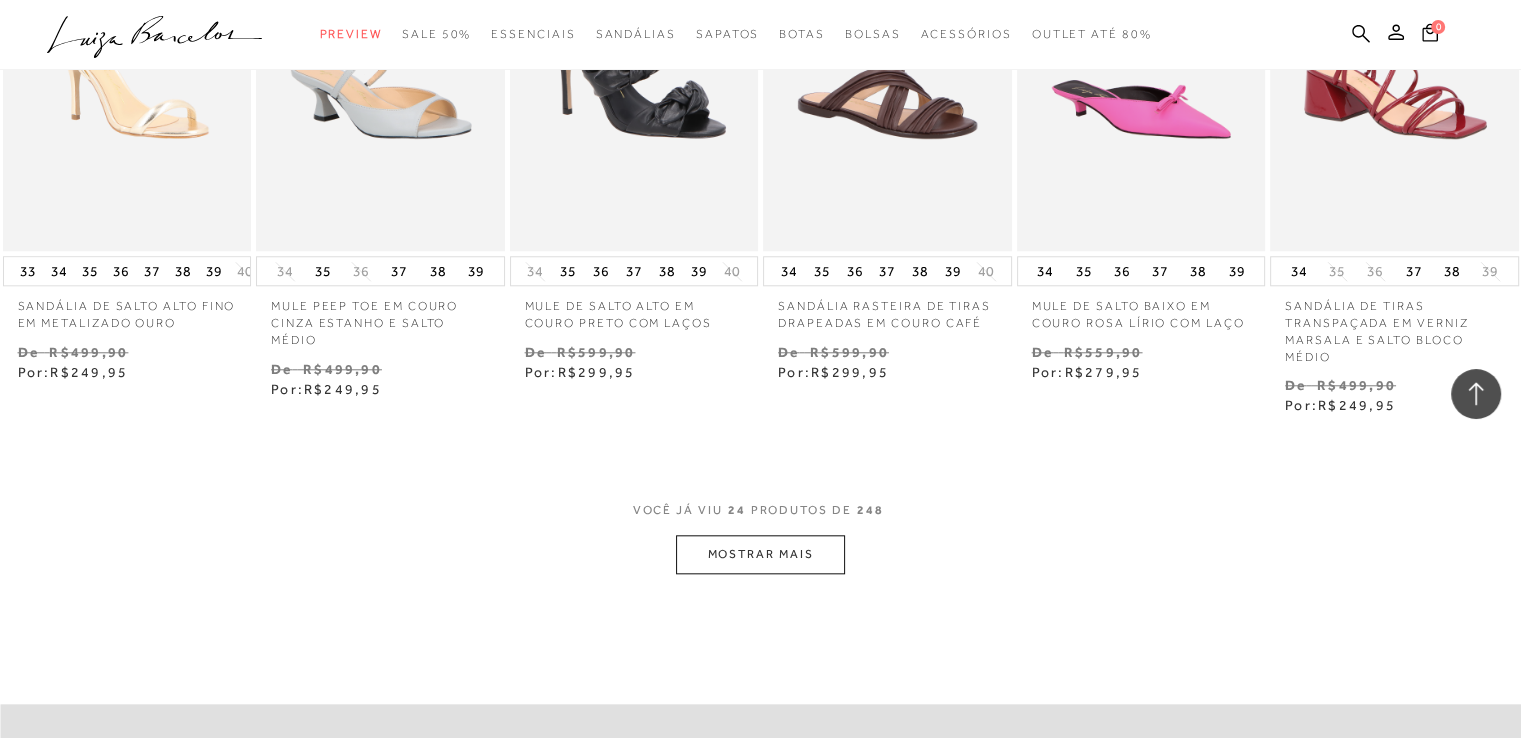 click on "MOSTRAR MAIS" at bounding box center (760, 554) 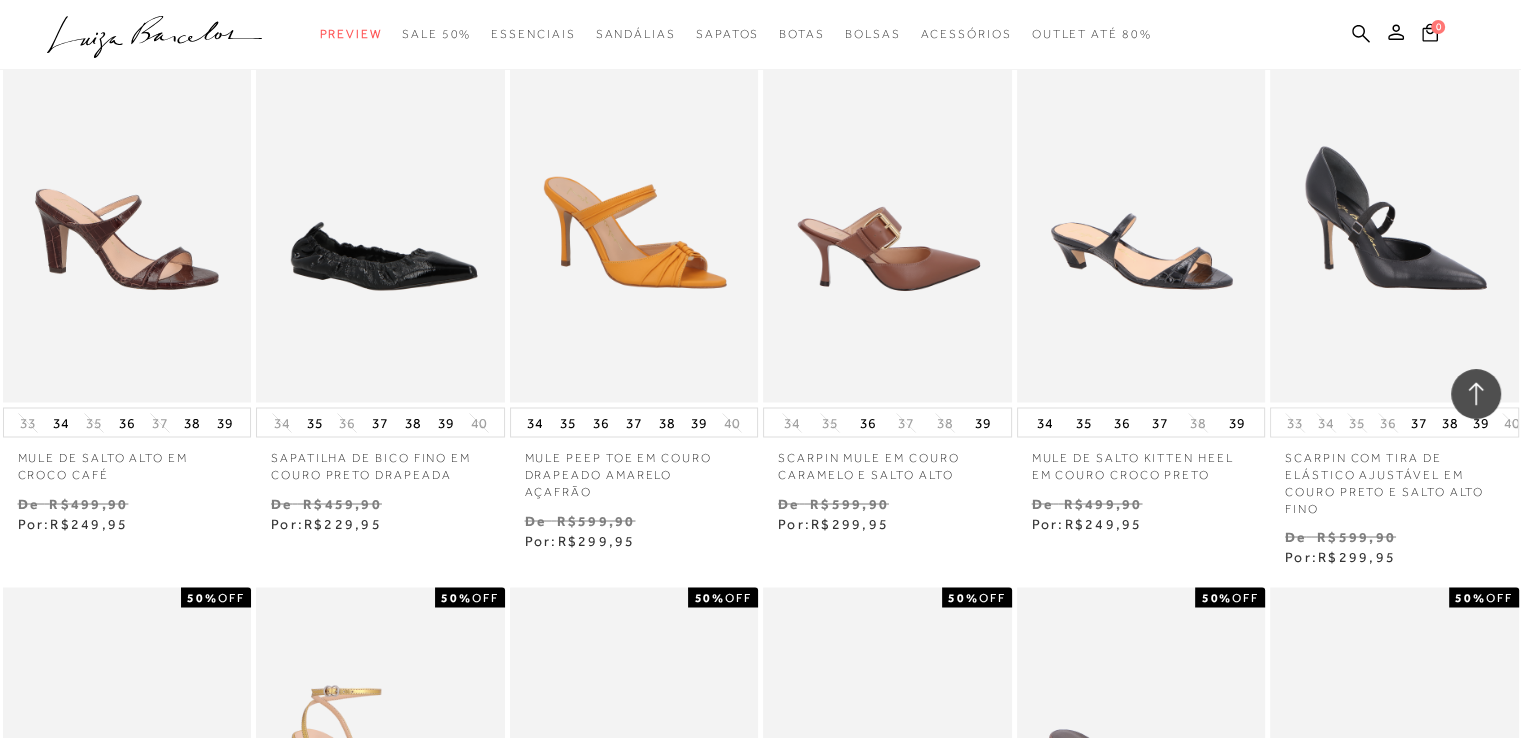 scroll, scrollTop: 3400, scrollLeft: 0, axis: vertical 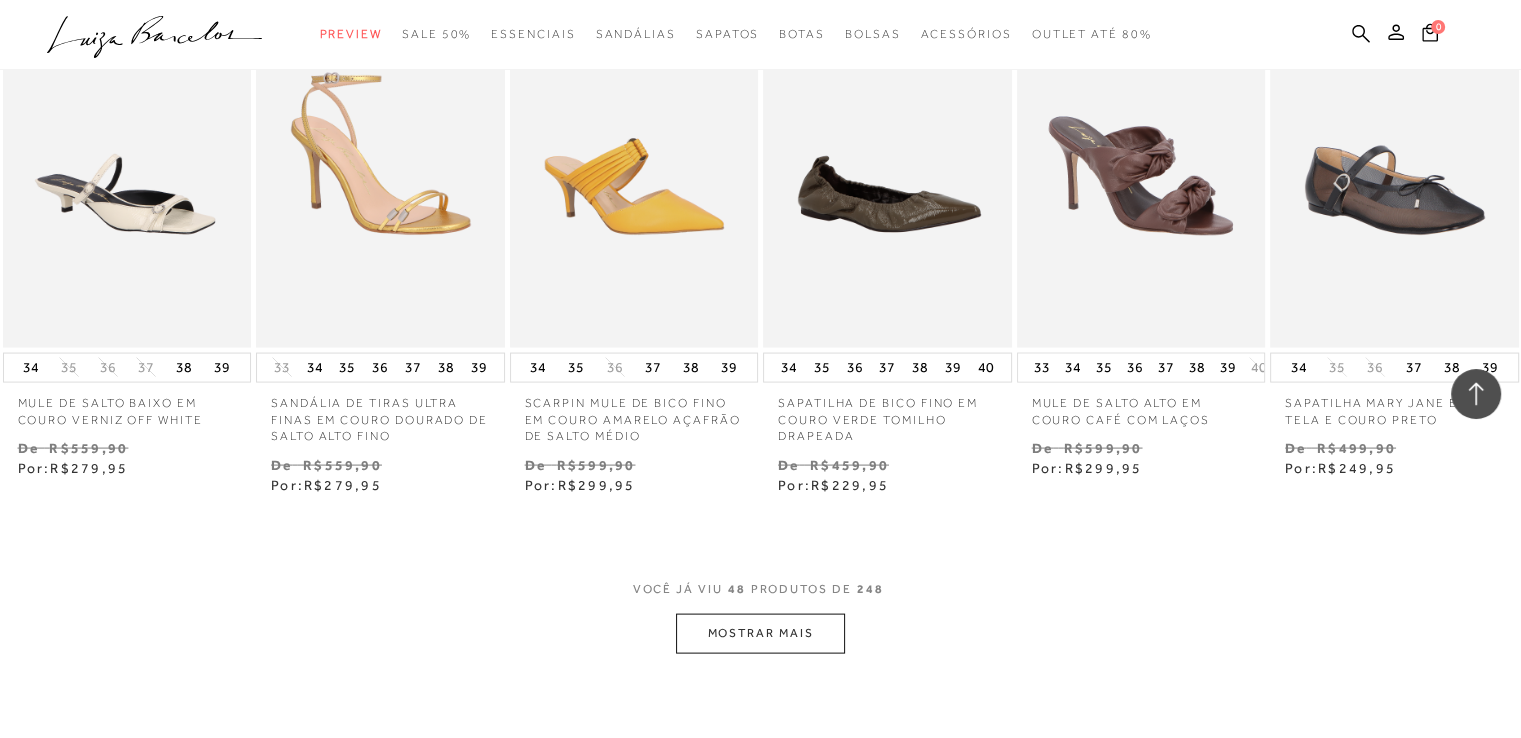 click on "MOSTRAR MAIS" at bounding box center (760, 633) 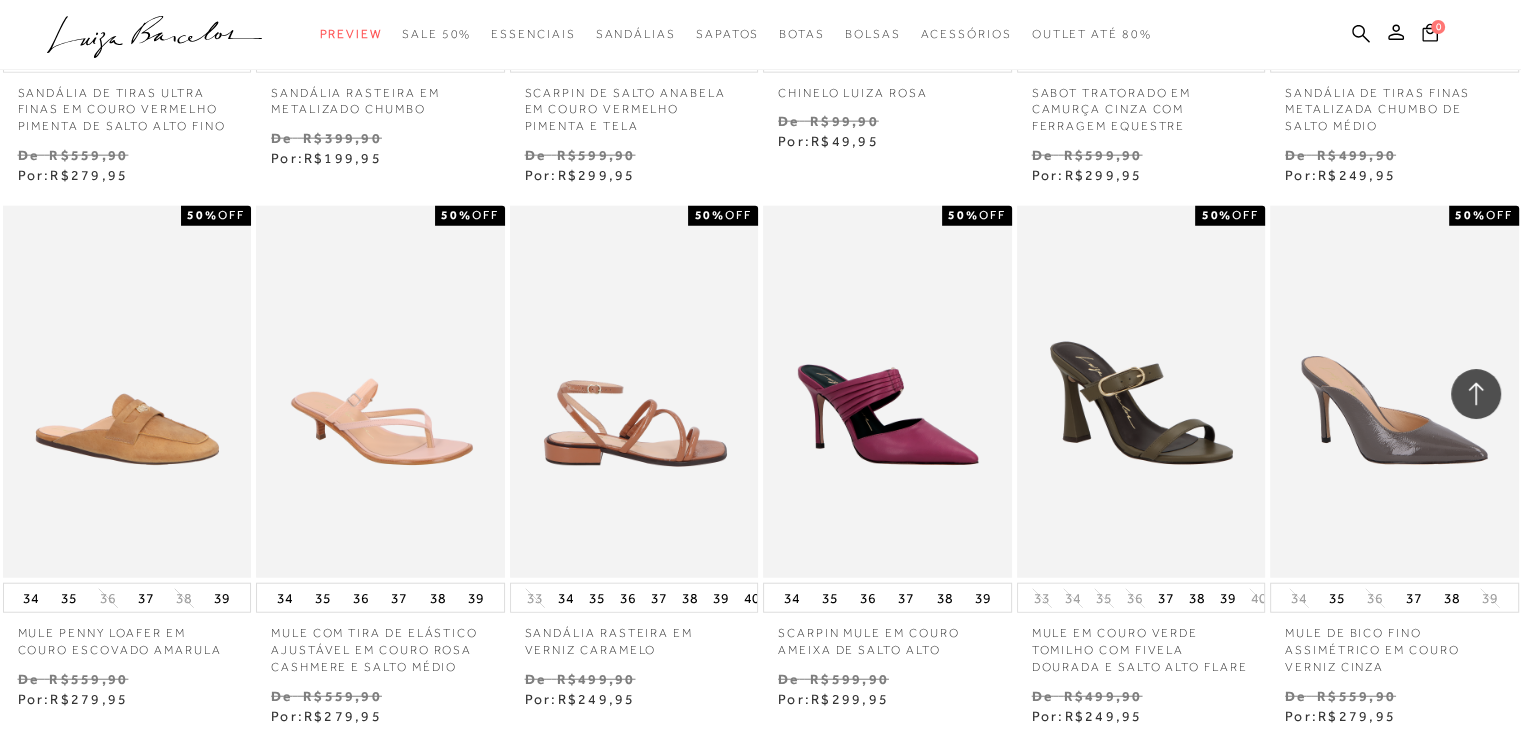scroll, scrollTop: 4900, scrollLeft: 0, axis: vertical 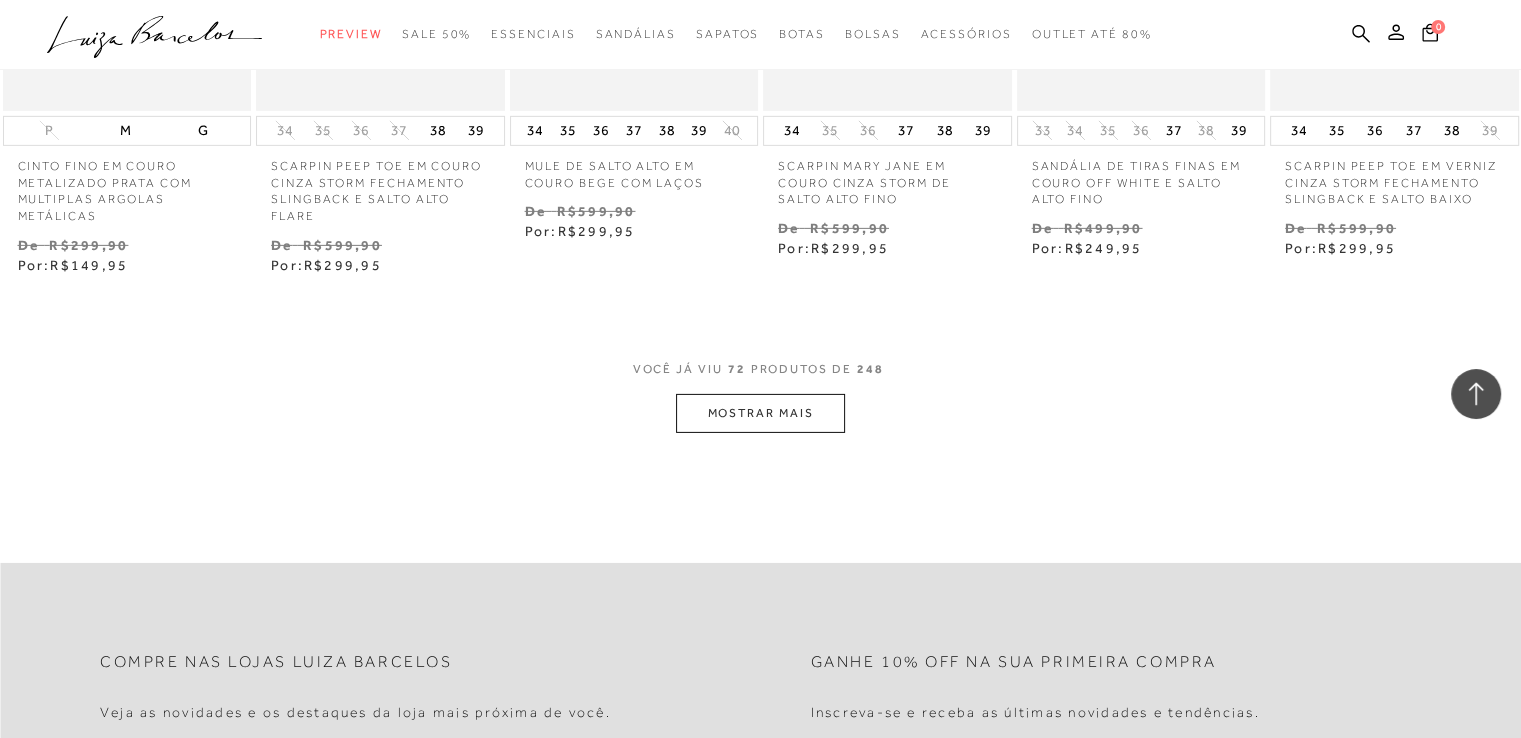 click on "MOSTRAR MAIS" at bounding box center (760, 413) 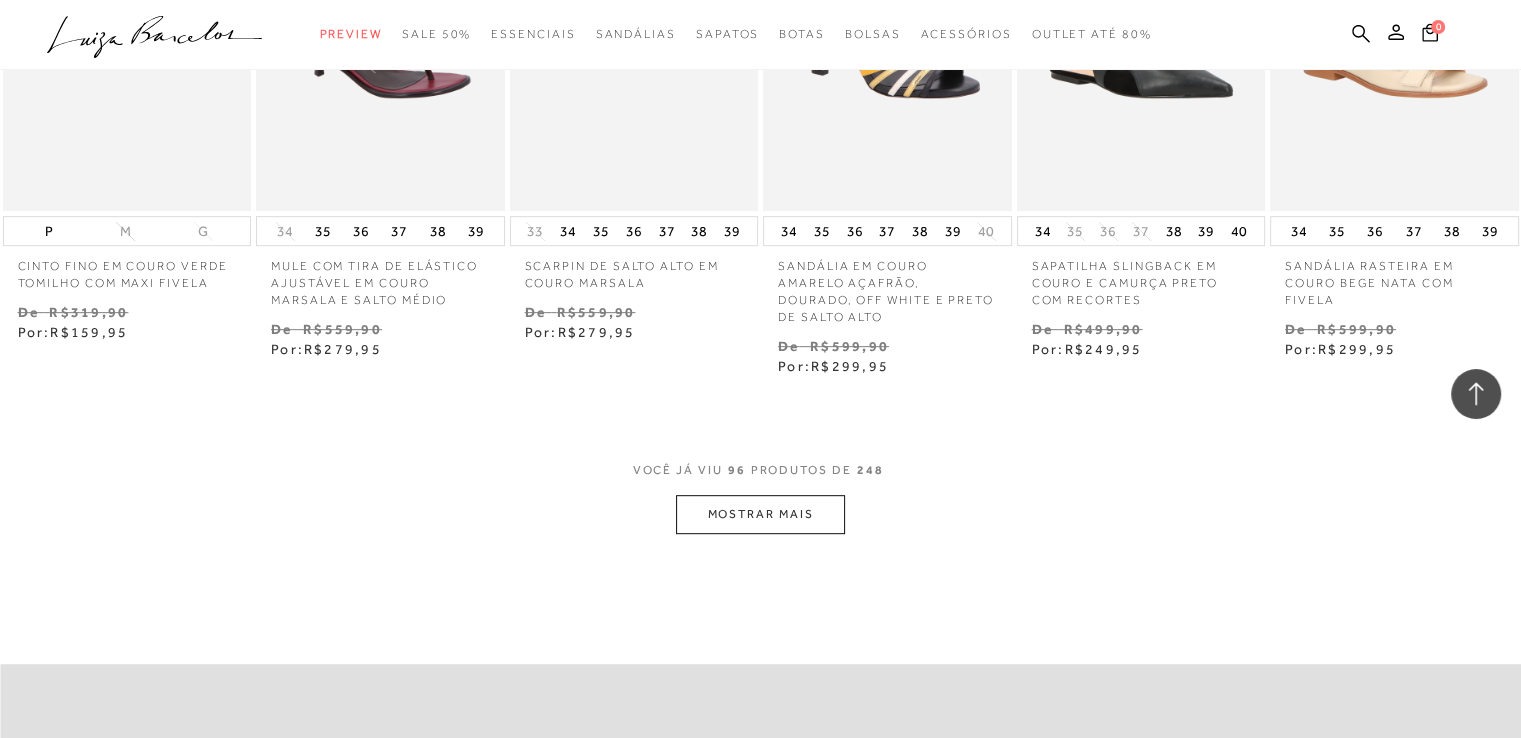 scroll, scrollTop: 8500, scrollLeft: 0, axis: vertical 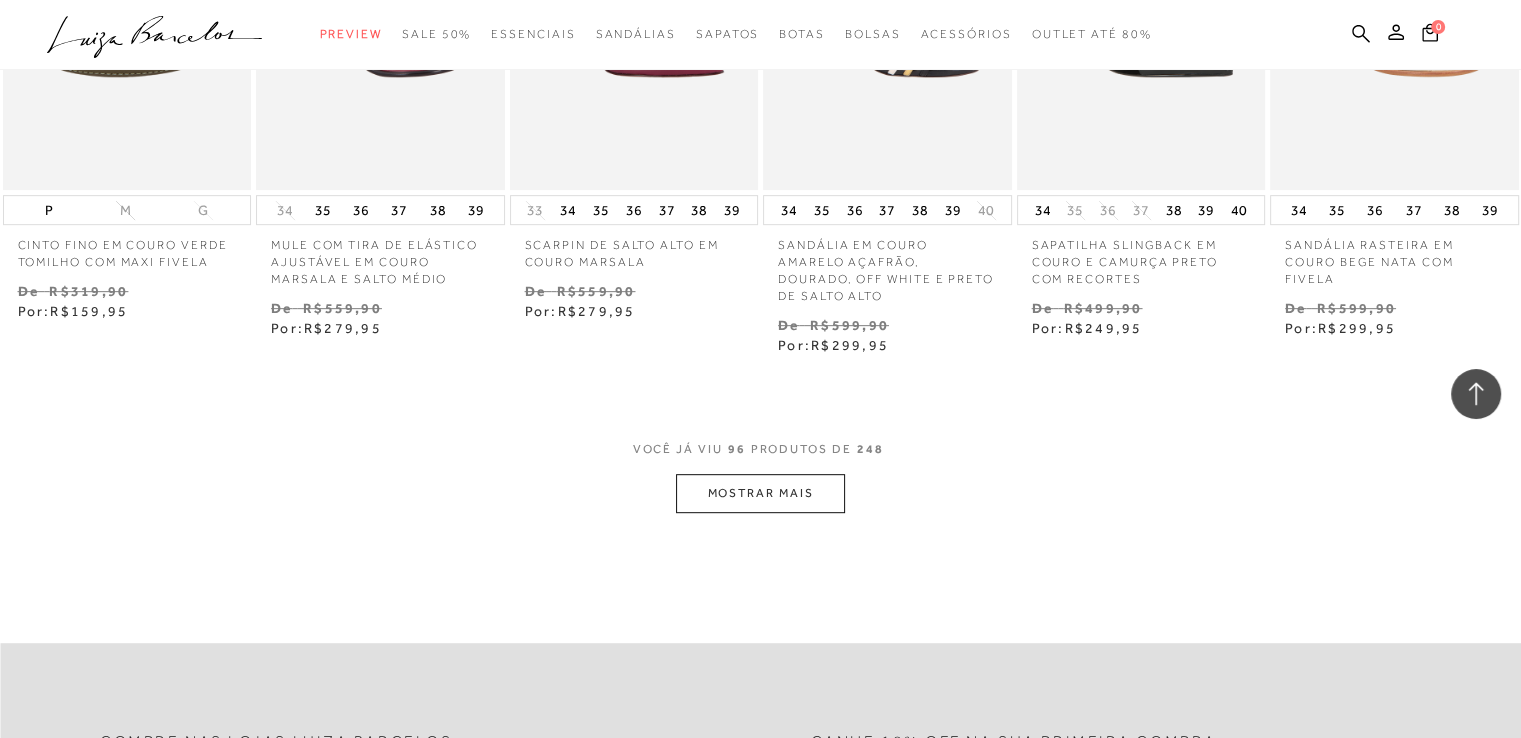 click on "MOSTRAR MAIS" at bounding box center [760, 493] 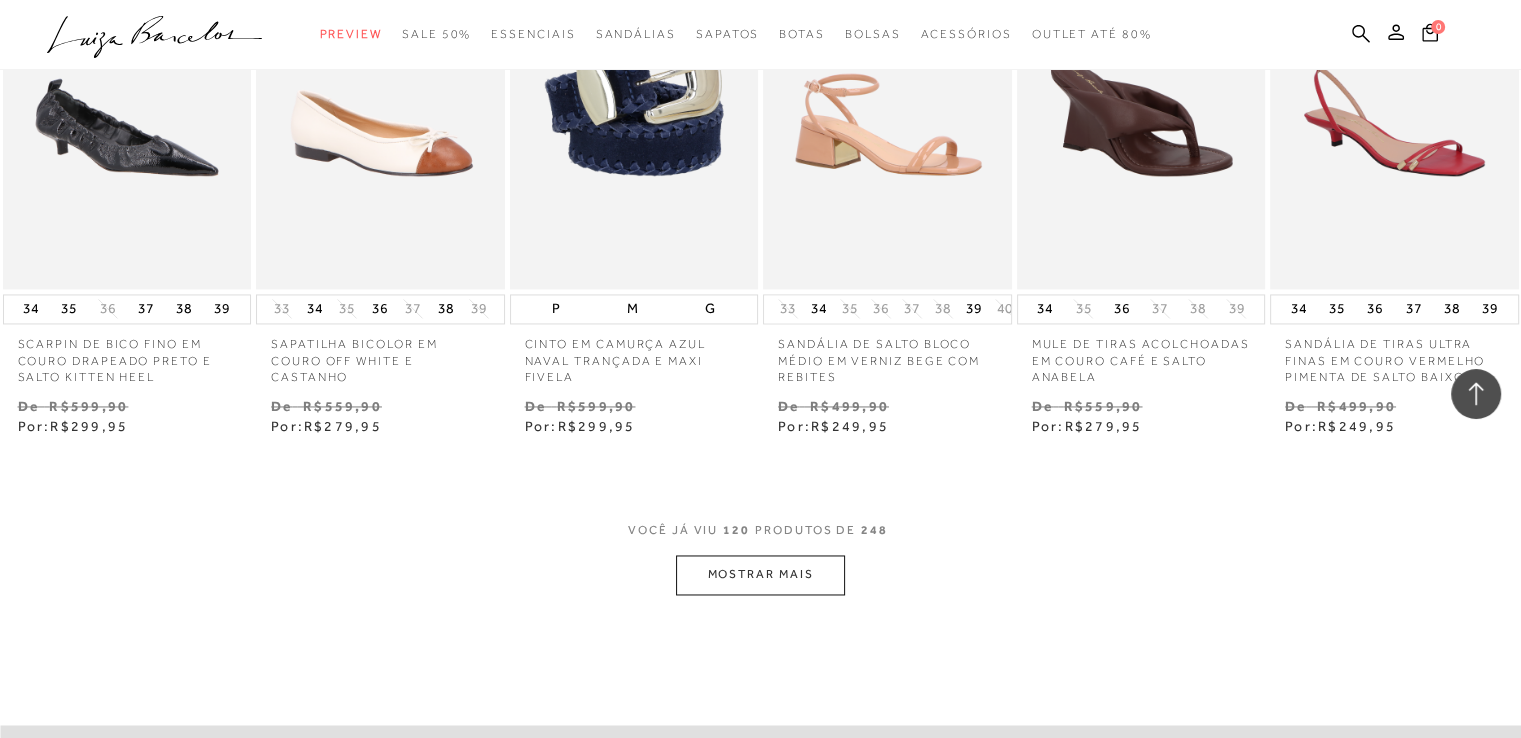 scroll, scrollTop: 10700, scrollLeft: 0, axis: vertical 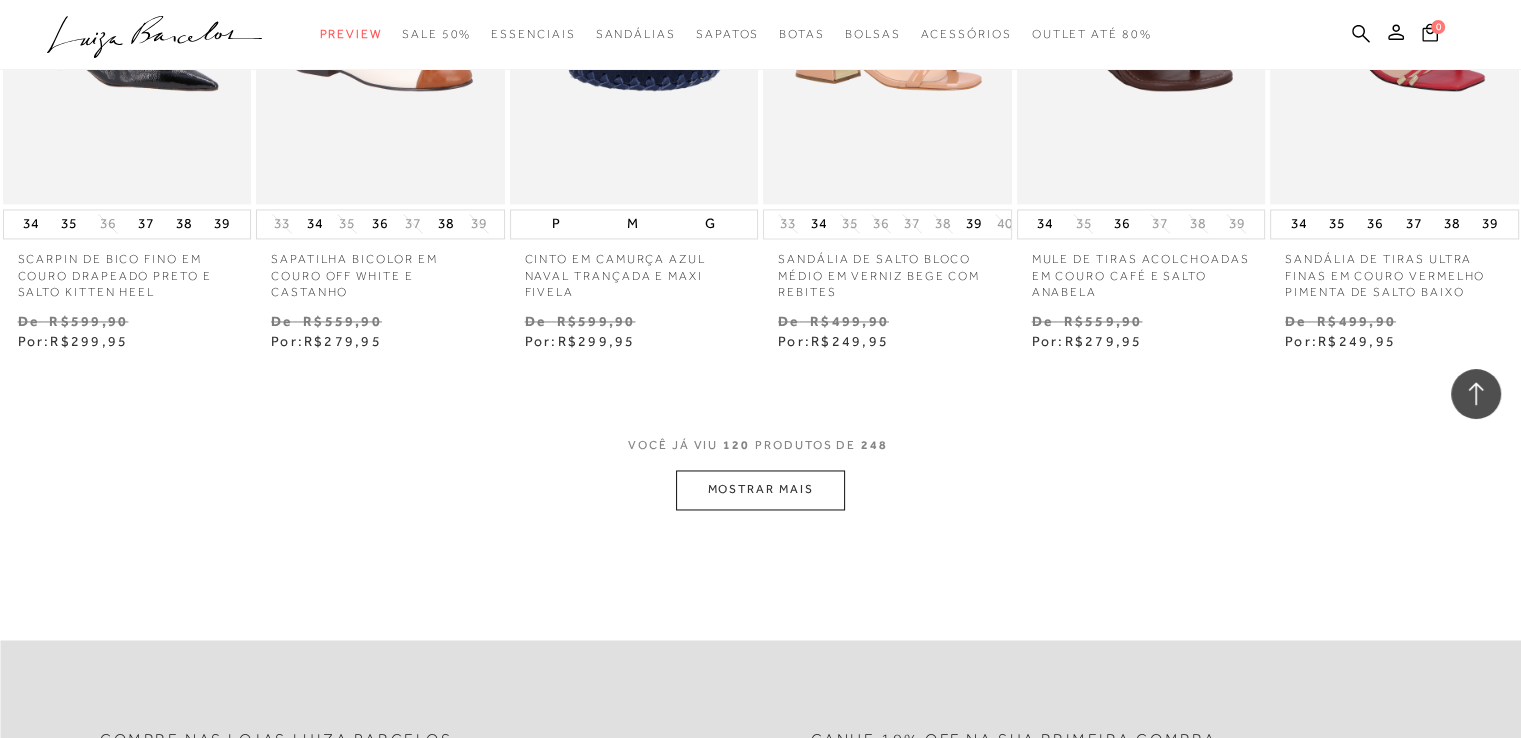 click on "MOSTRAR MAIS" at bounding box center (760, 489) 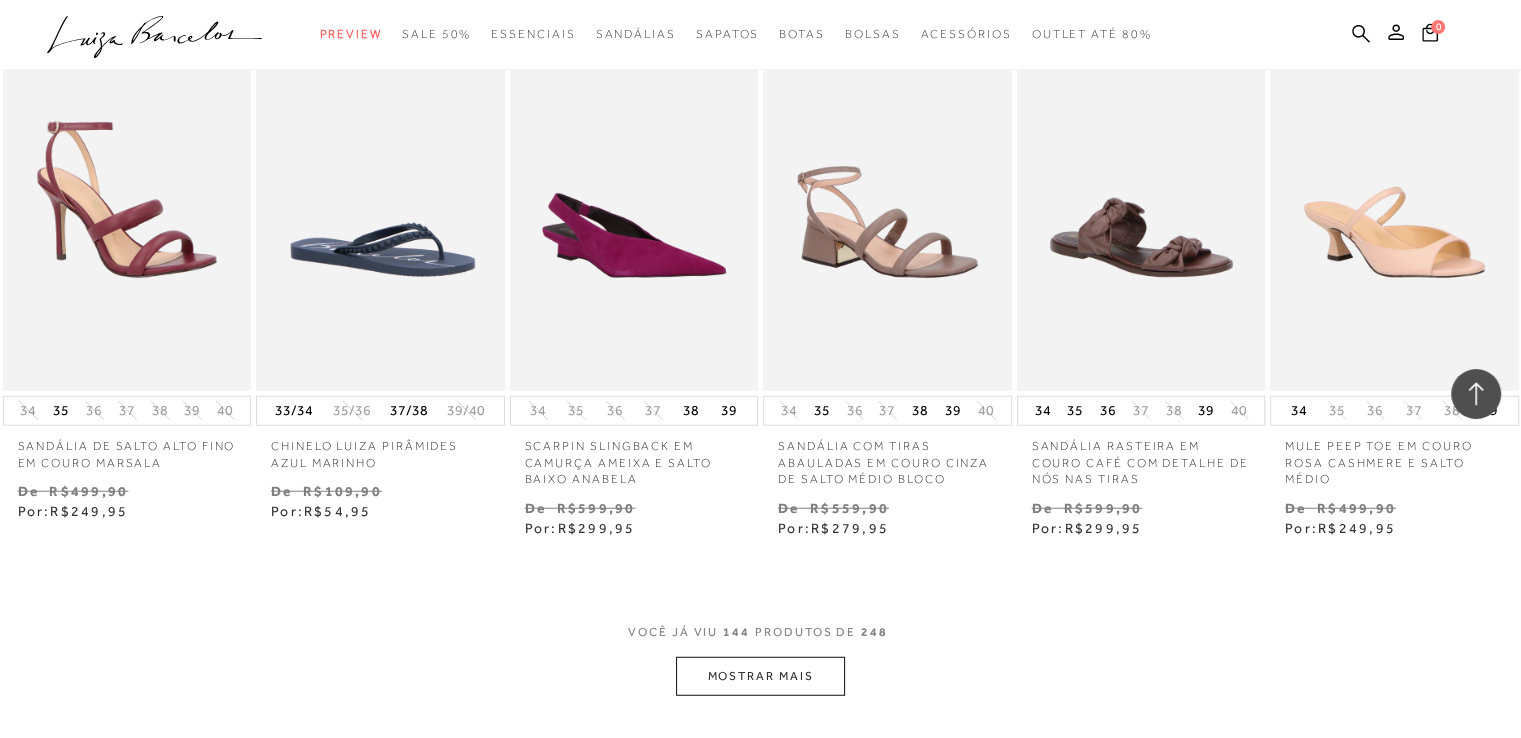 scroll, scrollTop: 12700, scrollLeft: 0, axis: vertical 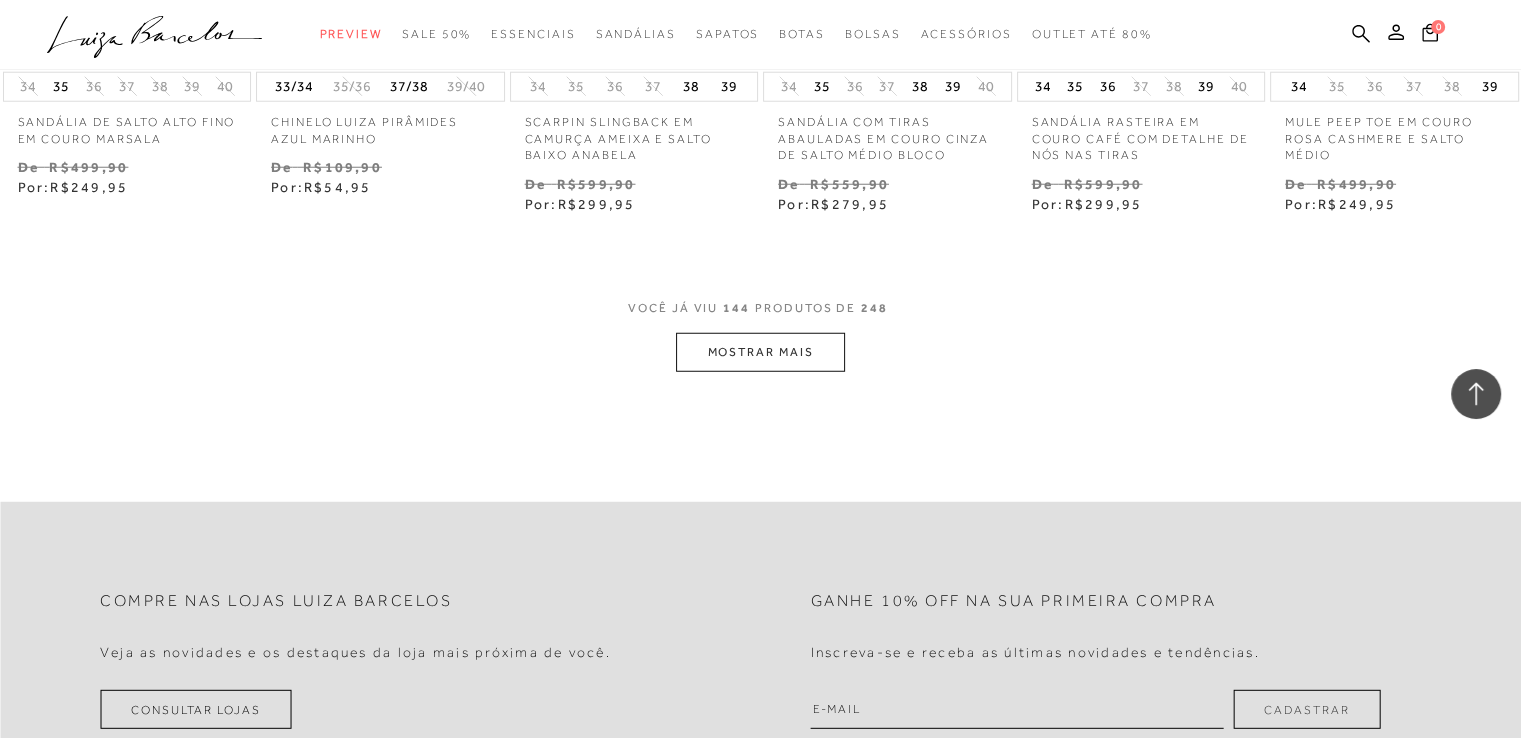 click on "MOSTRAR MAIS" at bounding box center (760, 352) 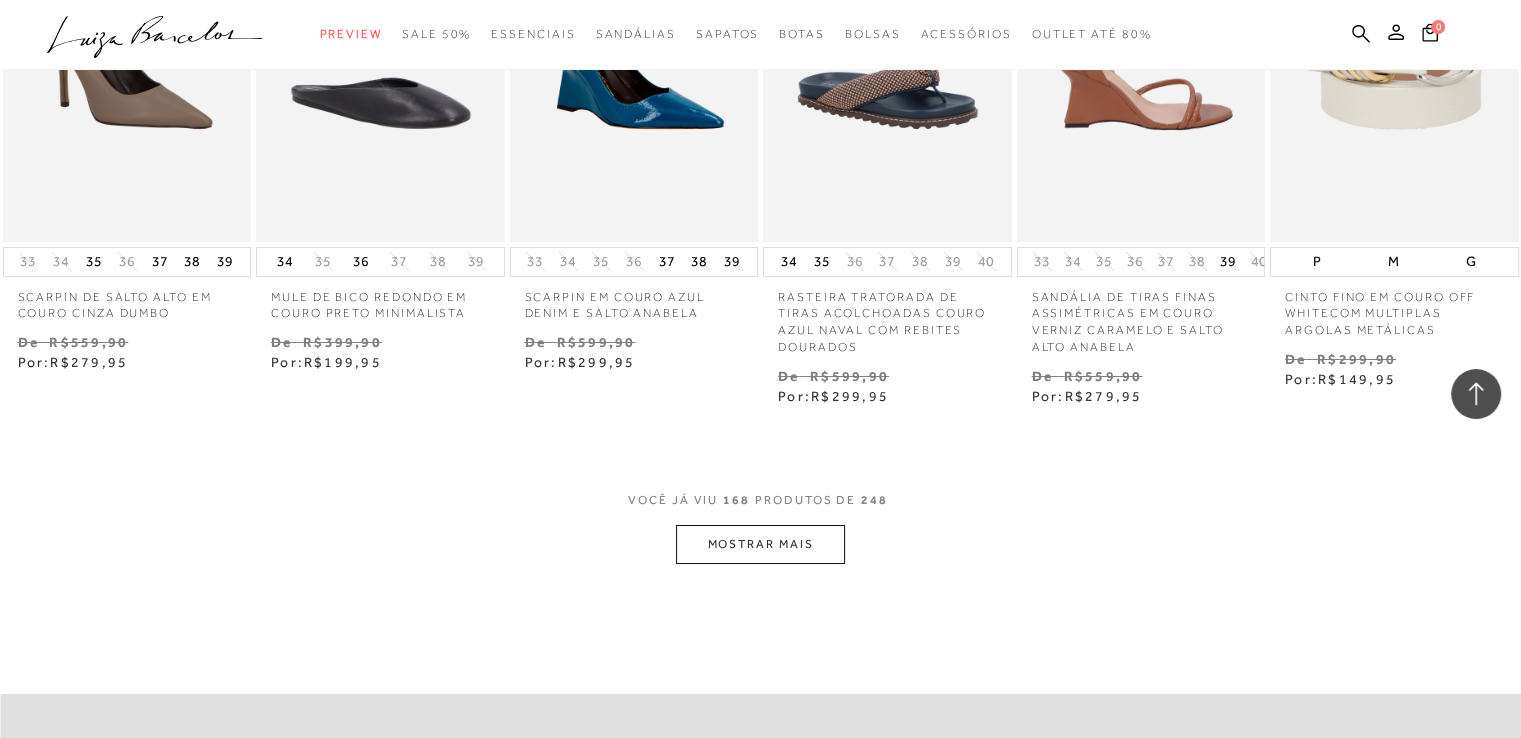 scroll, scrollTop: 15000, scrollLeft: 0, axis: vertical 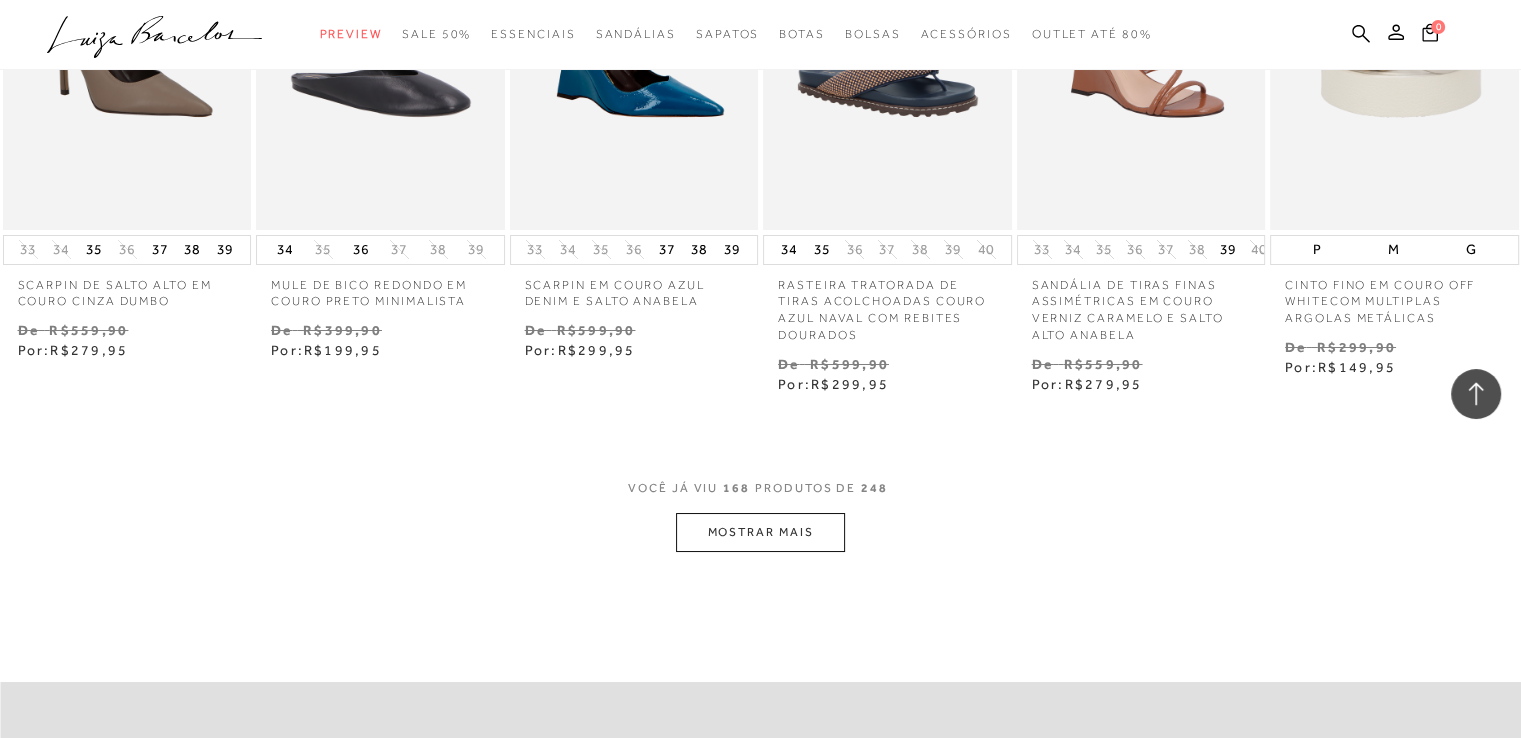 click on "MOSTRAR MAIS" at bounding box center (760, 532) 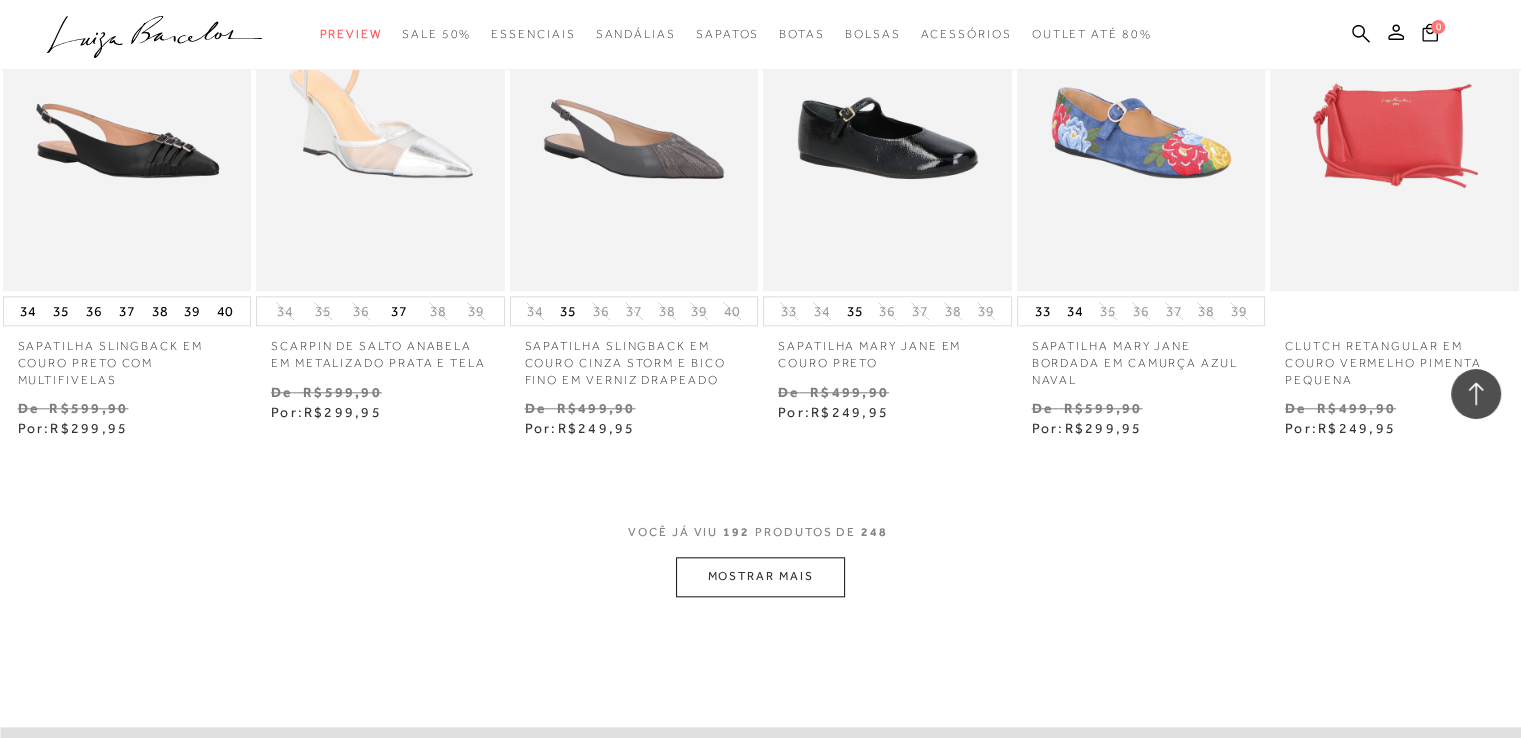 scroll, scrollTop: 17200, scrollLeft: 0, axis: vertical 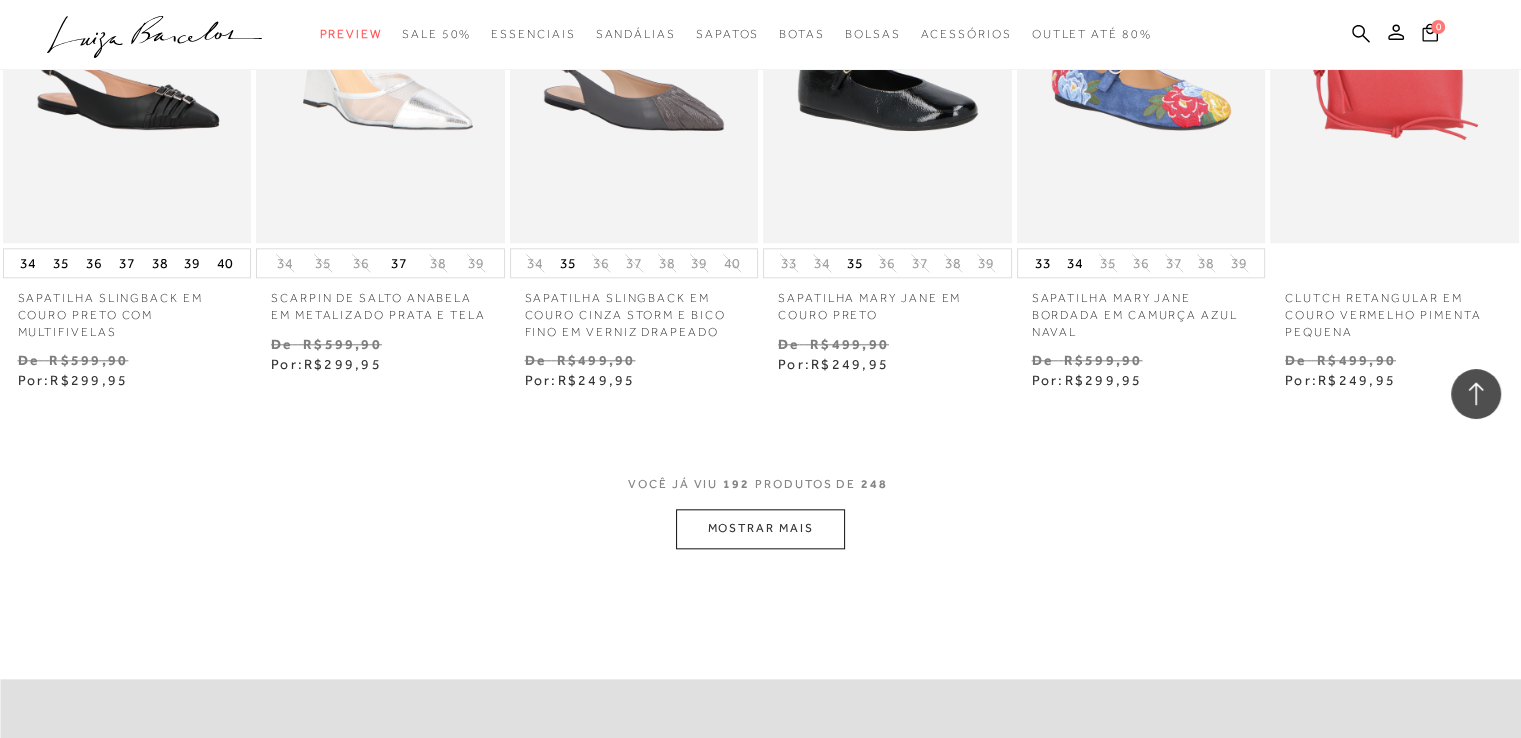click on "MOSTRAR MAIS" at bounding box center [760, 528] 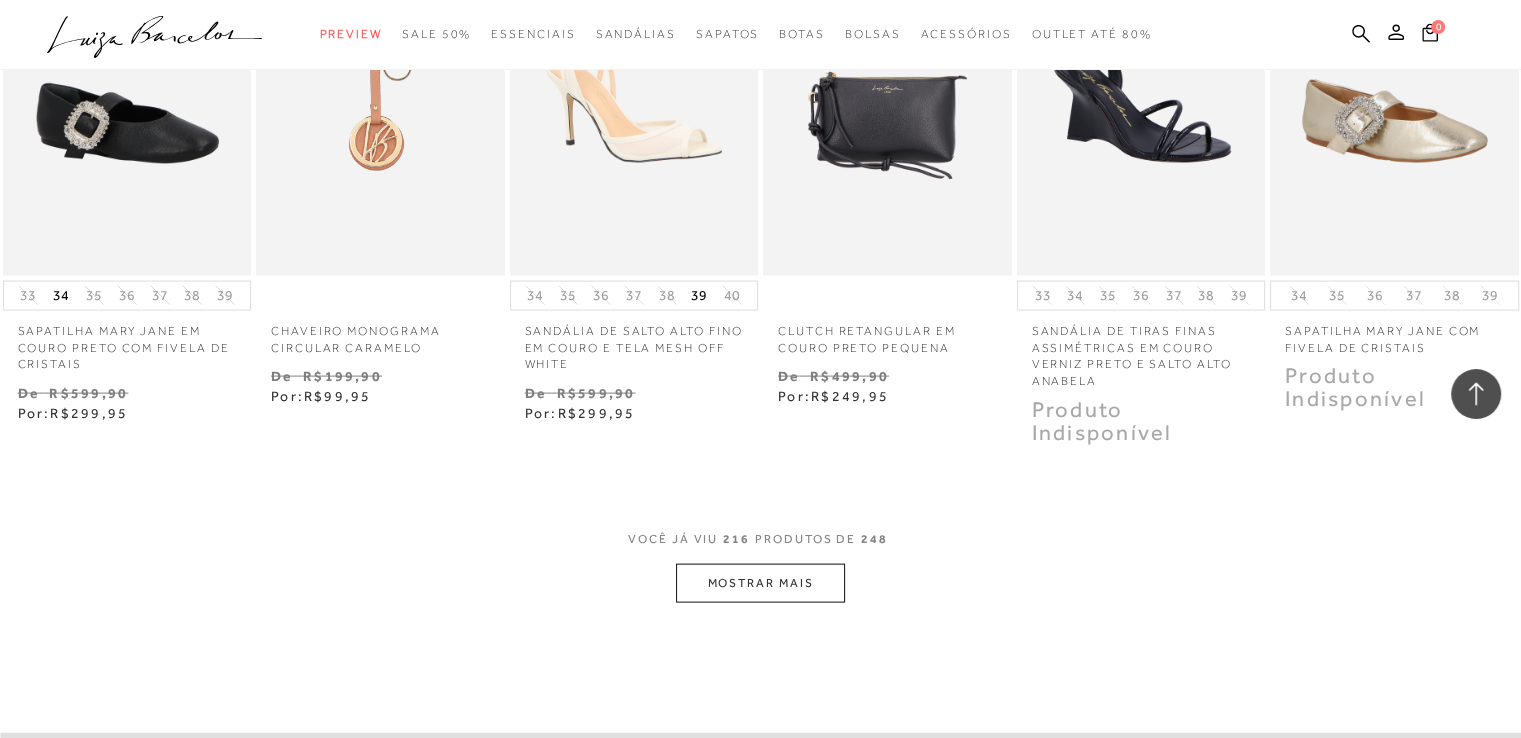 scroll, scrollTop: 19400, scrollLeft: 0, axis: vertical 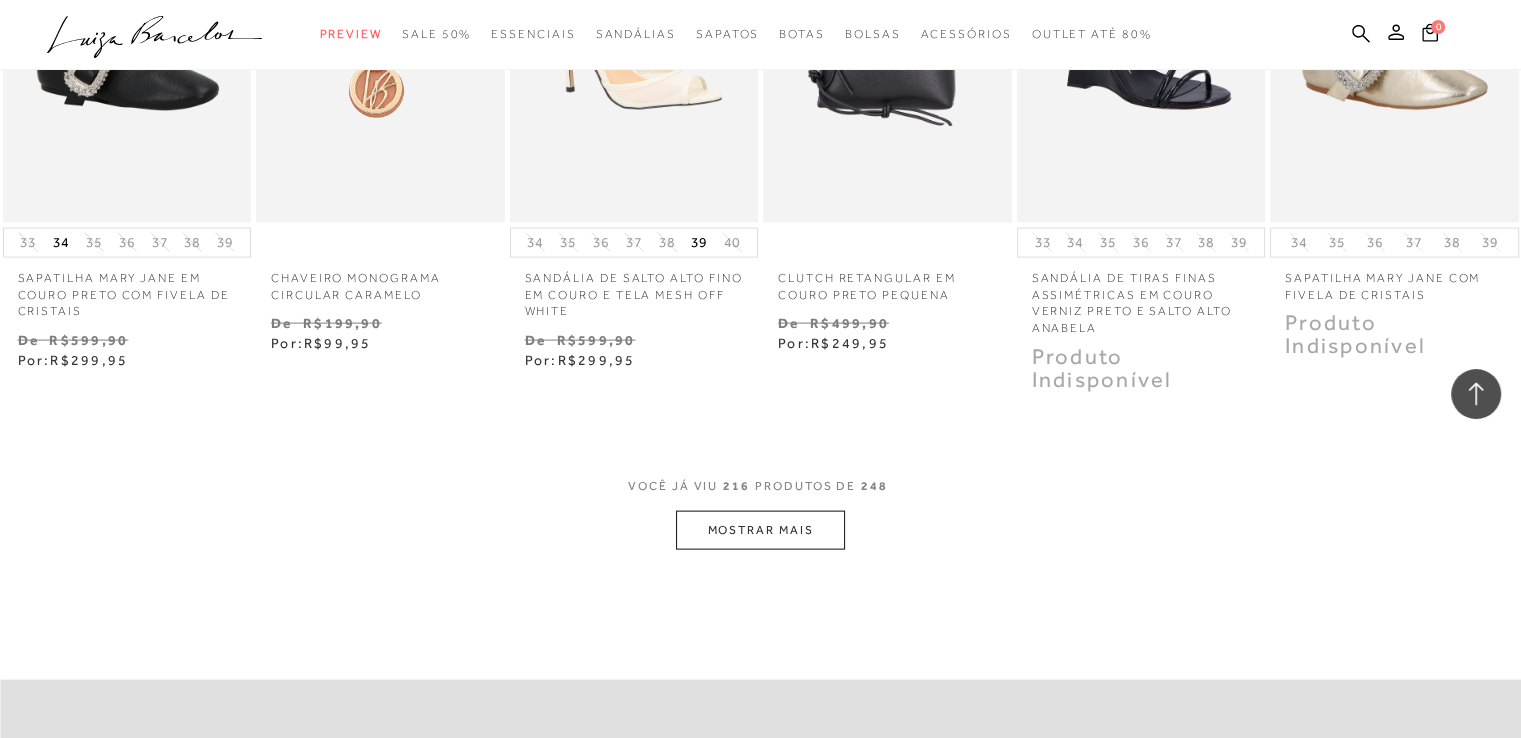 type 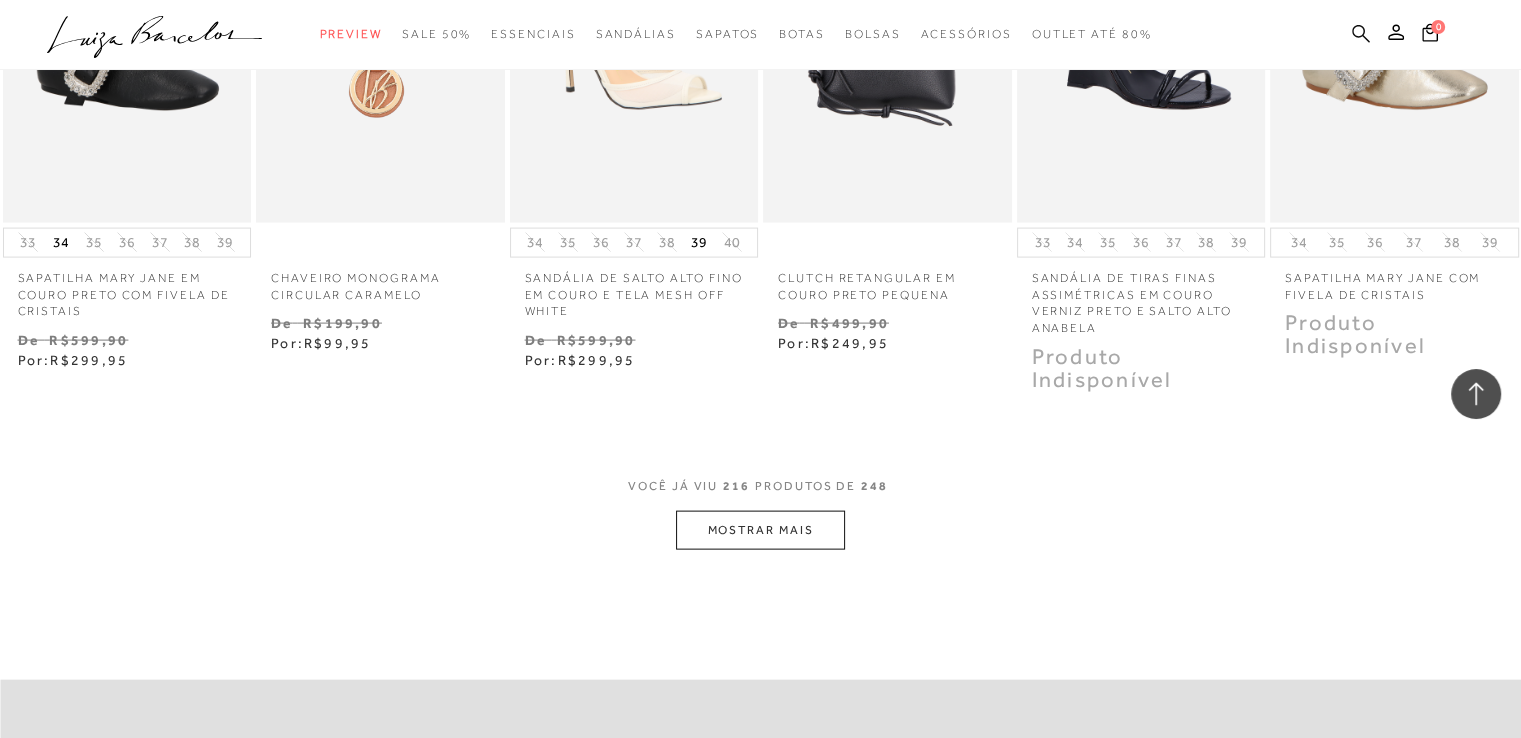 click 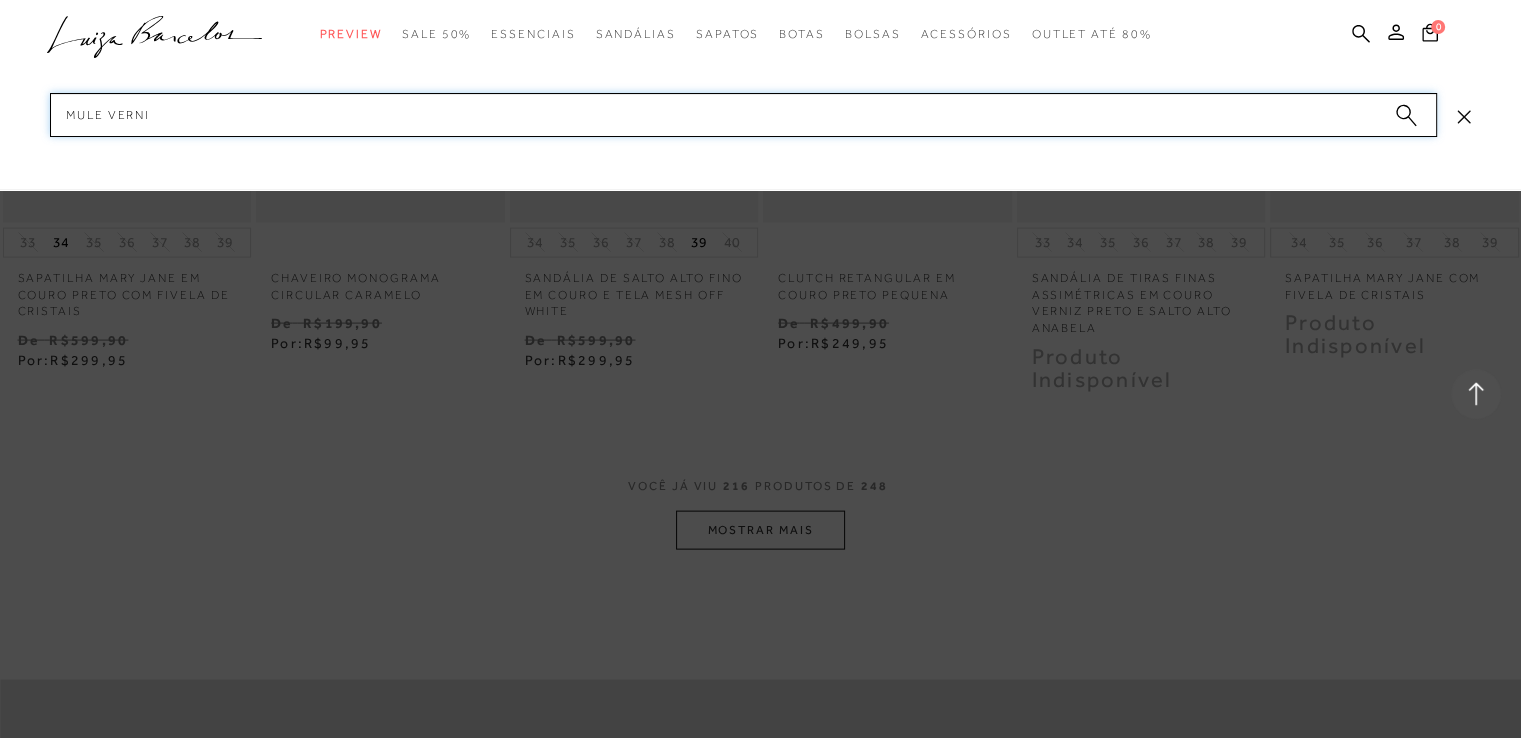 type on "mule verniz" 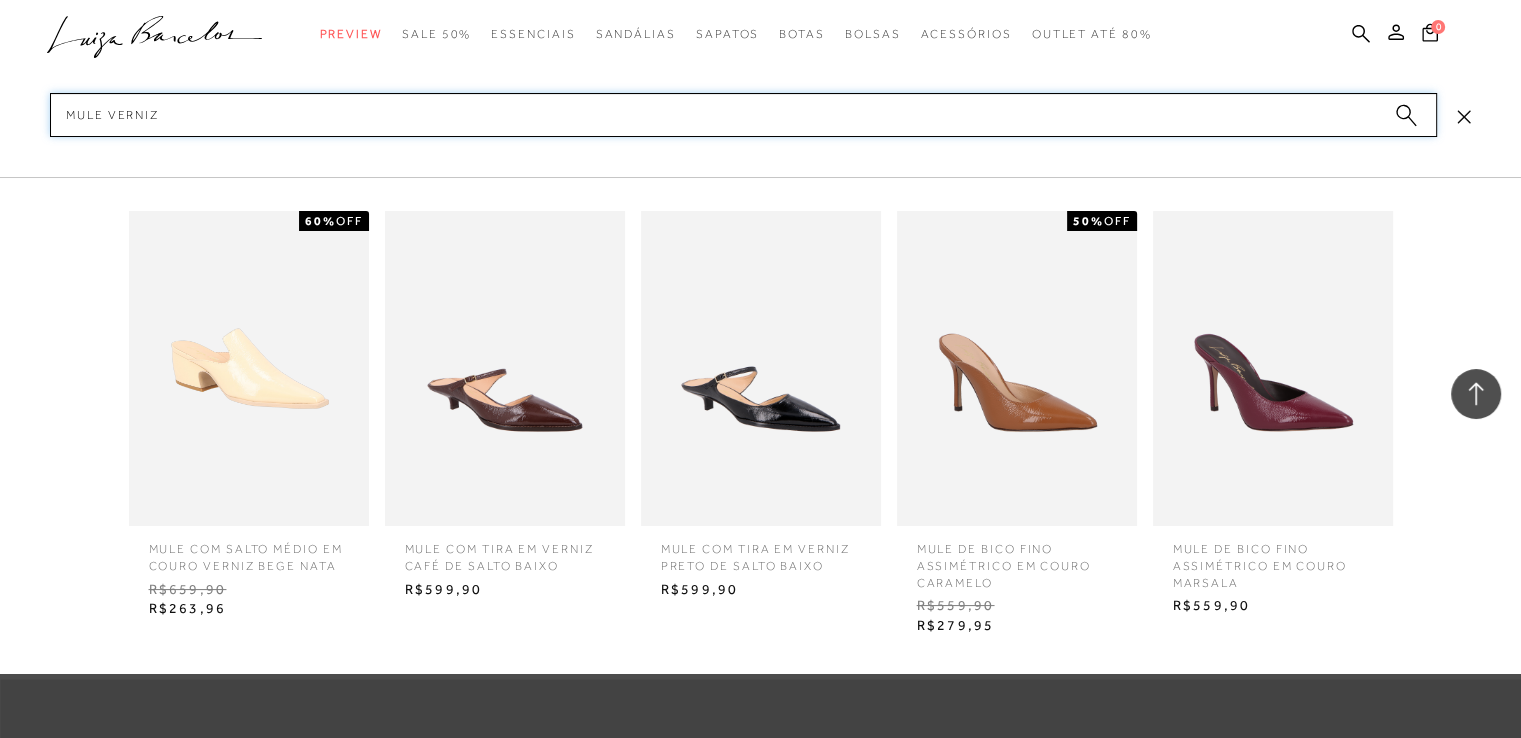 type 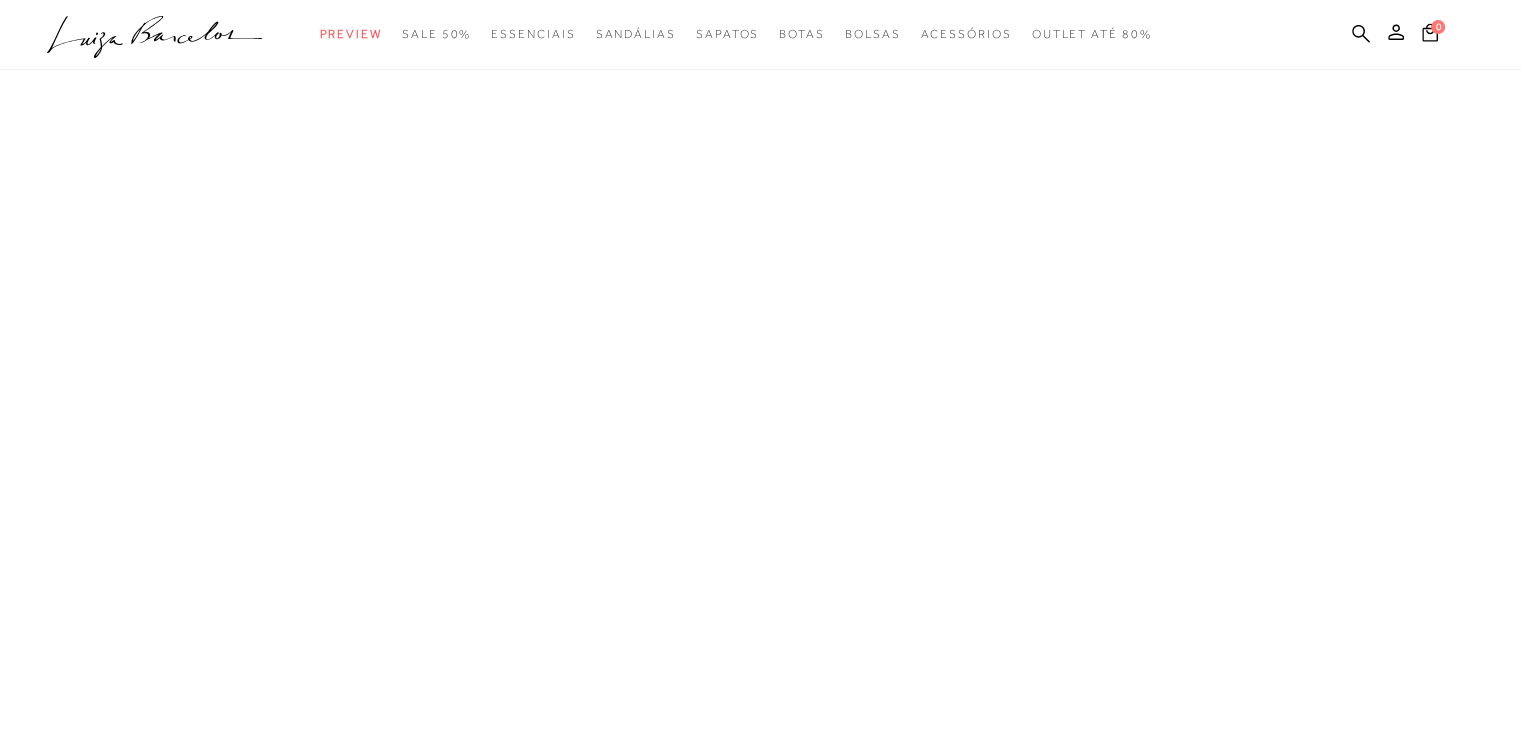 scroll, scrollTop: 0, scrollLeft: 0, axis: both 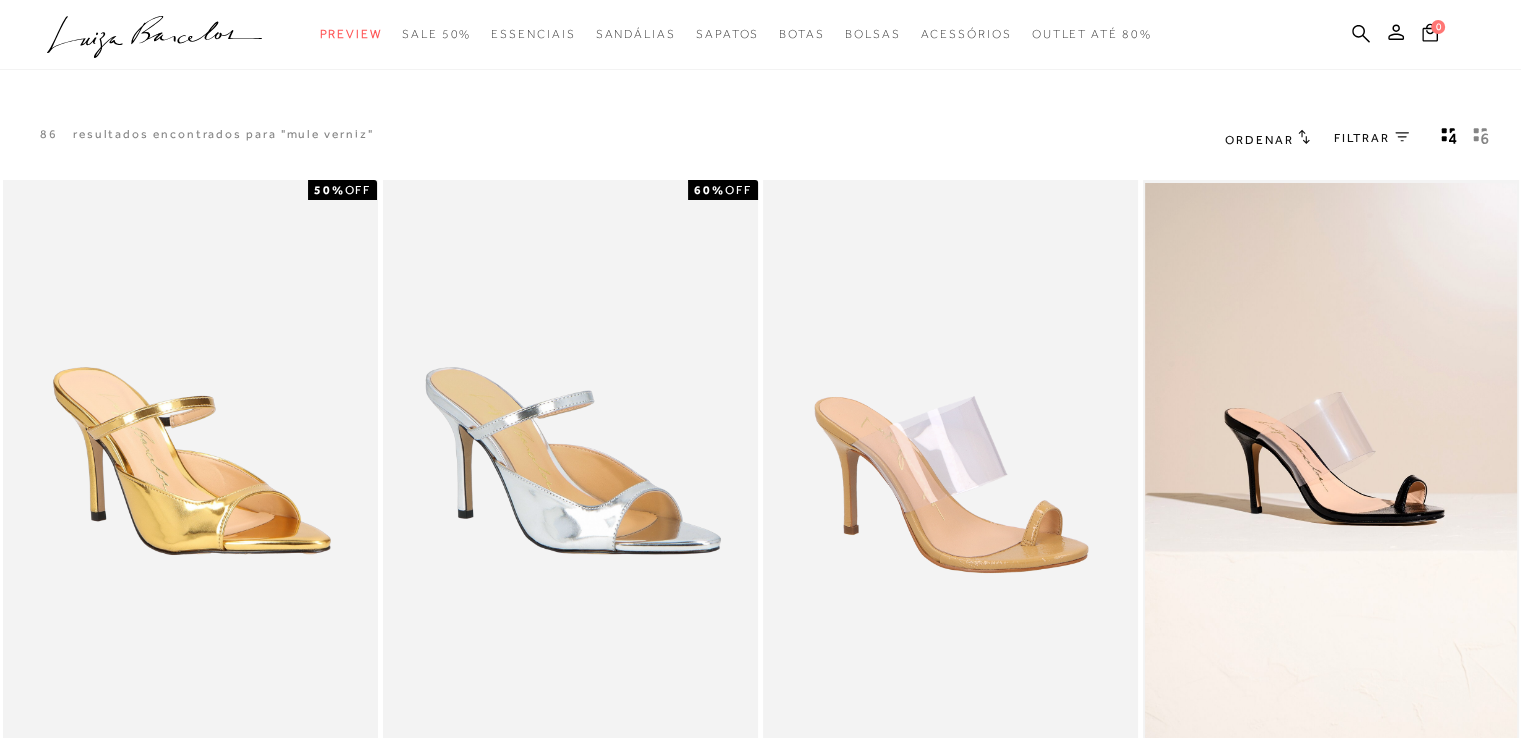 click 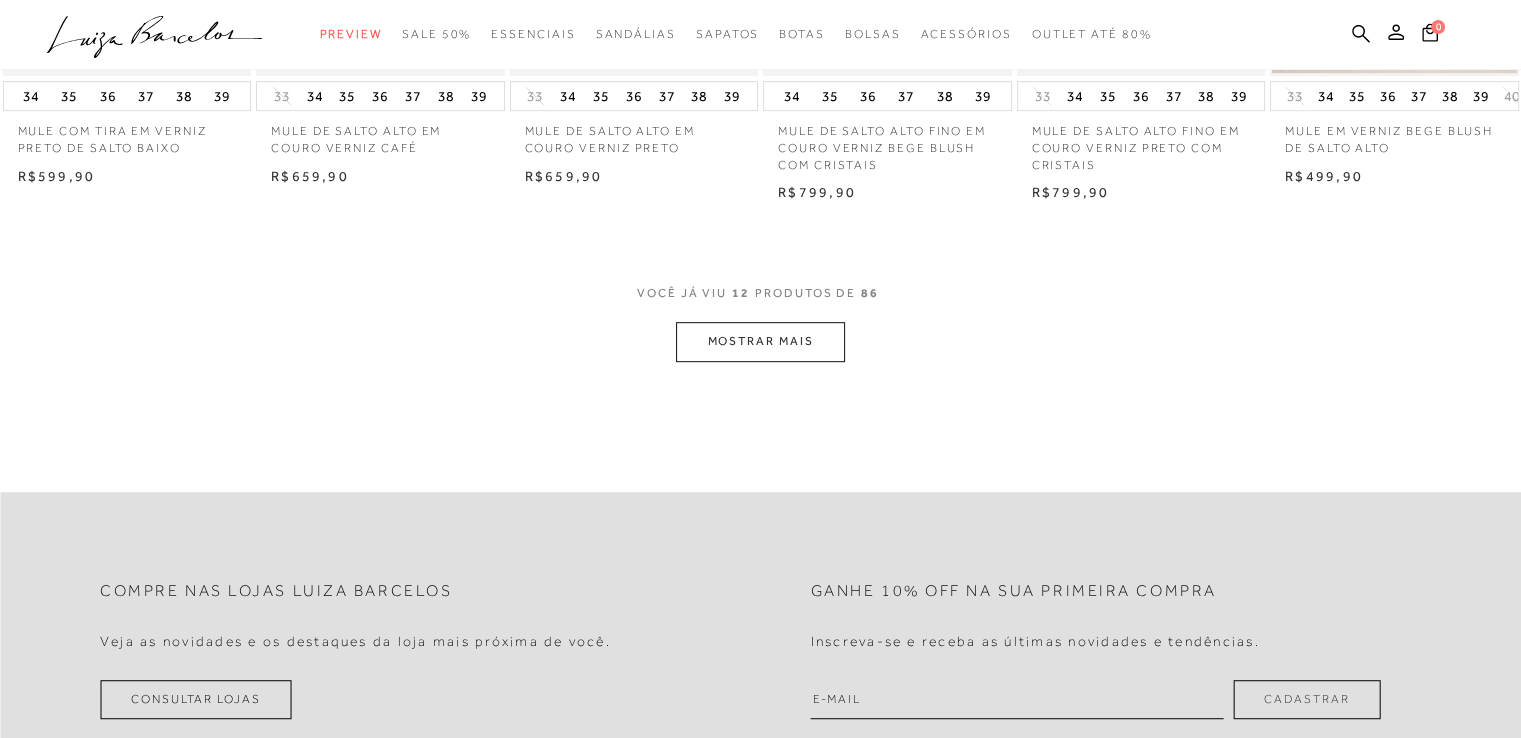 scroll, scrollTop: 1000, scrollLeft: 0, axis: vertical 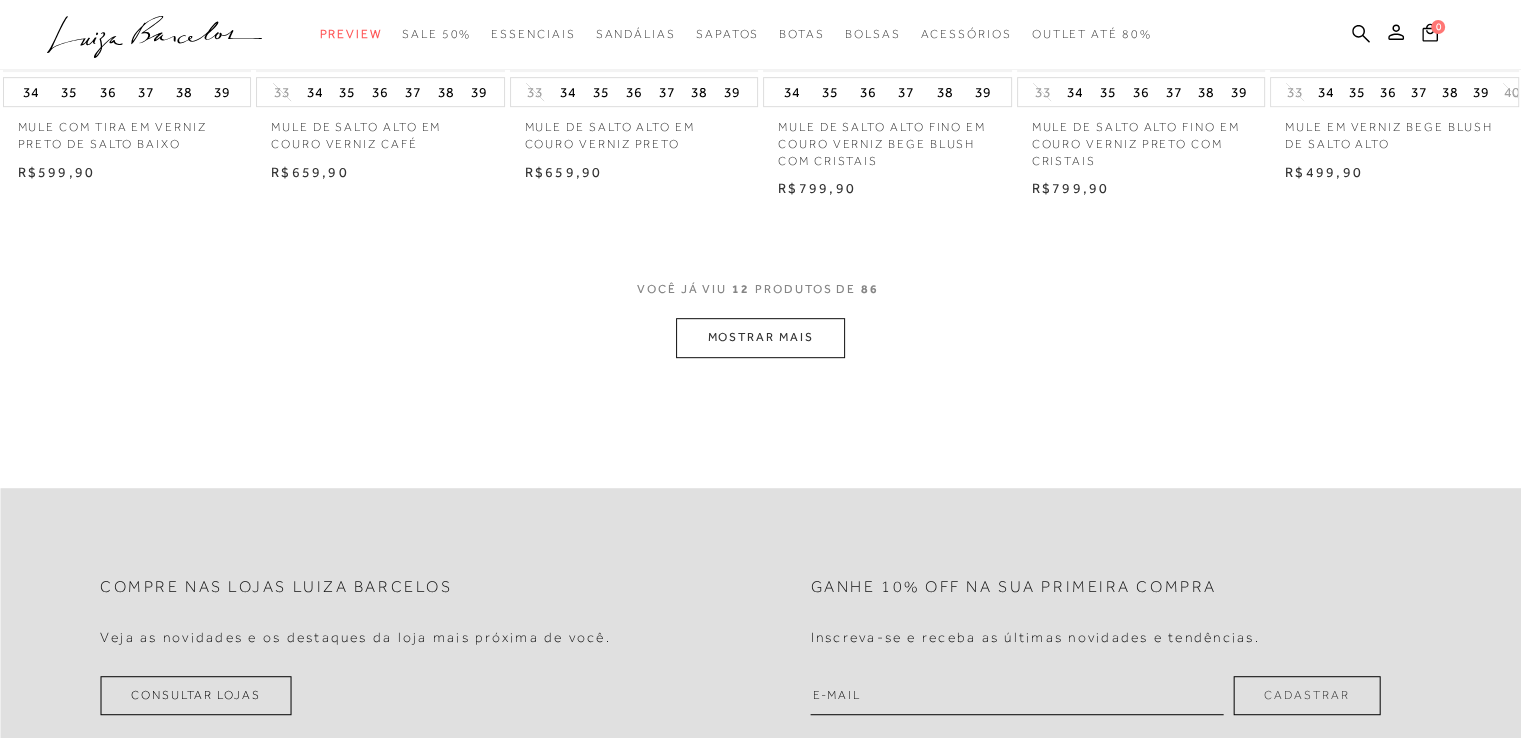 click on "MOSTRAR MAIS" at bounding box center [760, 337] 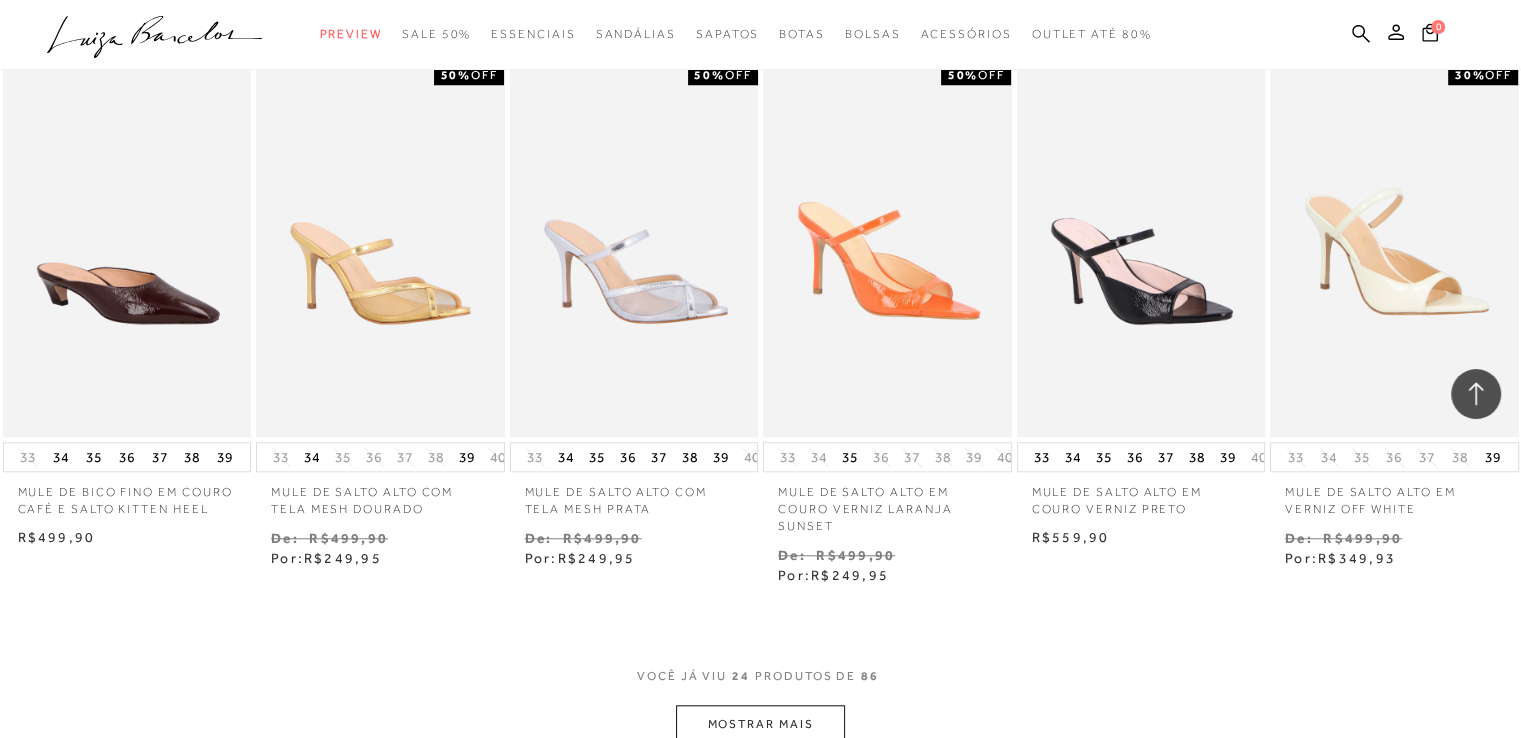 scroll, scrollTop: 1800, scrollLeft: 0, axis: vertical 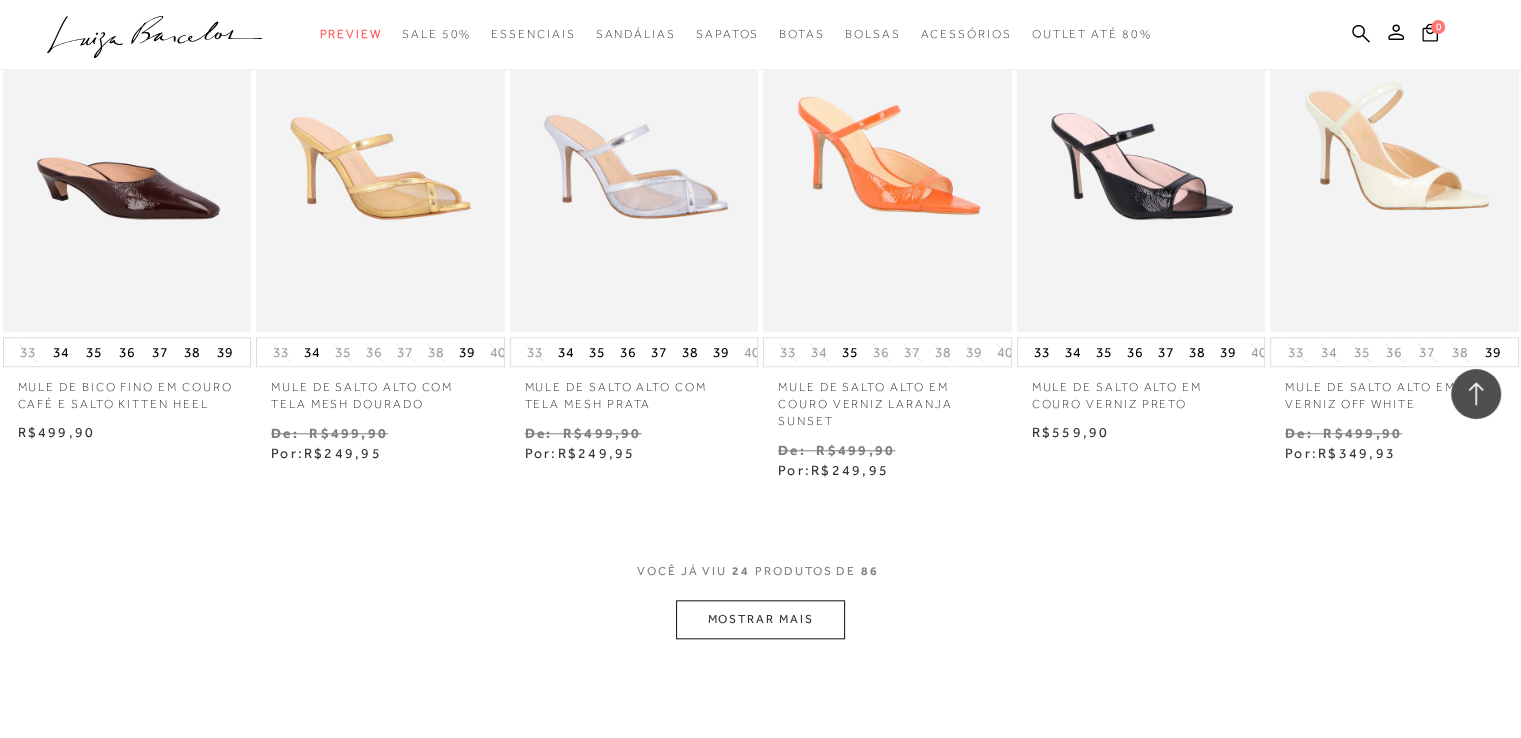 click on "MOSTRAR MAIS" at bounding box center (760, 619) 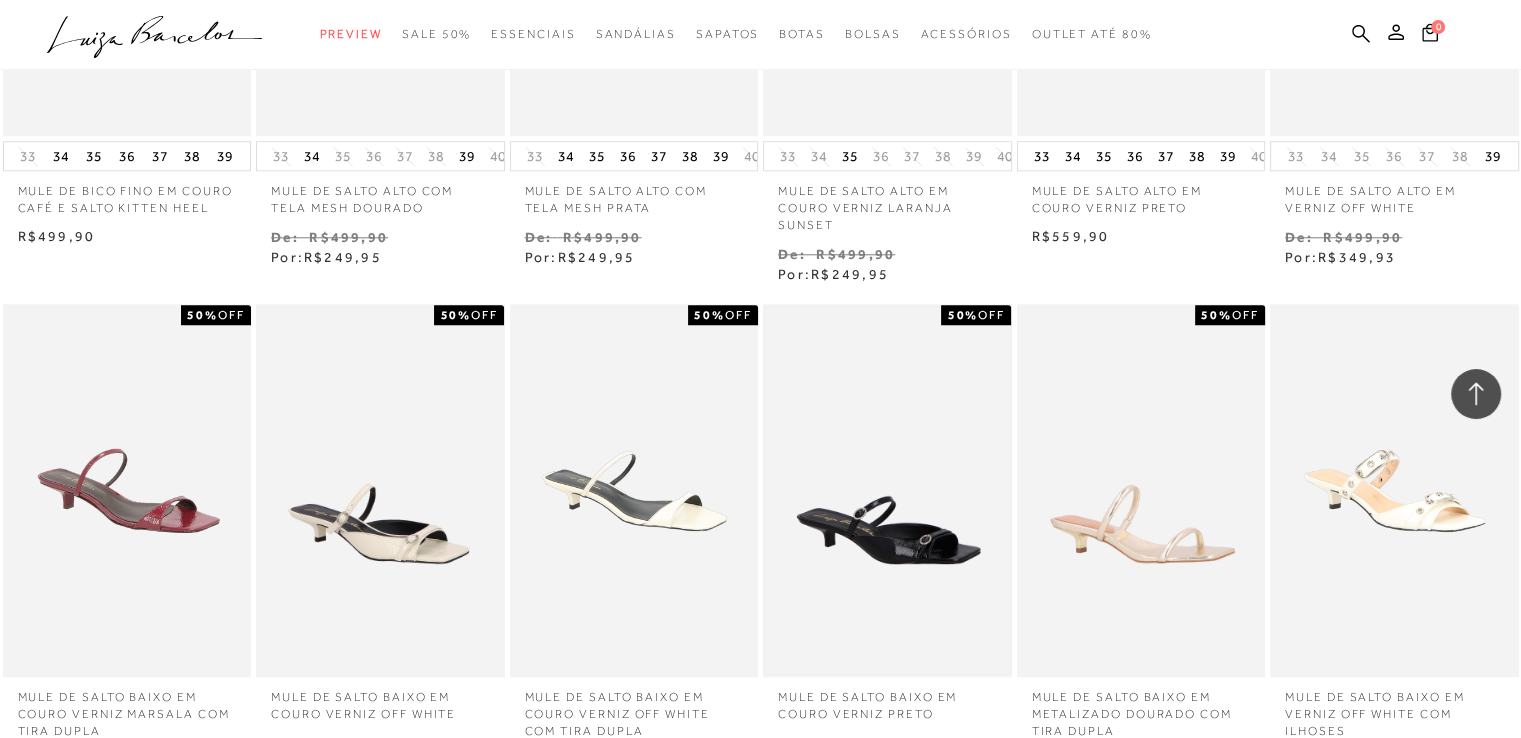 scroll, scrollTop: 2000, scrollLeft: 0, axis: vertical 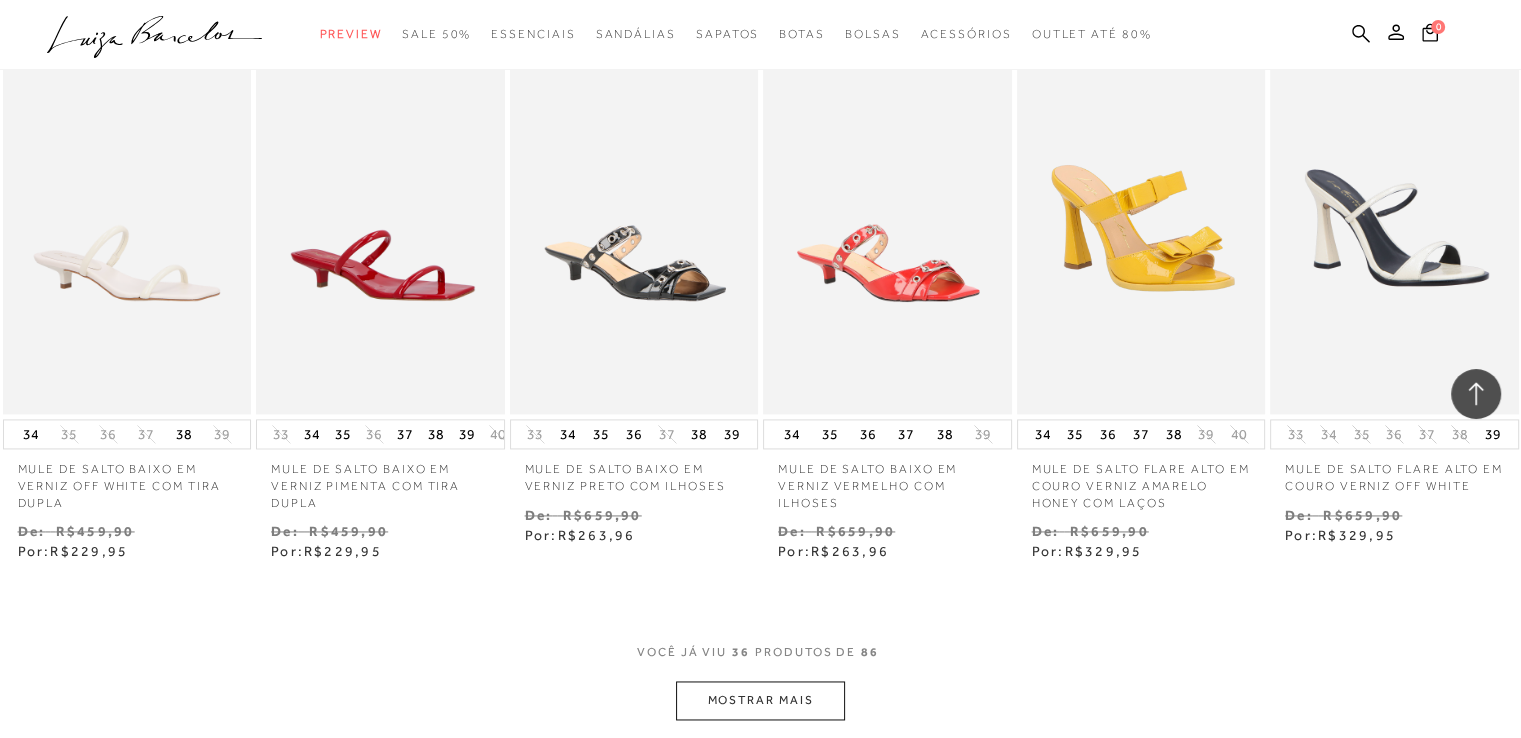 click on "MOSTRAR MAIS" at bounding box center (760, 700) 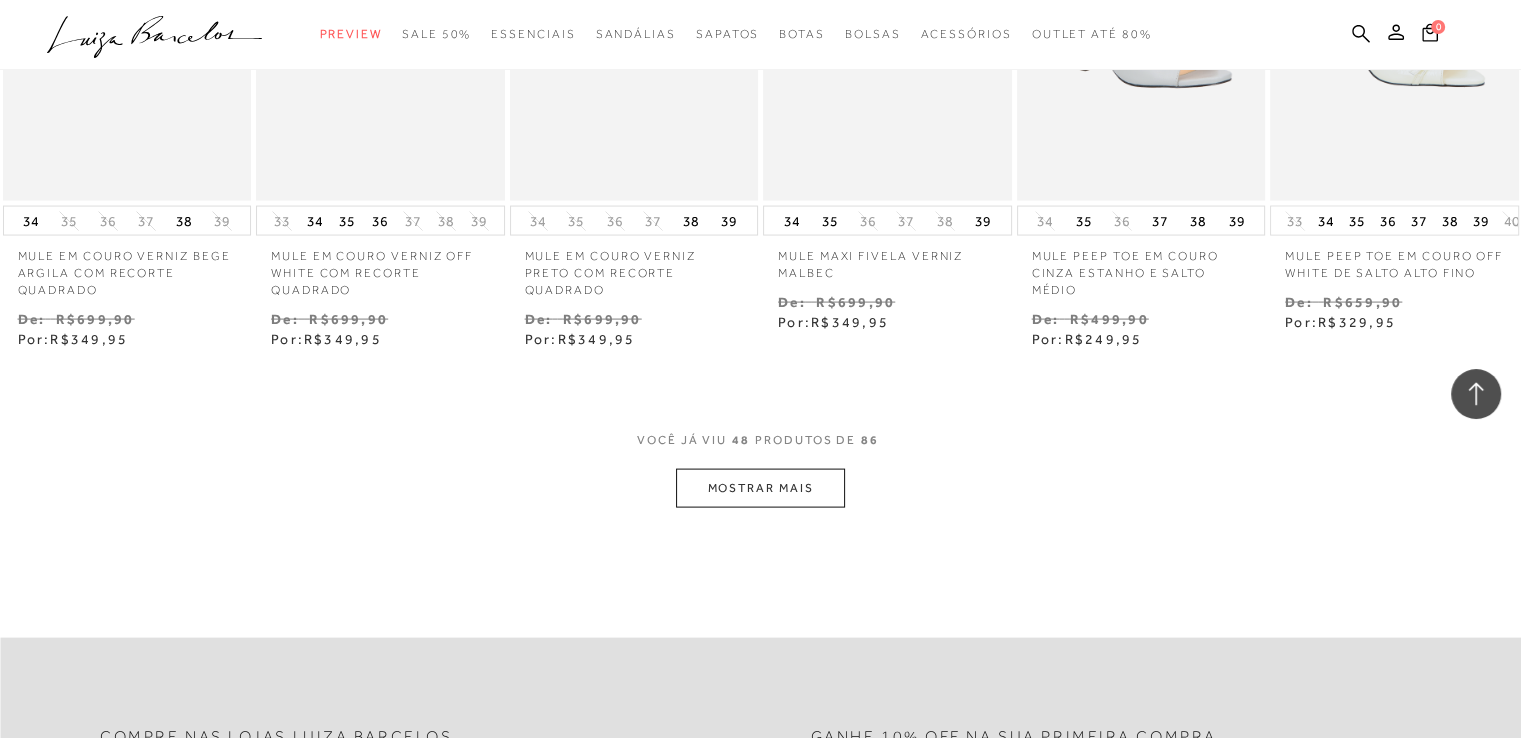 scroll, scrollTop: 4100, scrollLeft: 0, axis: vertical 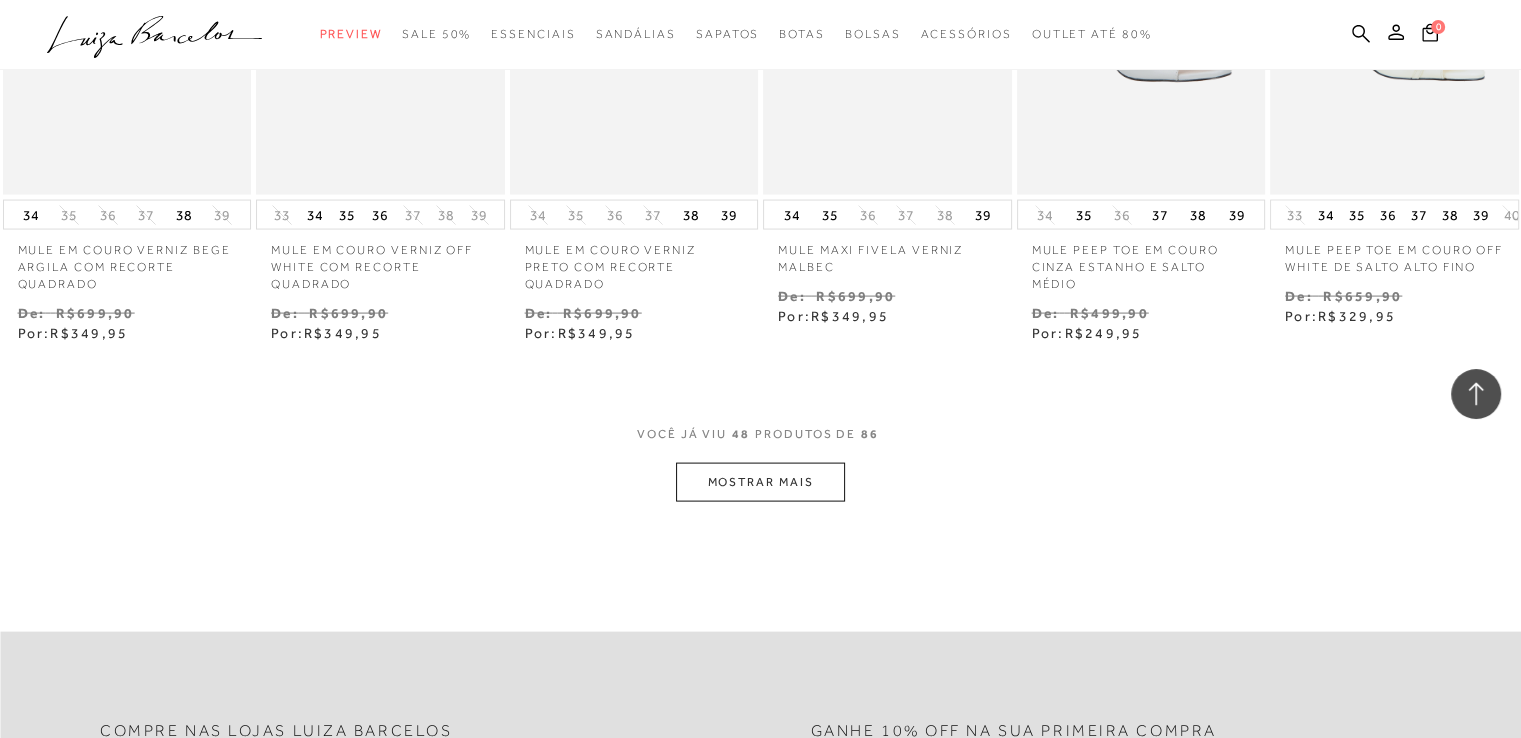 click on "MOSTRAR MAIS" at bounding box center (760, 482) 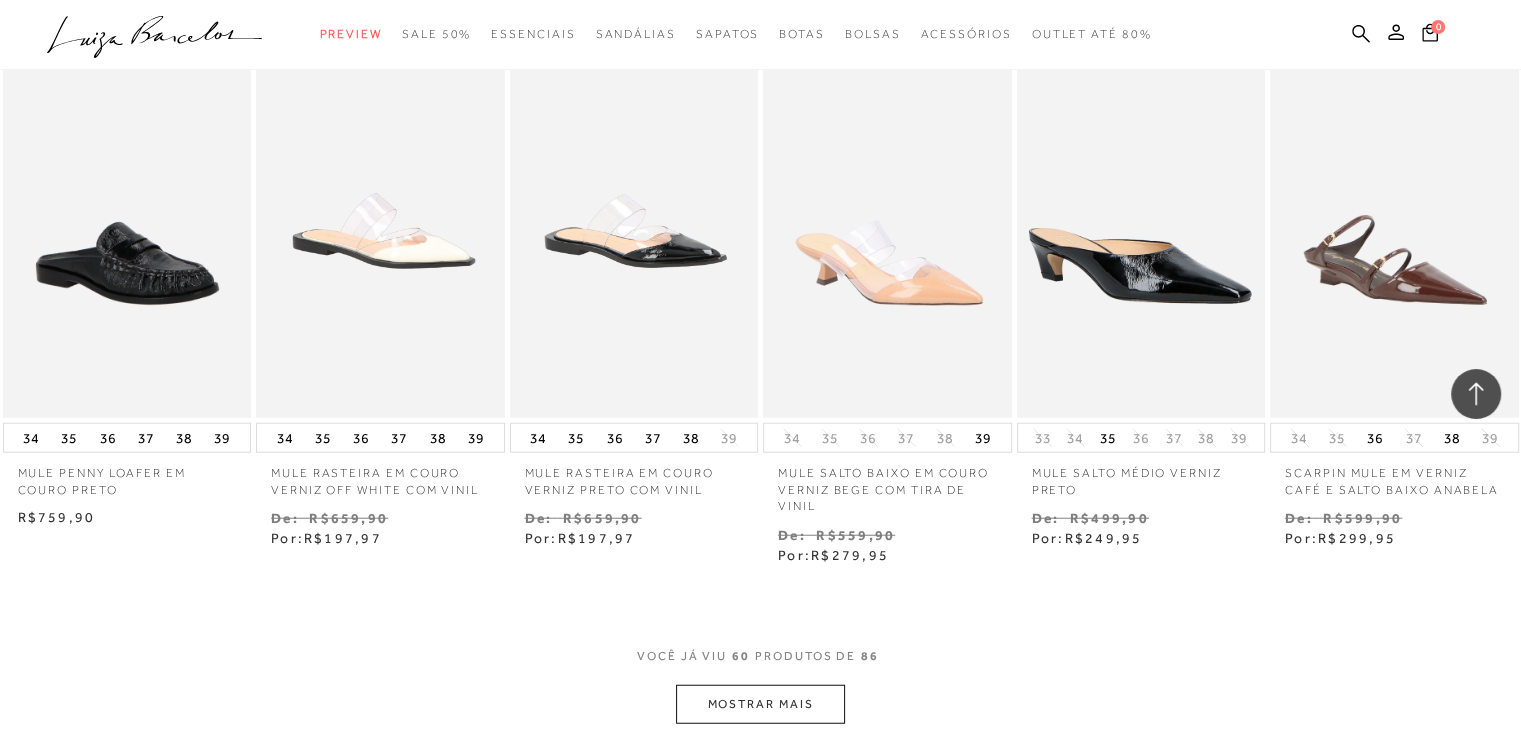 scroll, scrollTop: 5000, scrollLeft: 0, axis: vertical 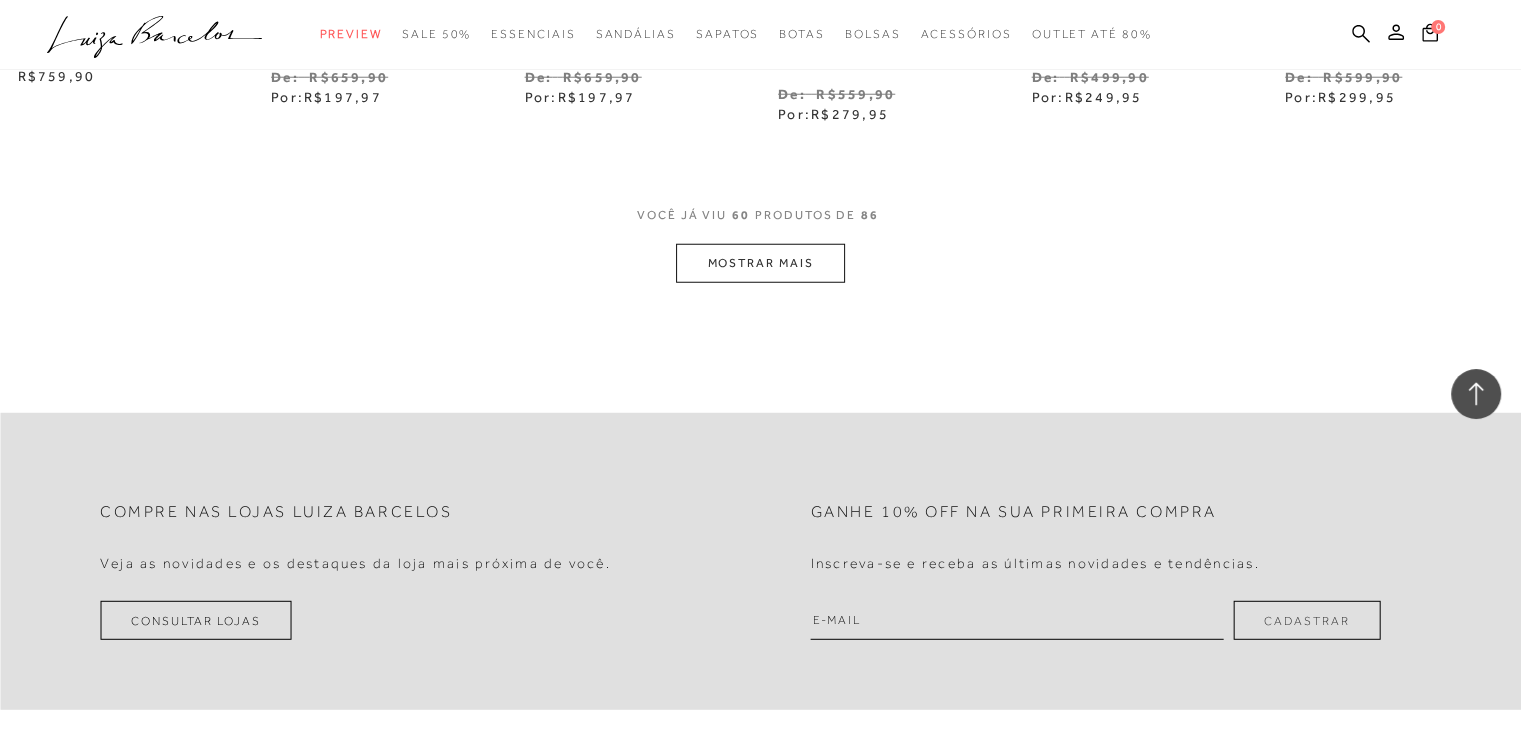 click on "MOSTRAR MAIS" at bounding box center [760, 263] 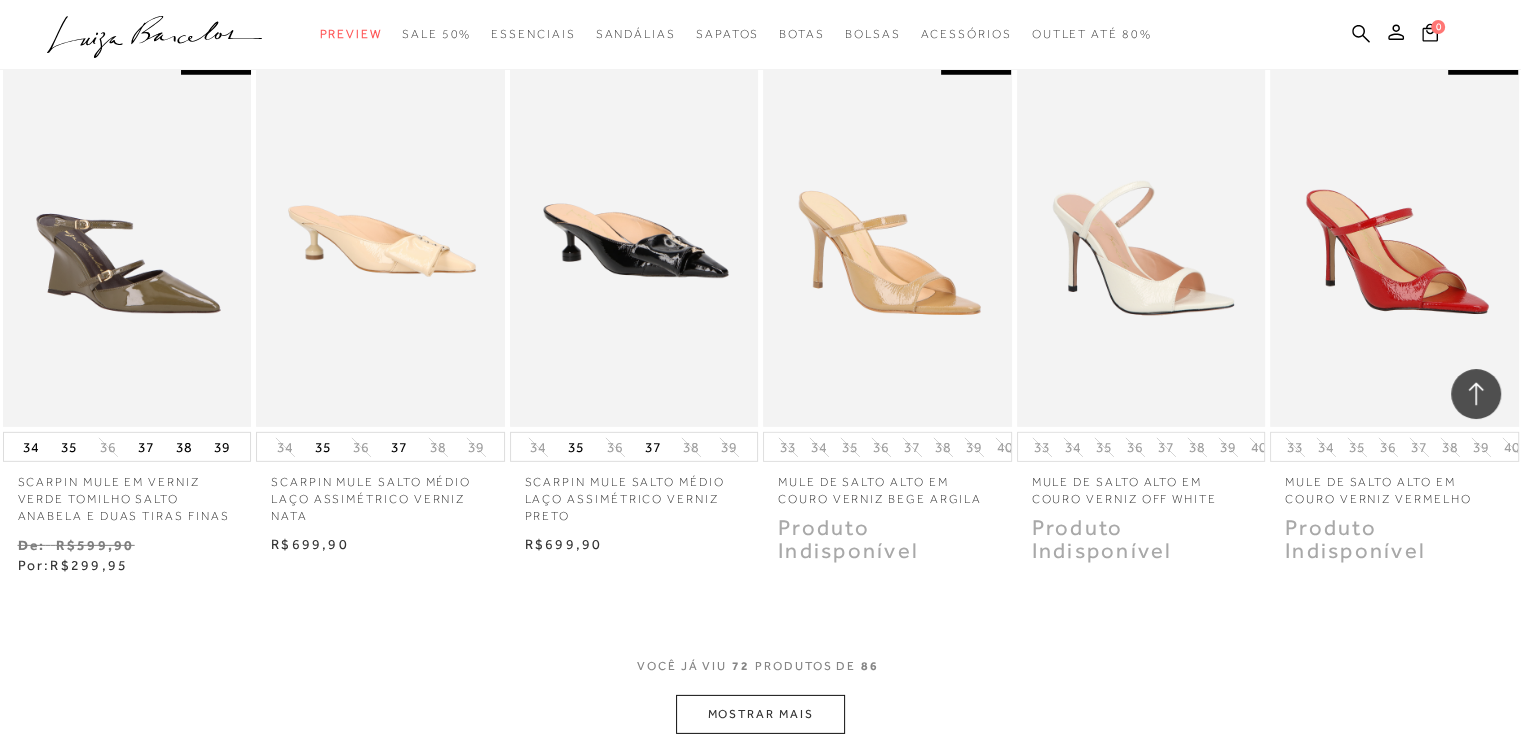 scroll, scrollTop: 6100, scrollLeft: 0, axis: vertical 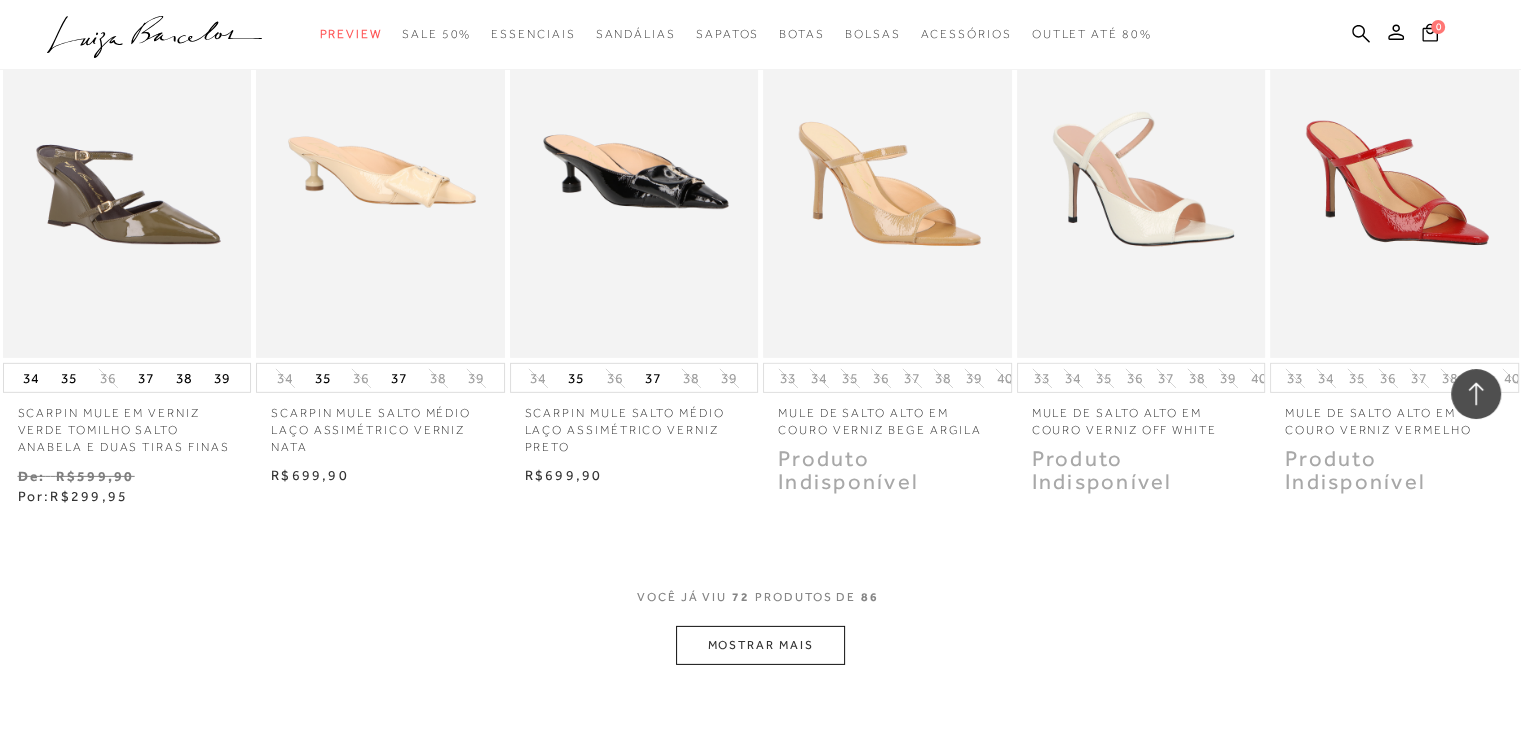 click on "MOSTRAR MAIS" at bounding box center (760, 645) 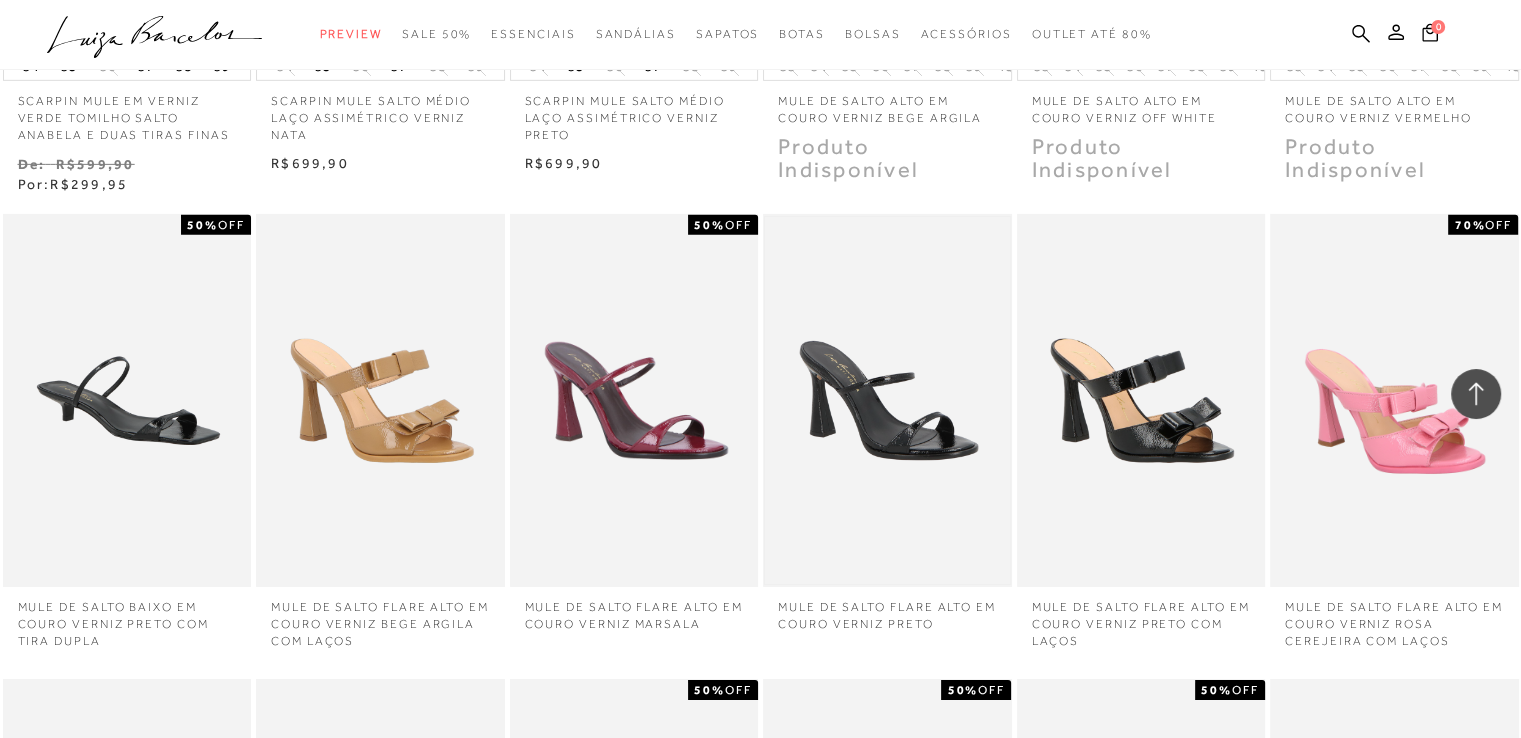scroll, scrollTop: 6500, scrollLeft: 0, axis: vertical 